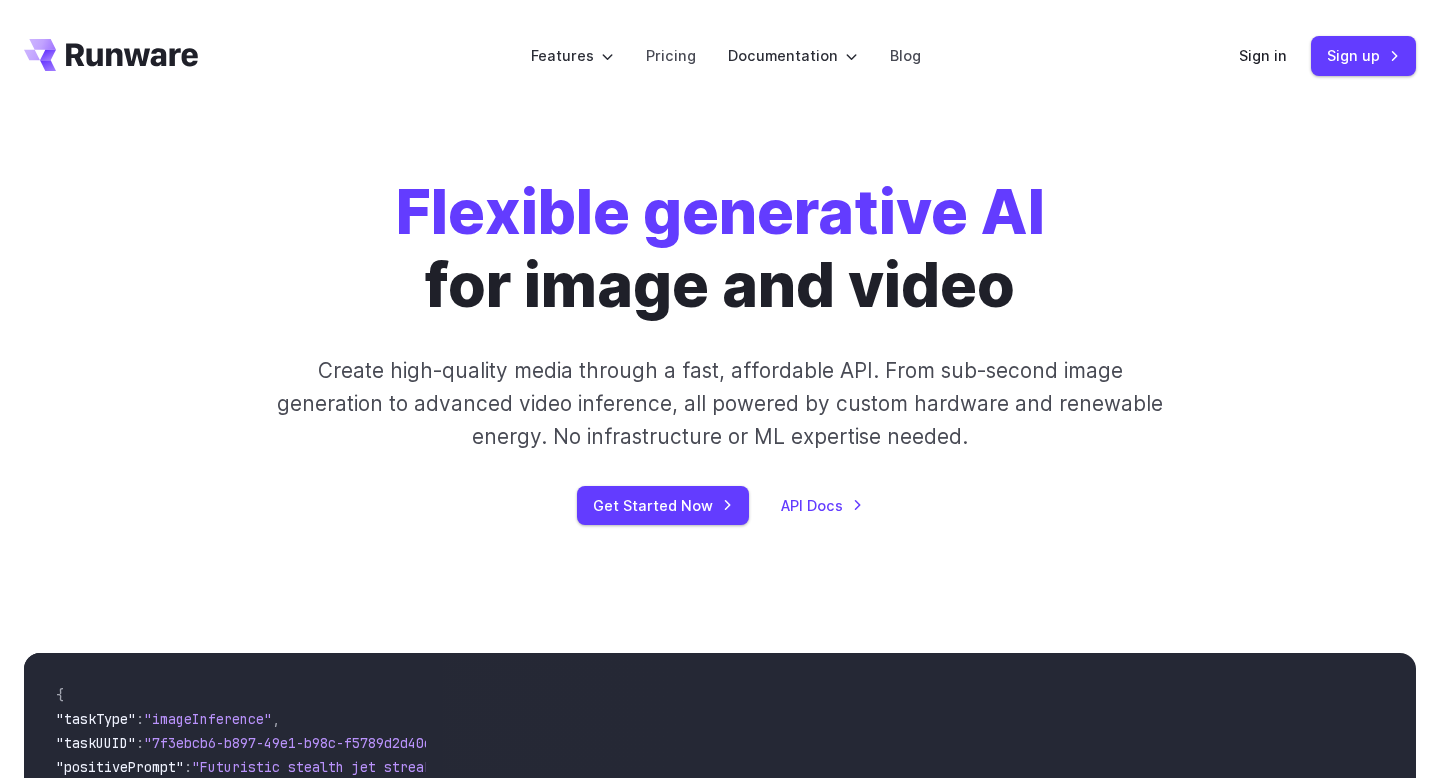 scroll, scrollTop: 0, scrollLeft: 0, axis: both 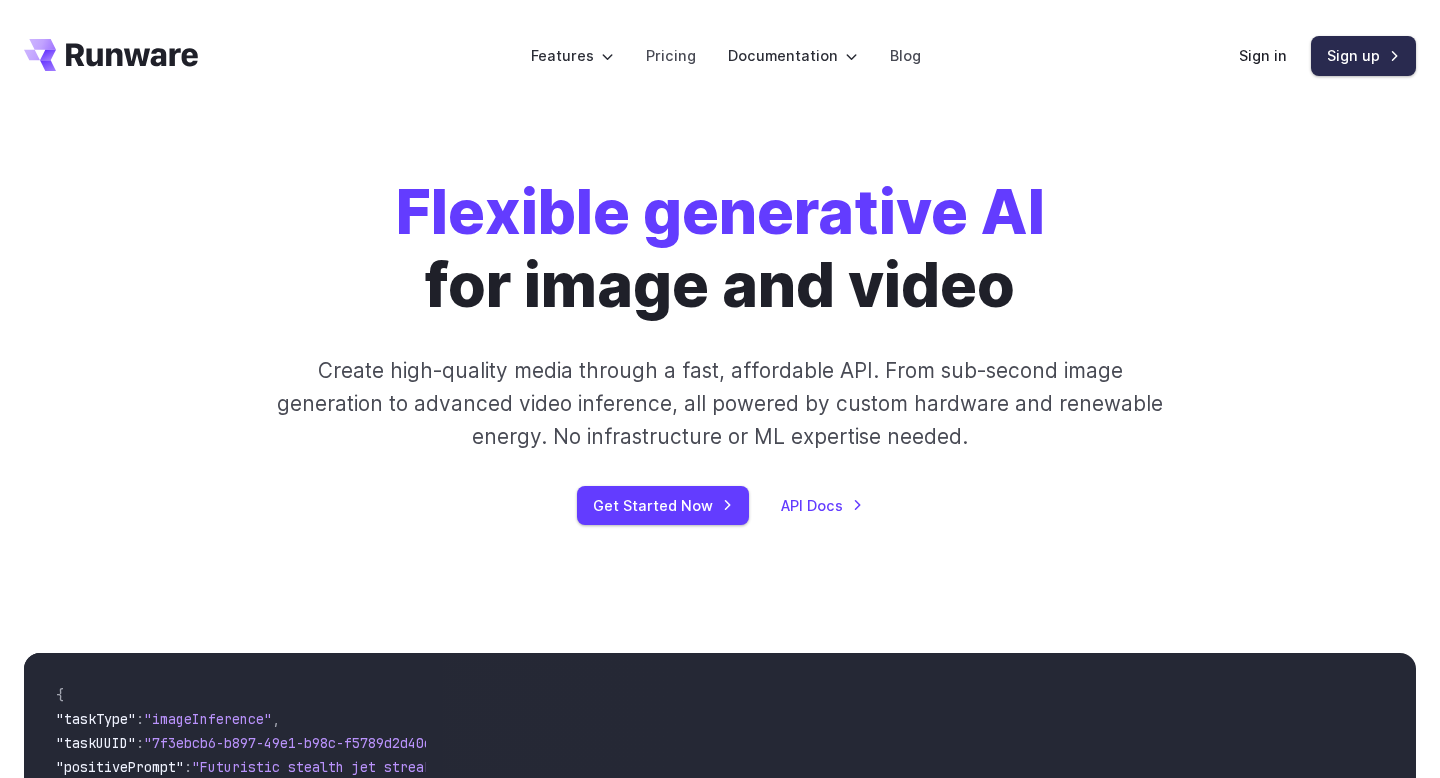 click on "Sign up" at bounding box center [1363, 55] 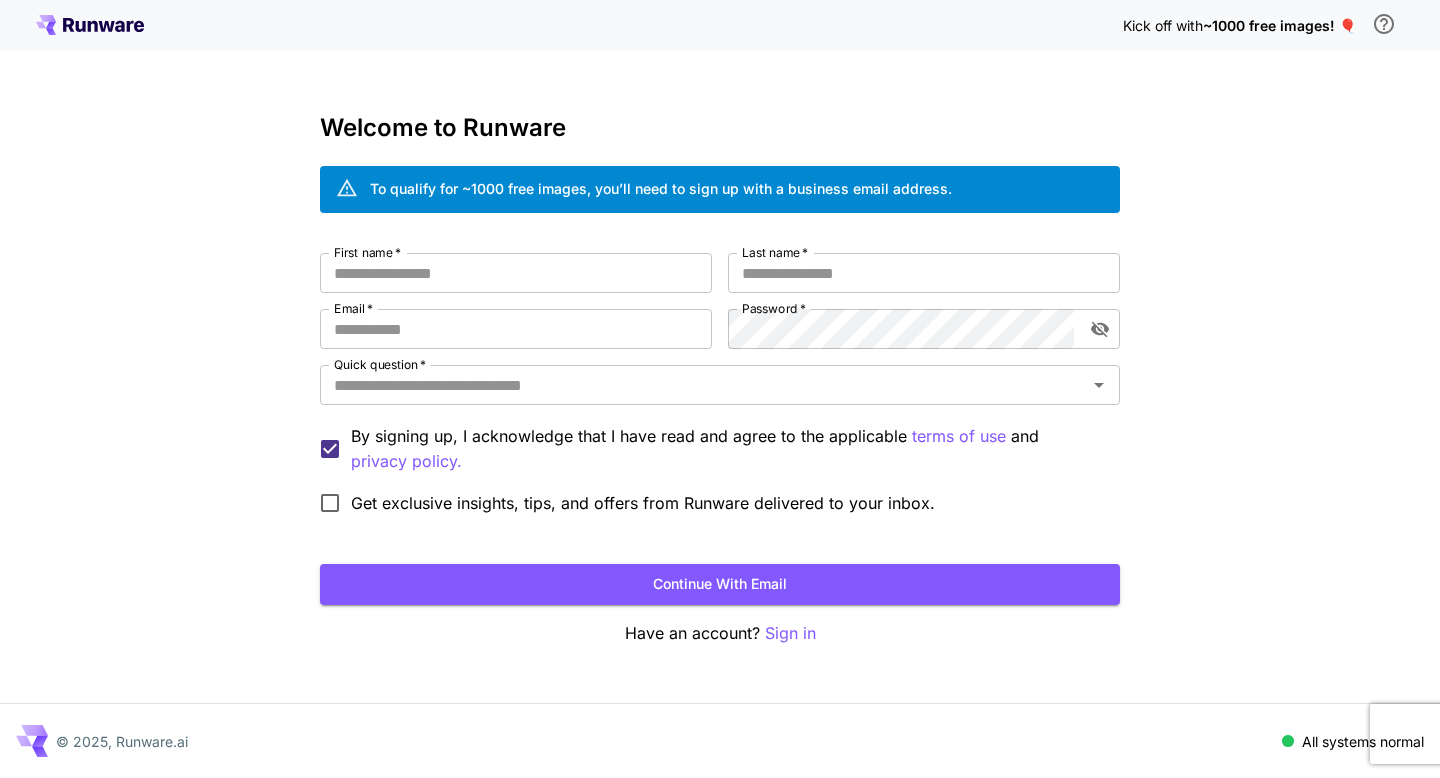 scroll, scrollTop: 0, scrollLeft: 0, axis: both 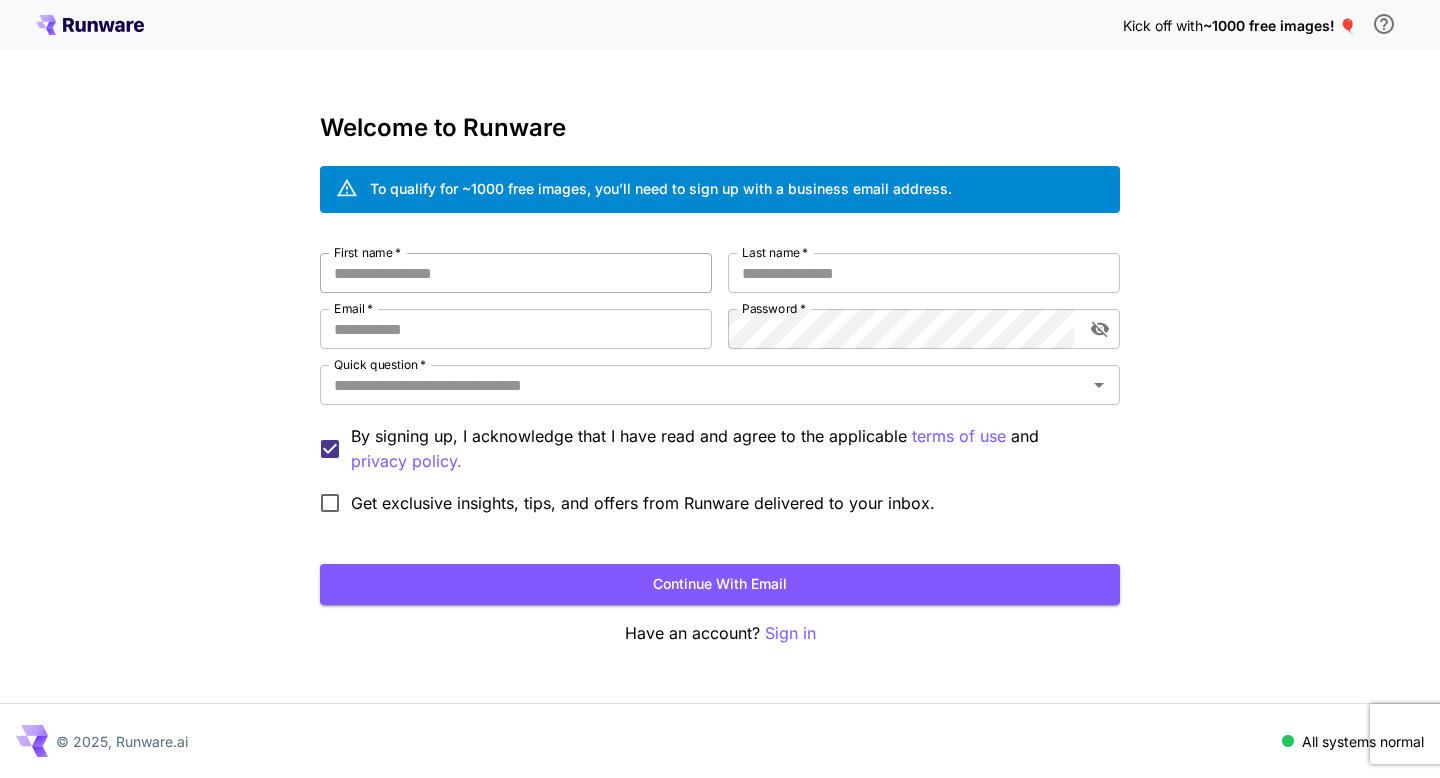 click on "First name   *" at bounding box center (516, 273) 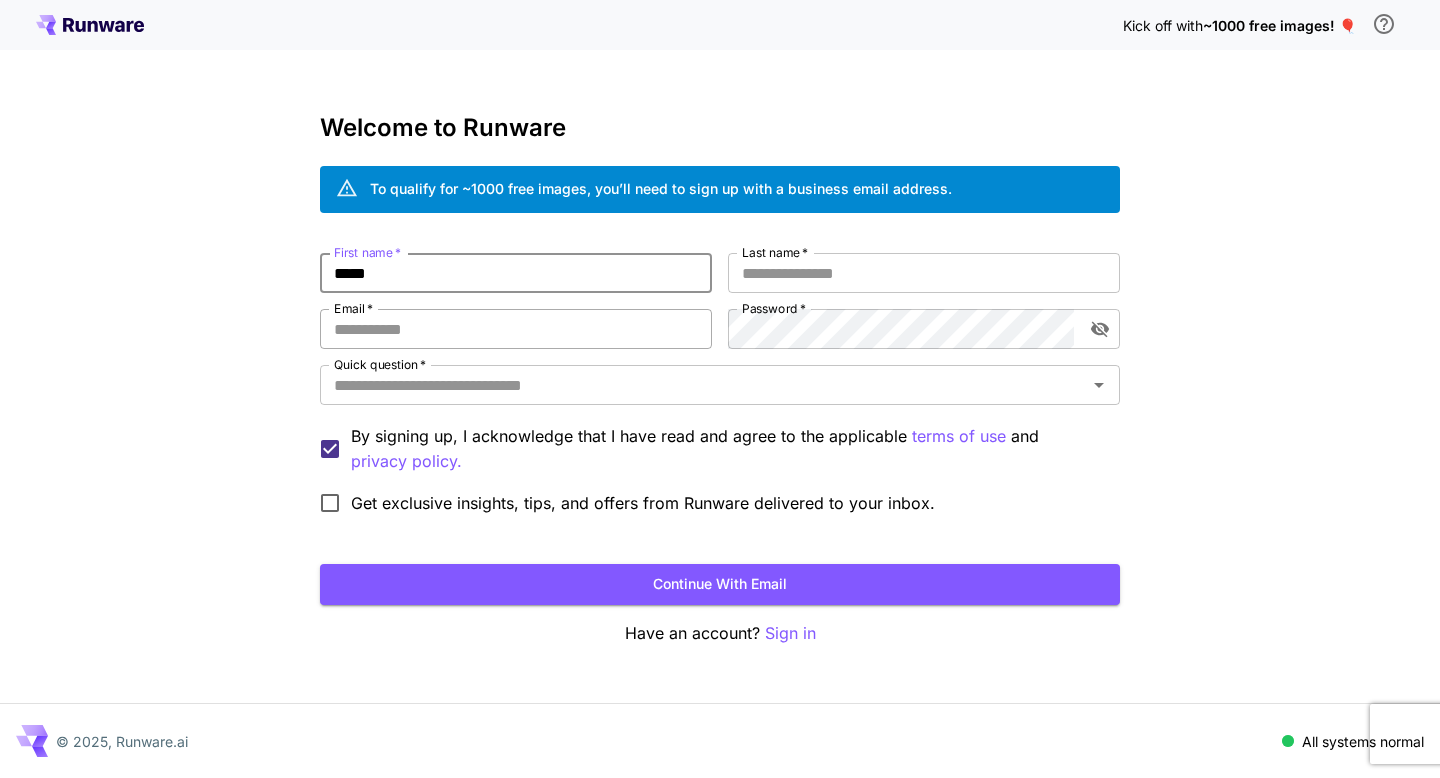 type on "*****" 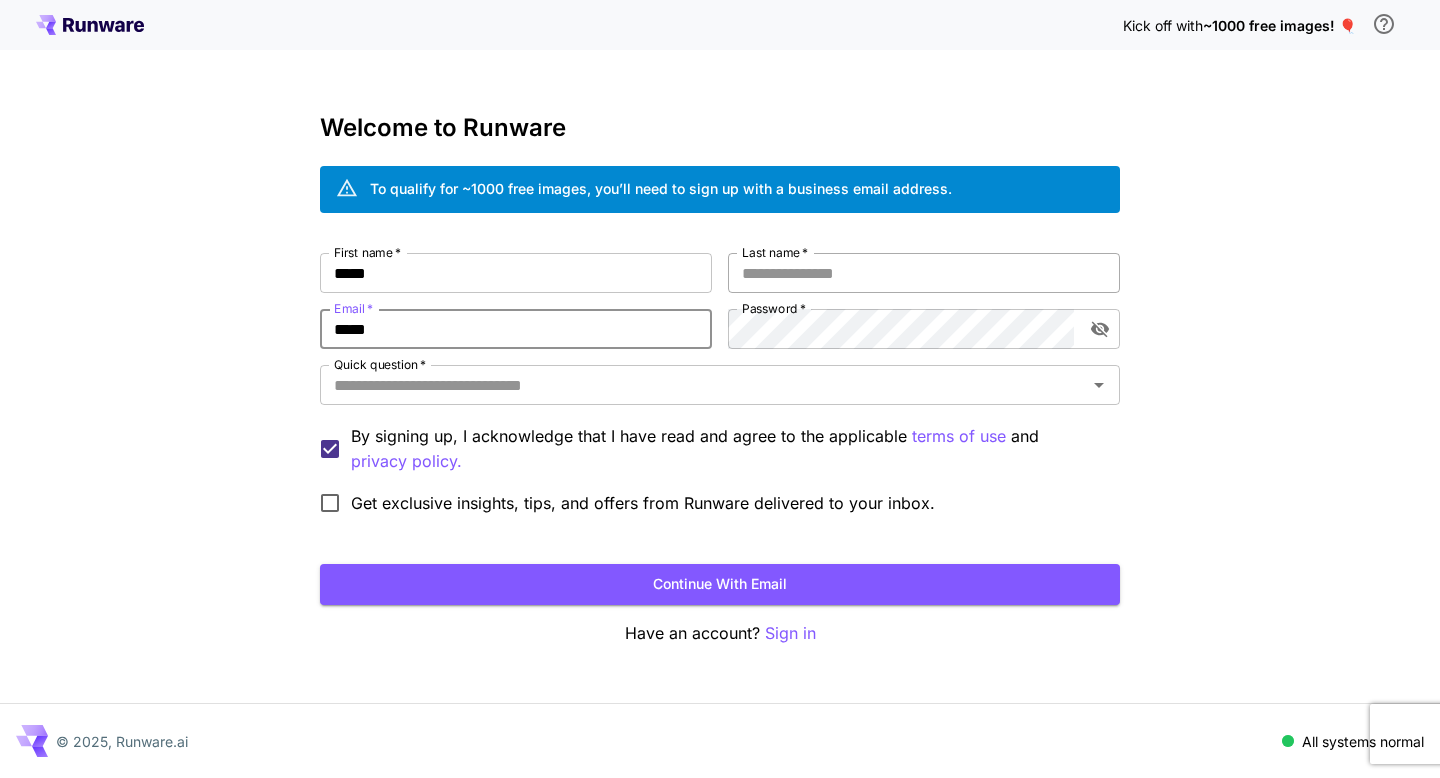 type on "*****" 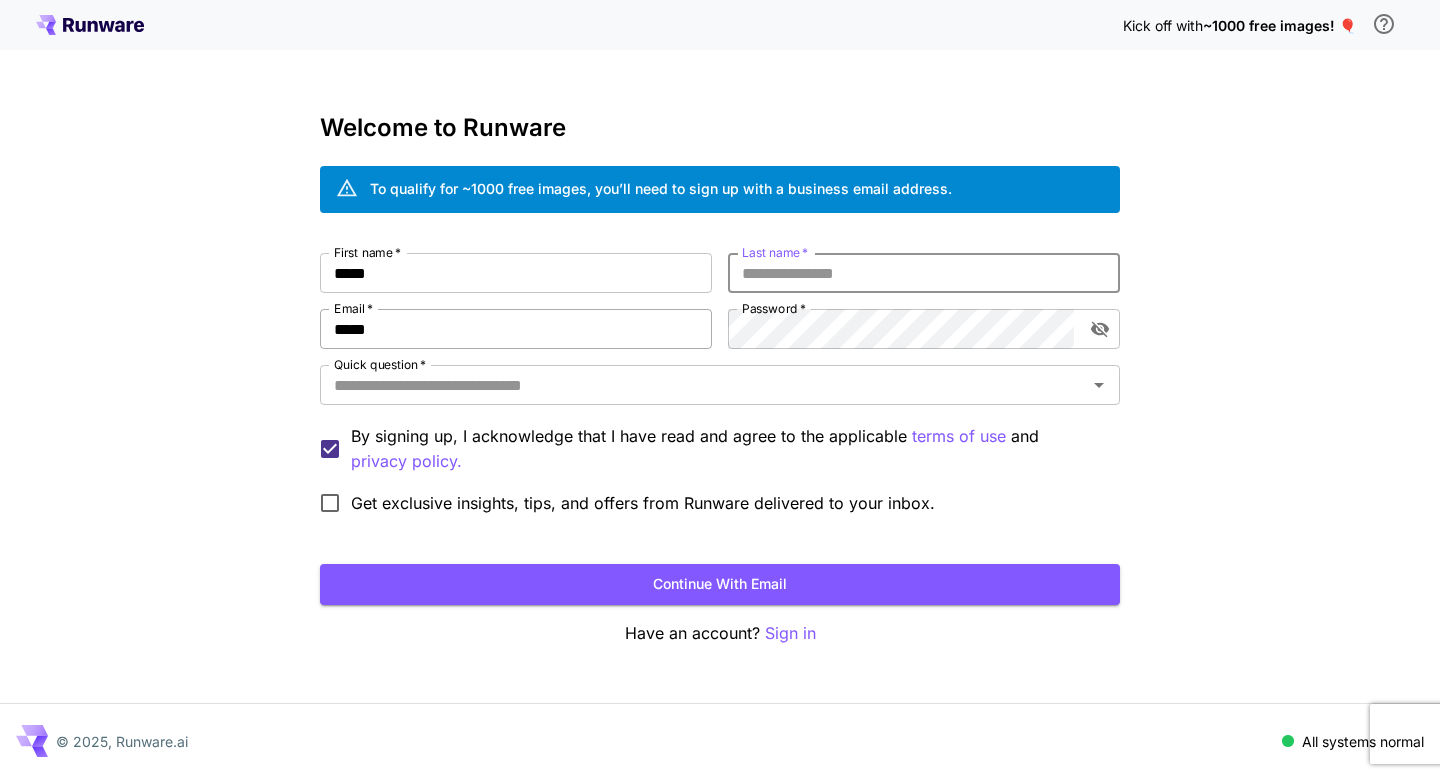 click on "*****" at bounding box center (516, 329) 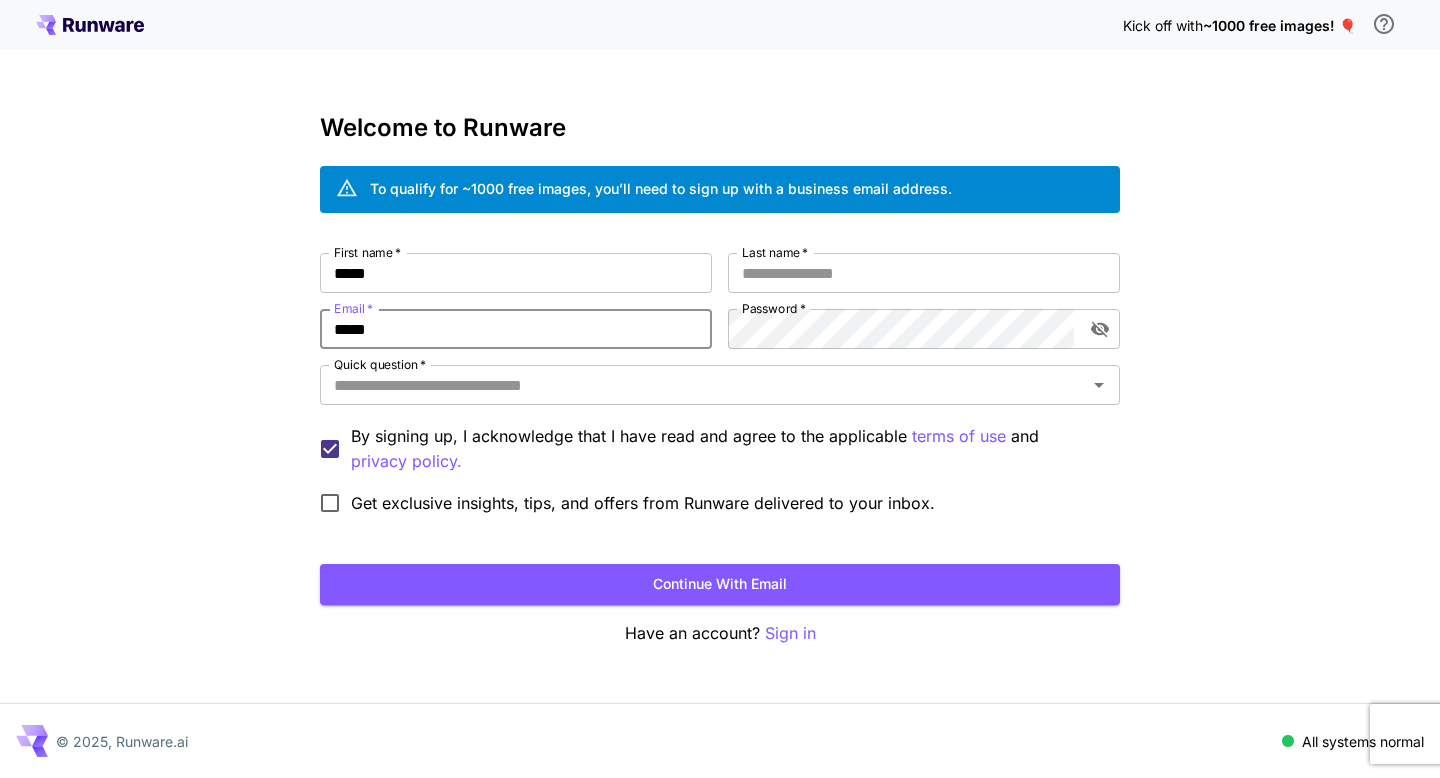 click on "*****" at bounding box center (516, 329) 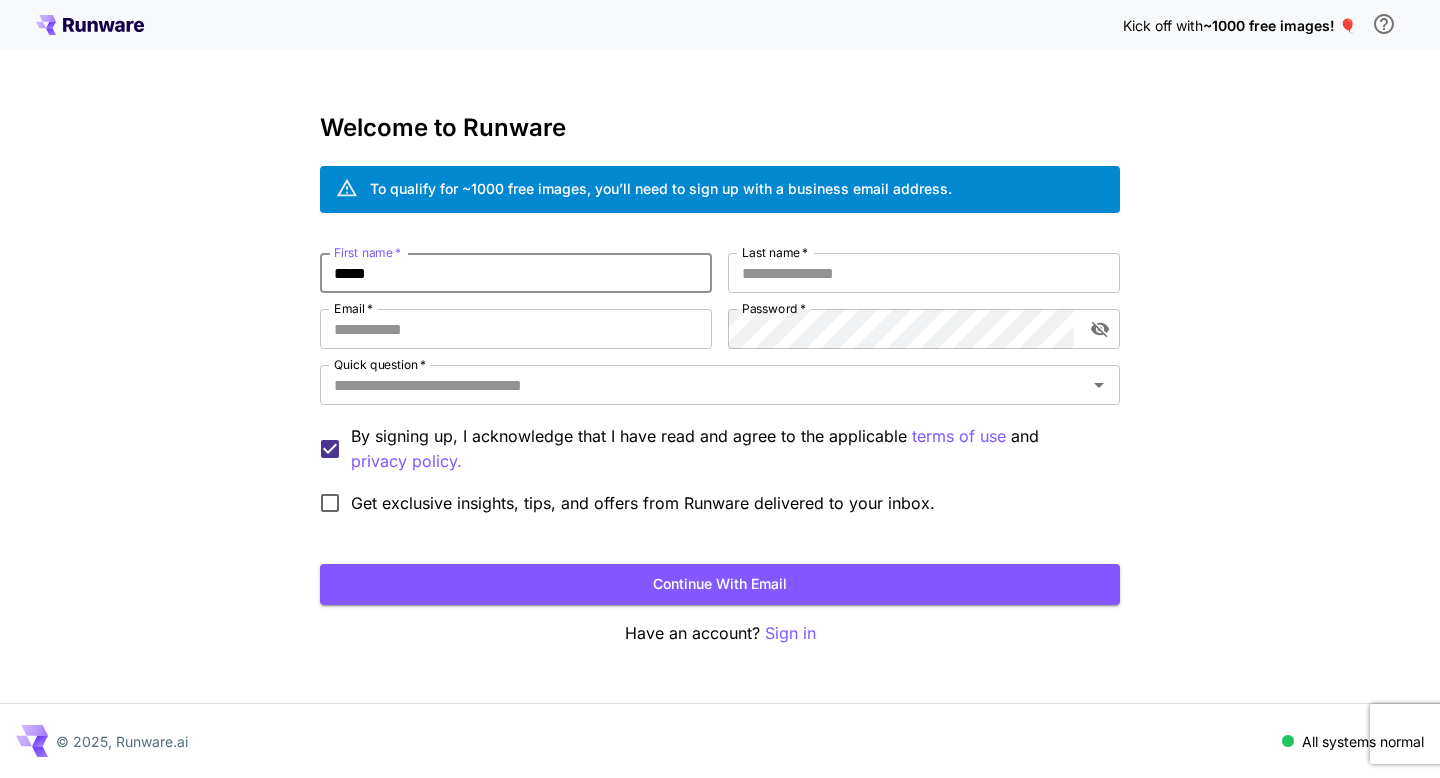 click on "*****" at bounding box center (516, 273) 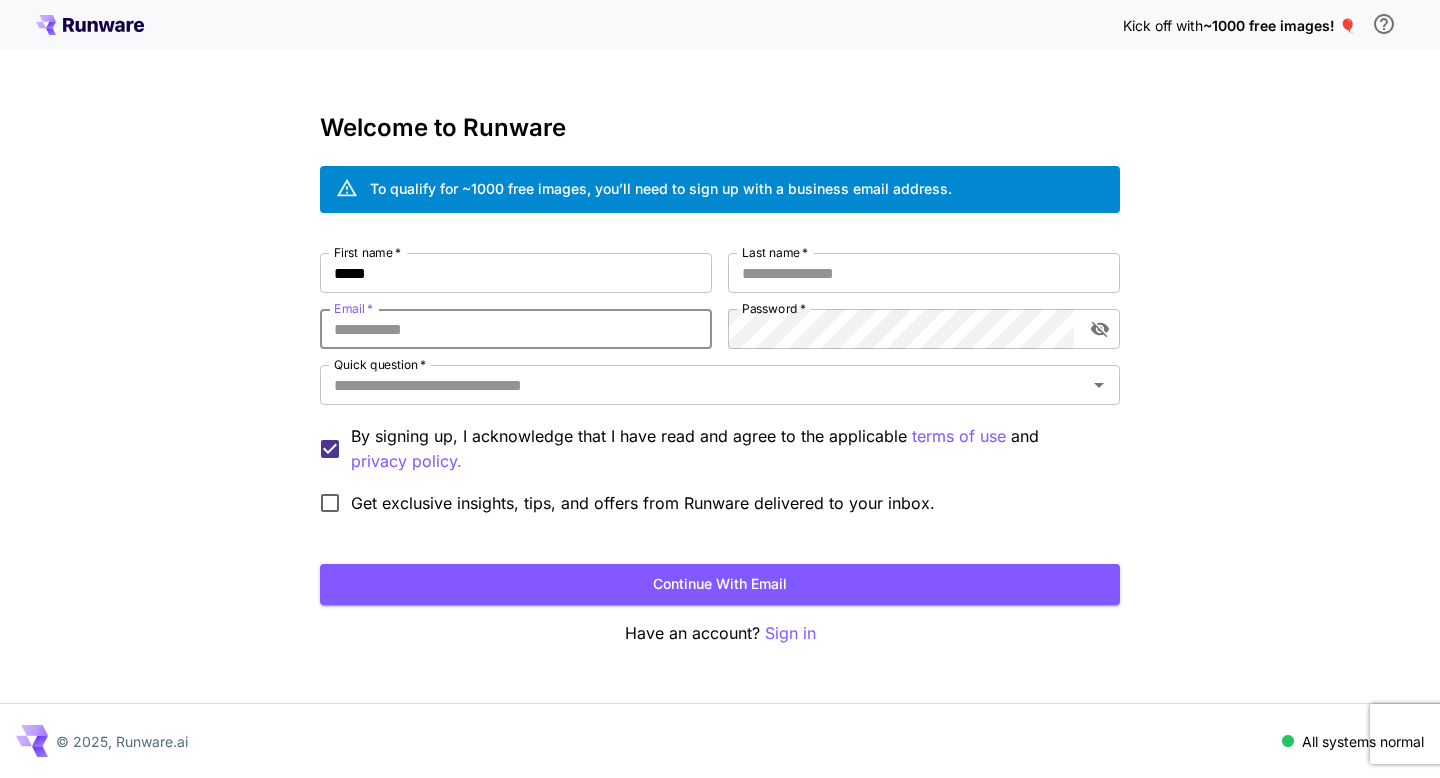 click on "Email   *" at bounding box center [516, 329] 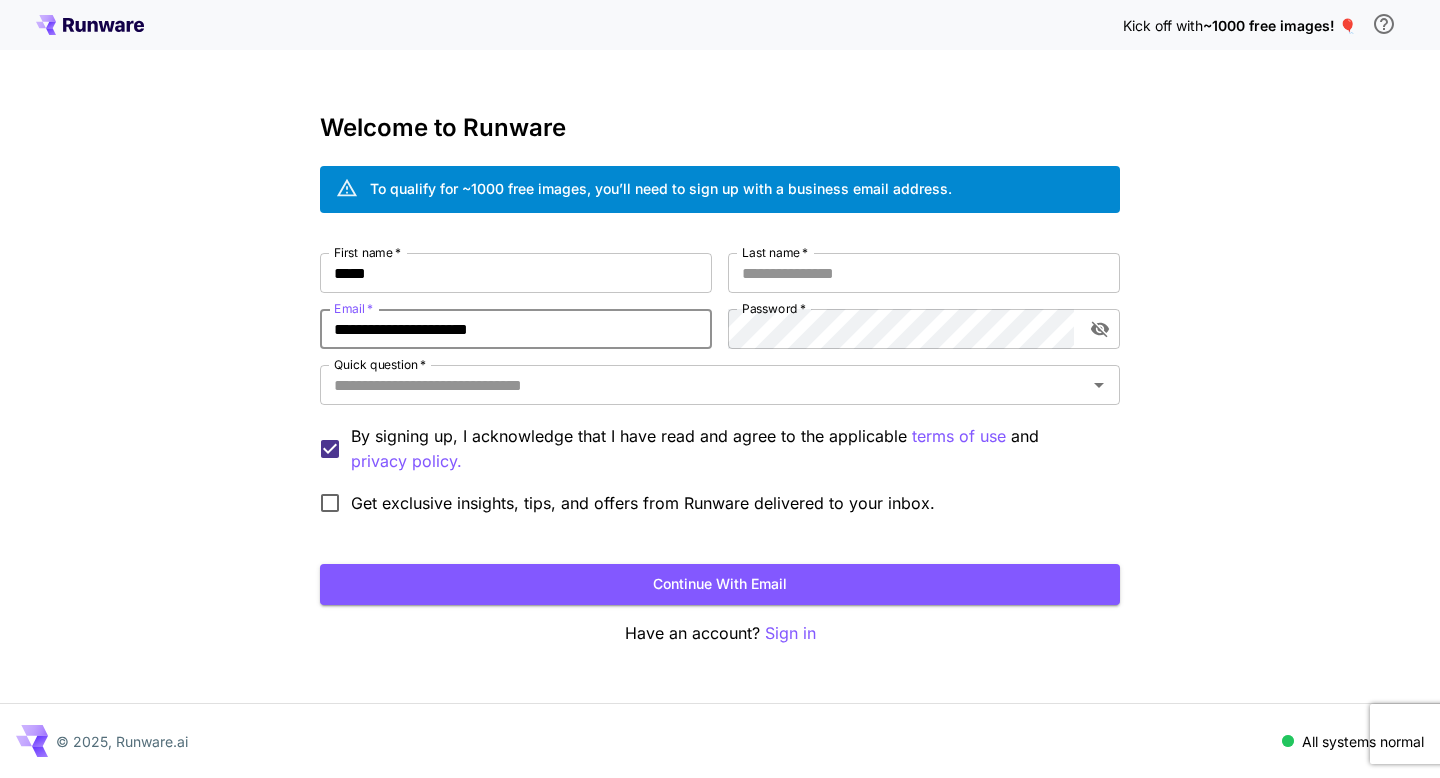 type on "**********" 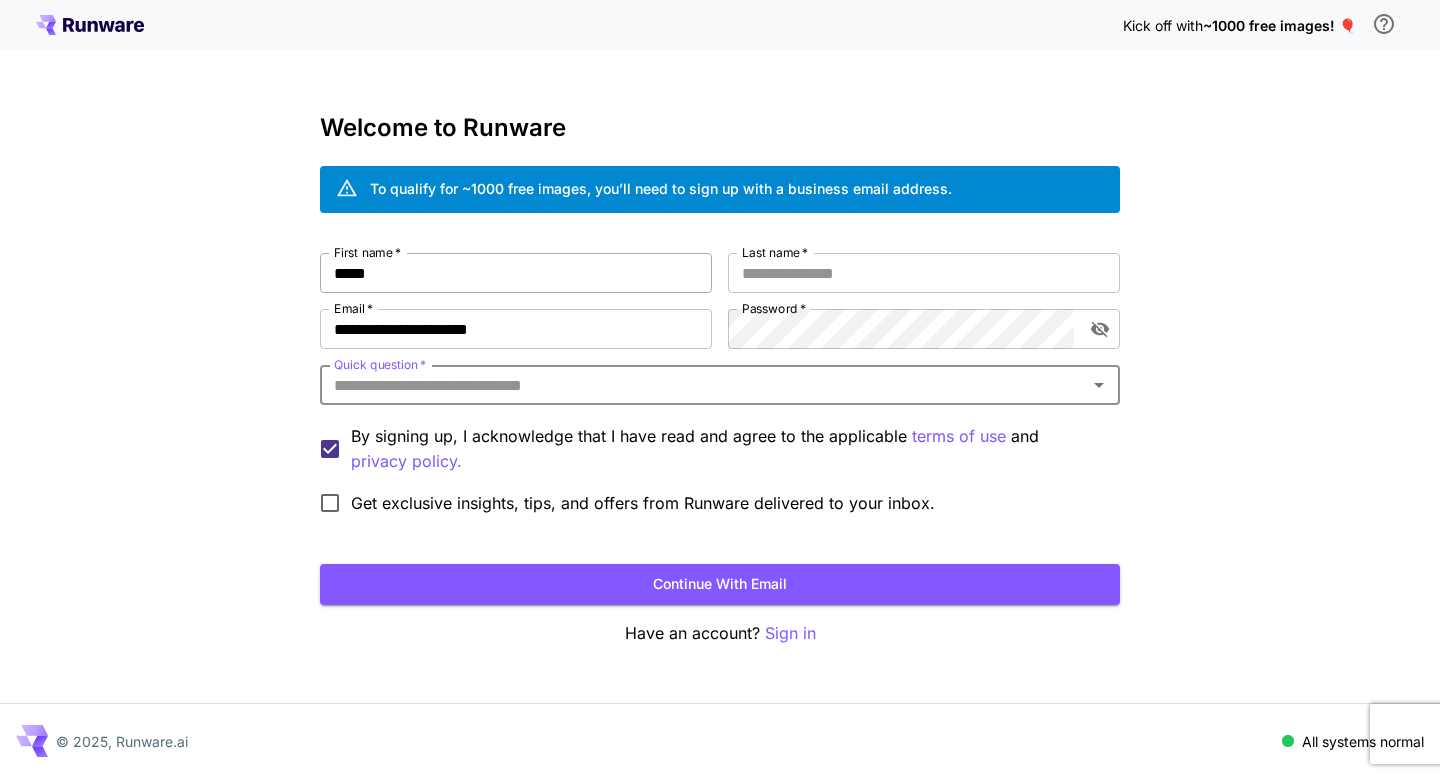 click on "*****" at bounding box center (516, 273) 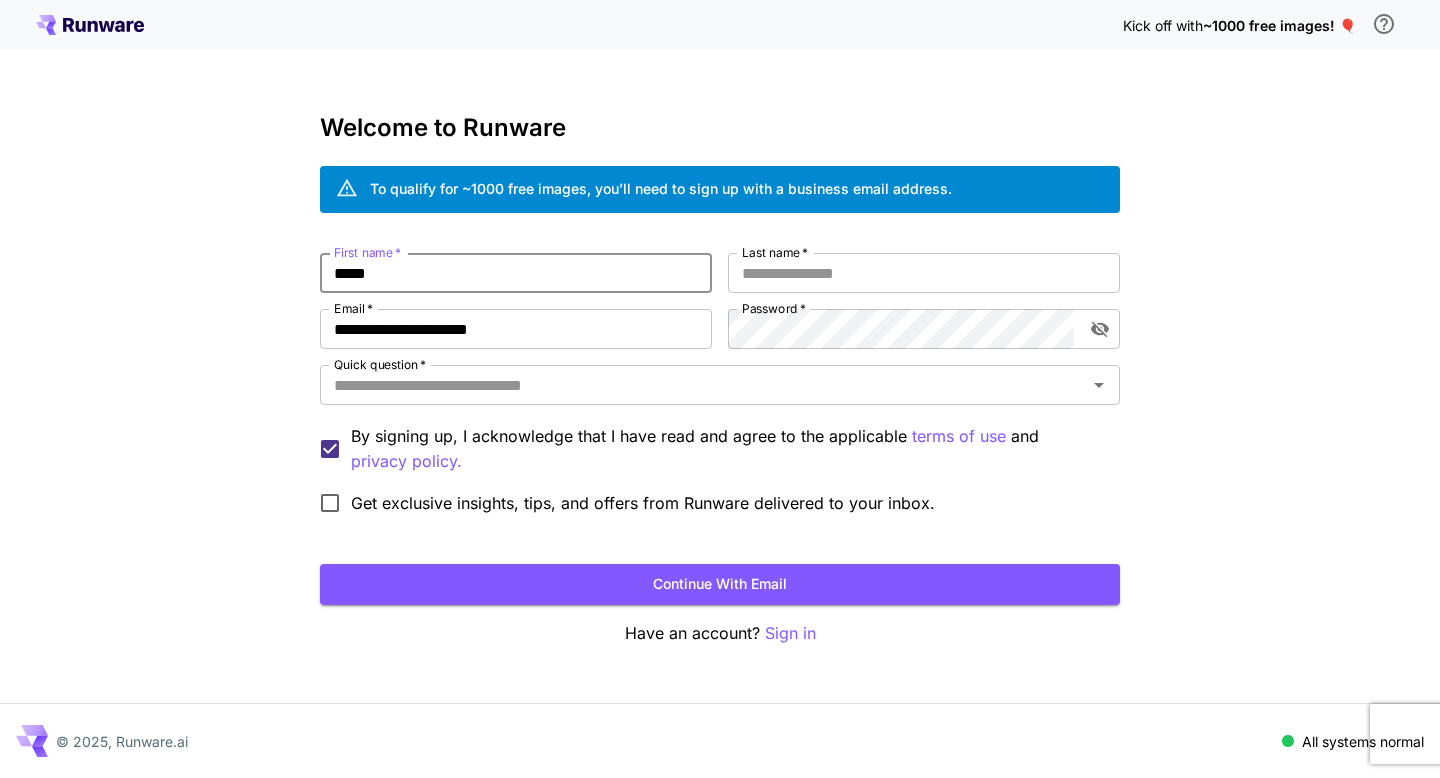 click on "*****" at bounding box center (516, 273) 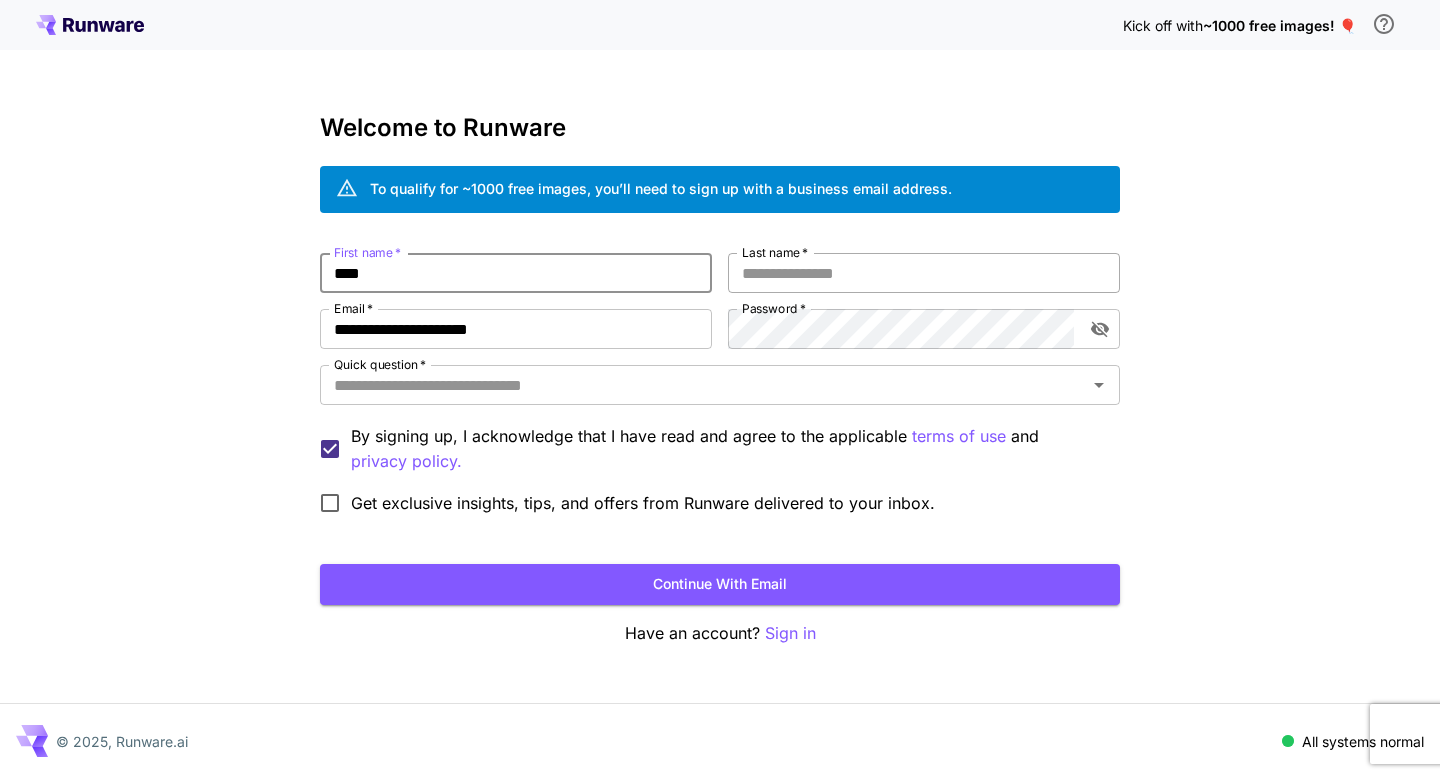 type on "****" 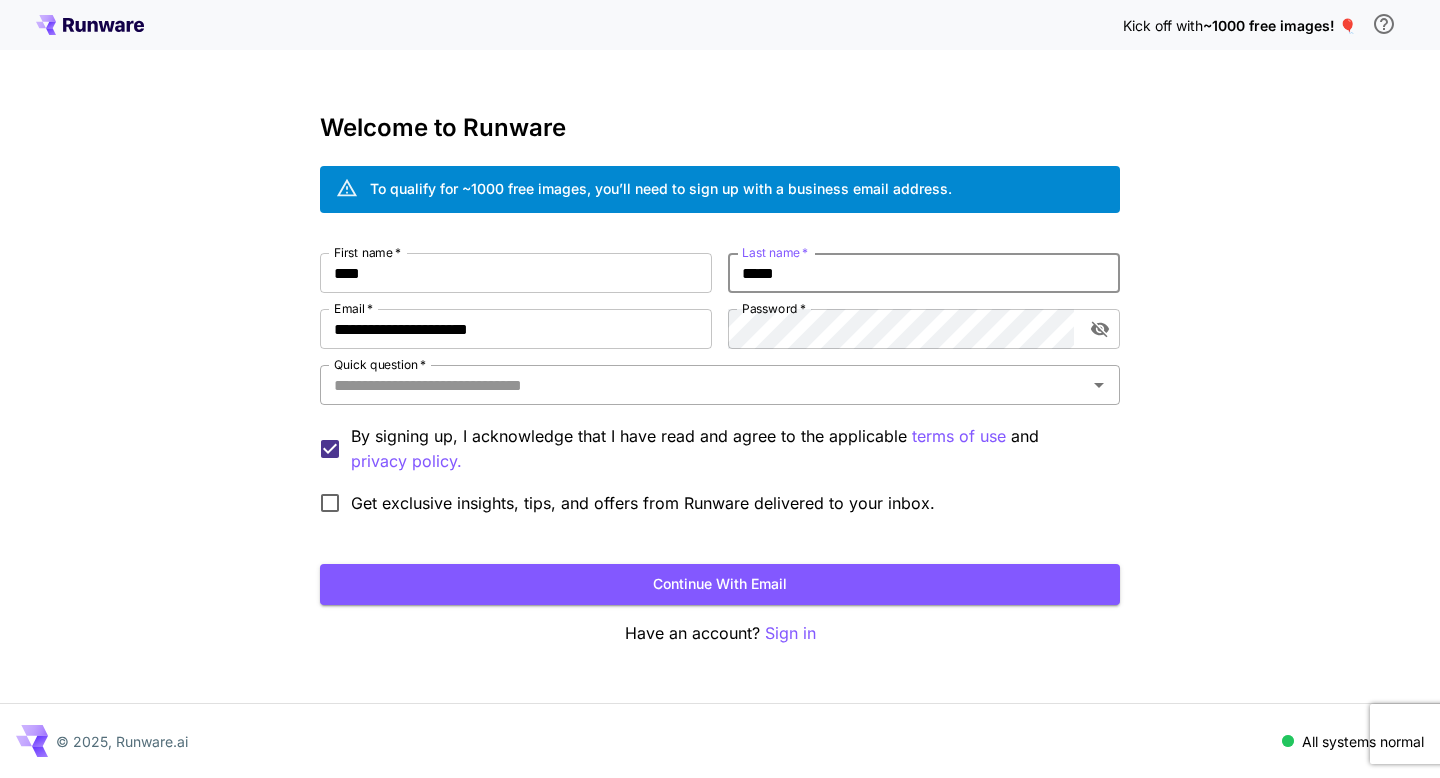 type on "*****" 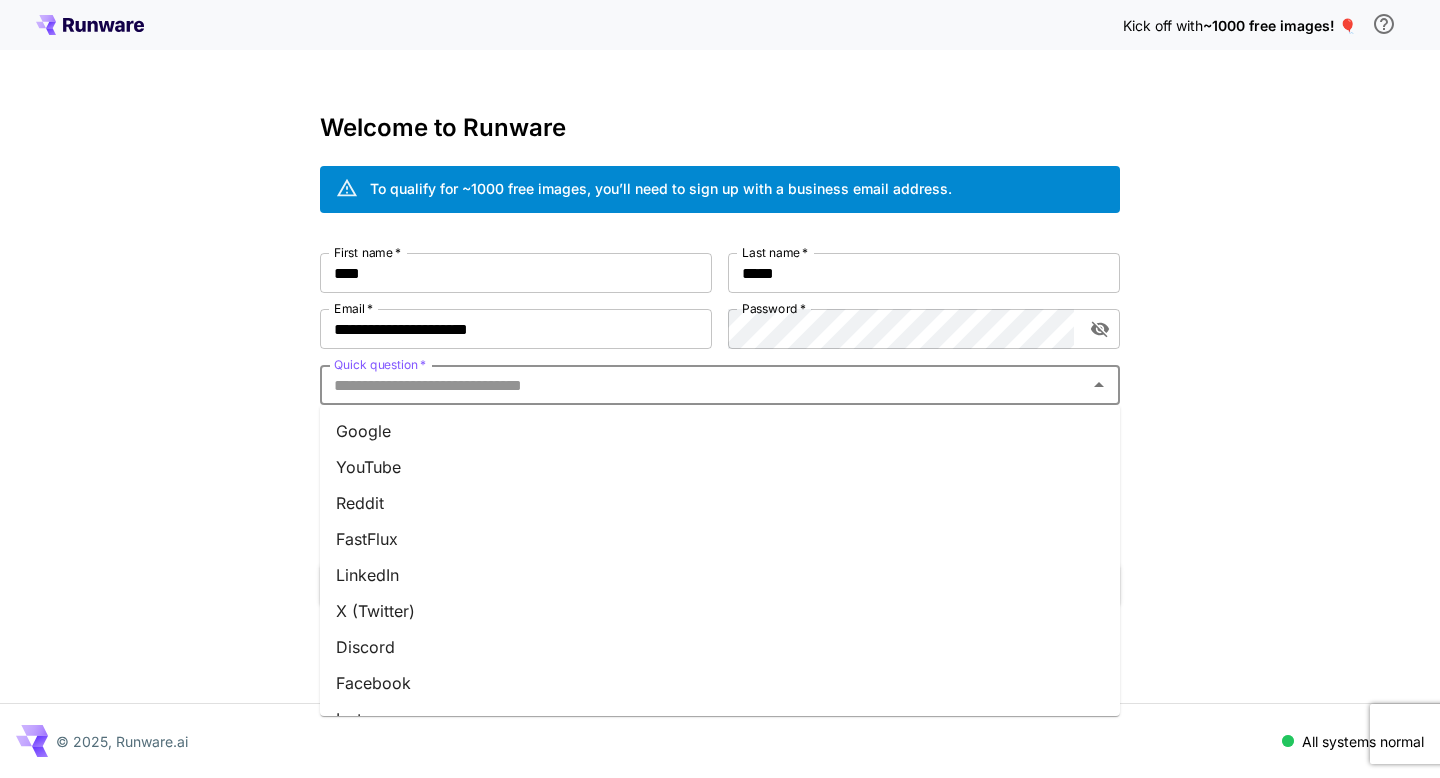 click on "Google" at bounding box center (720, 431) 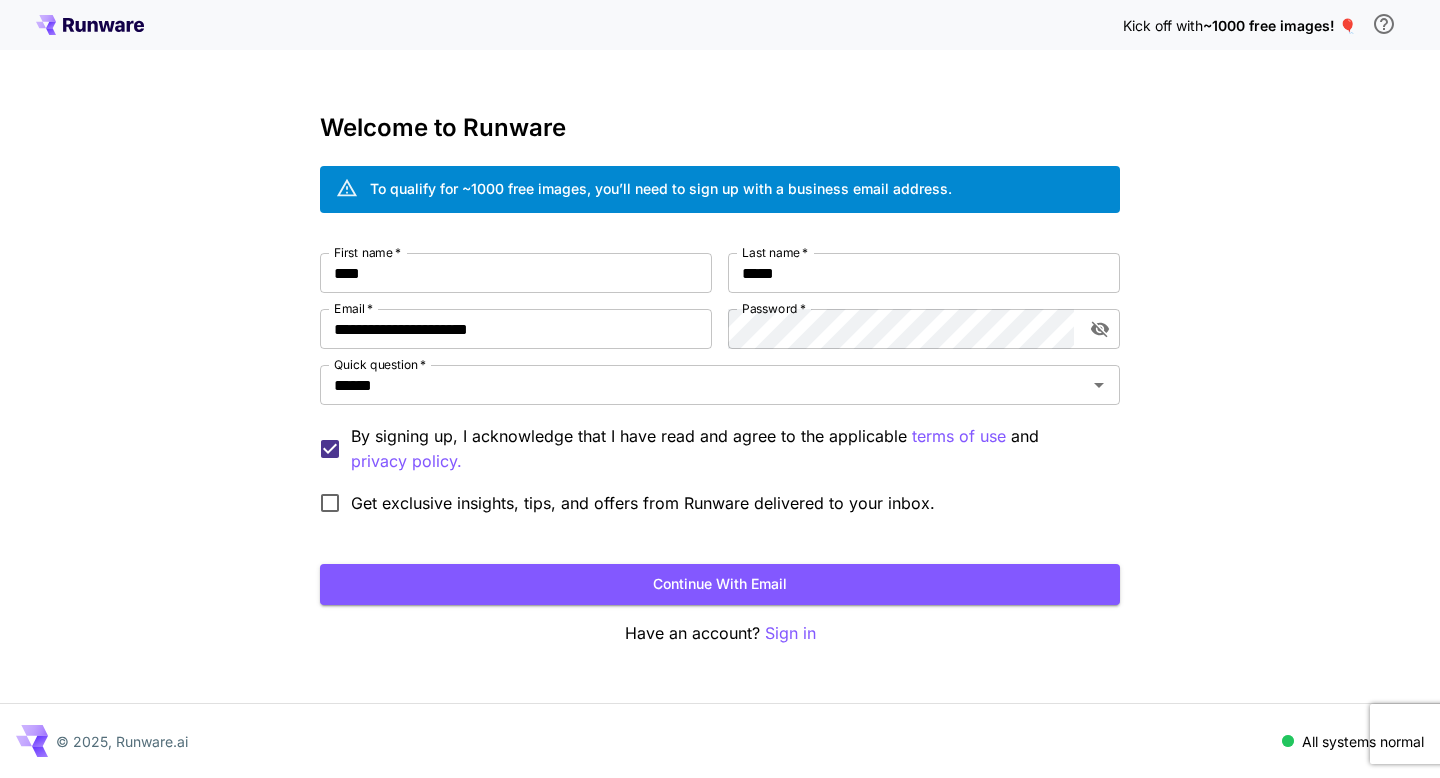 click on "**********" at bounding box center (720, 389) 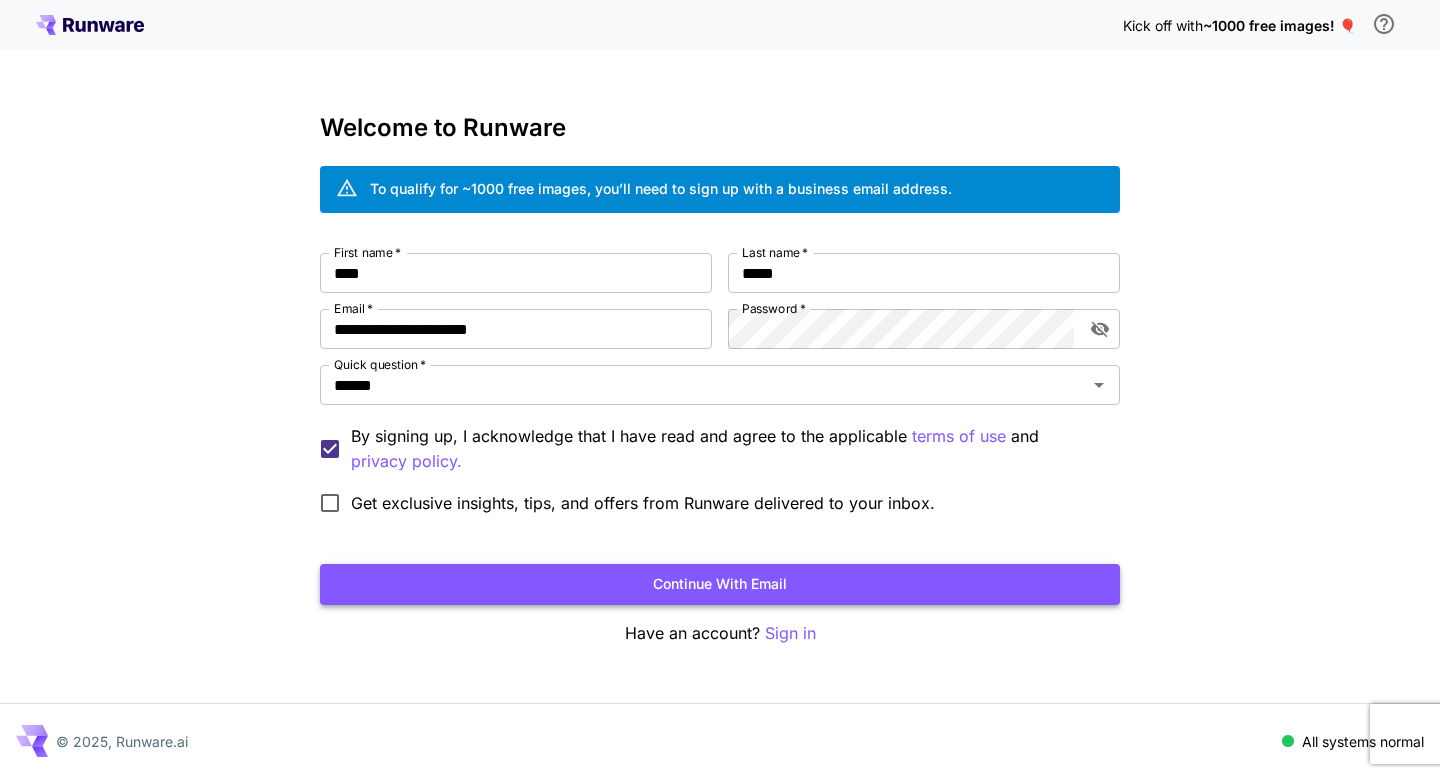 click on "Continue with email" at bounding box center [720, 584] 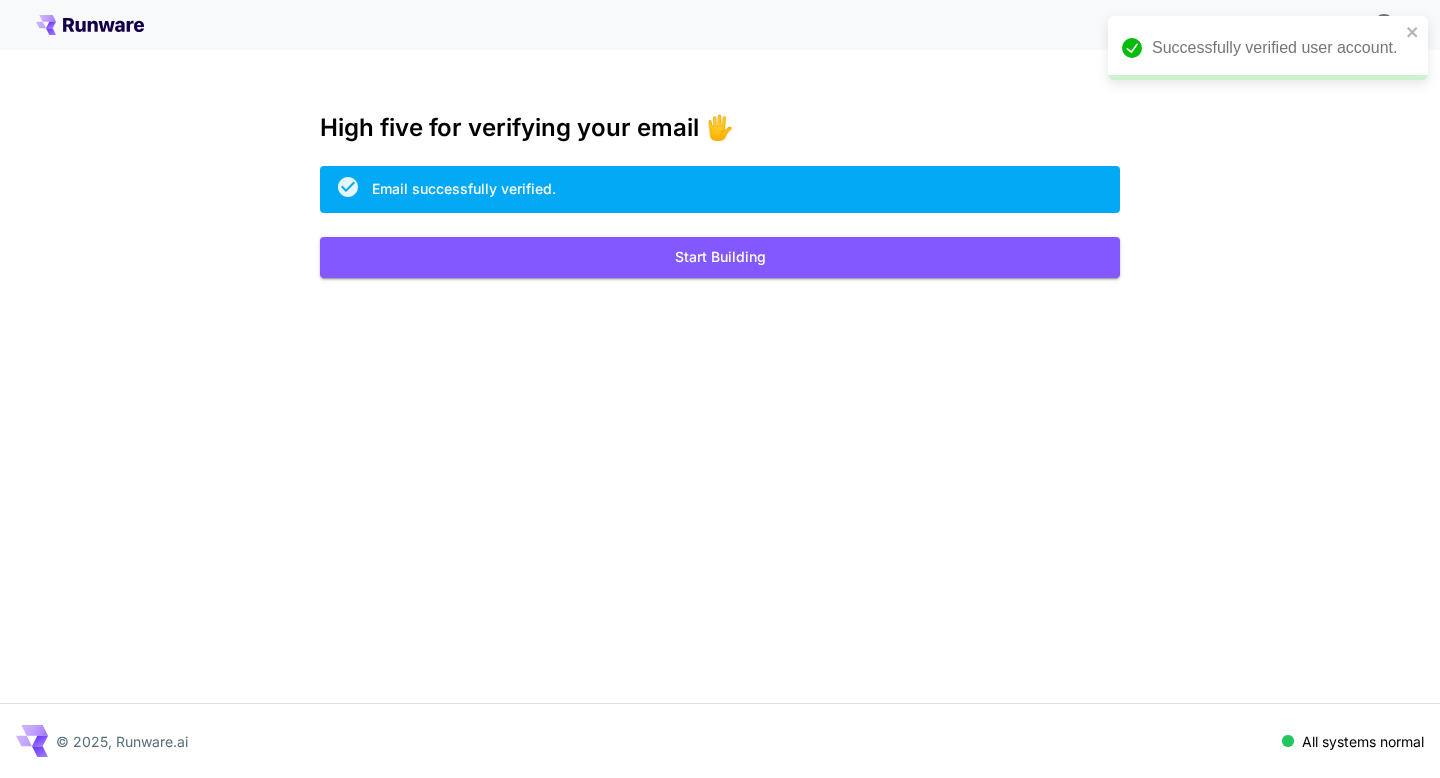 scroll, scrollTop: 0, scrollLeft: 0, axis: both 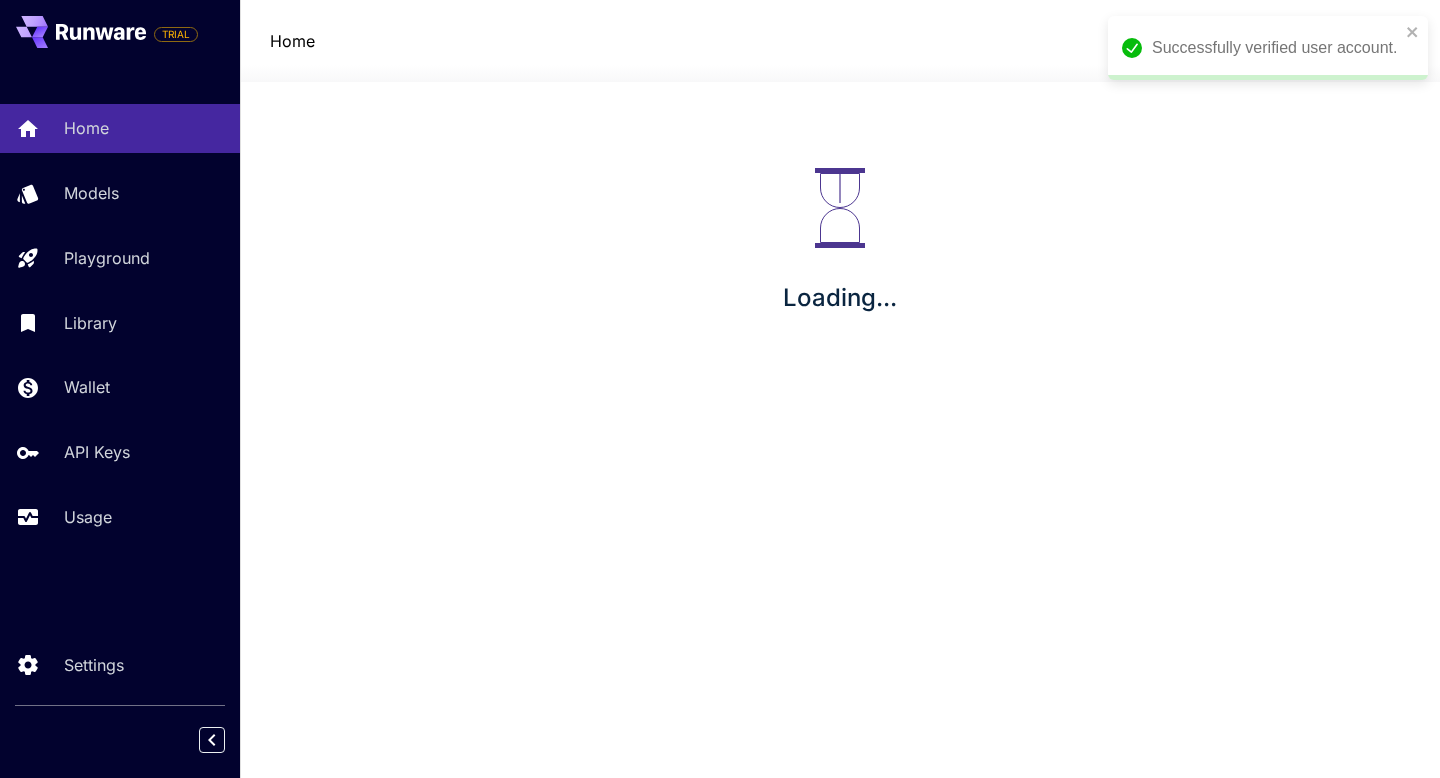 click 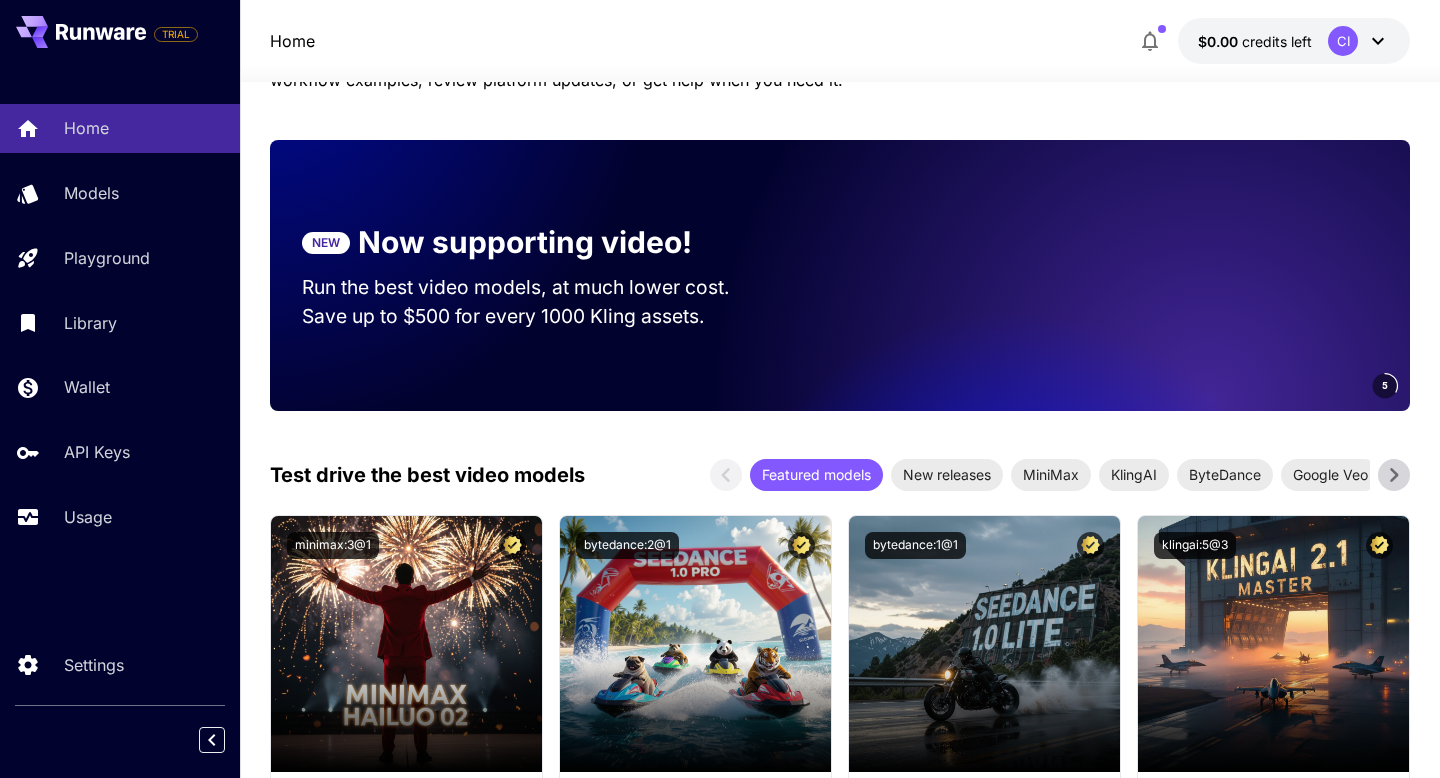 scroll, scrollTop: 356, scrollLeft: 0, axis: vertical 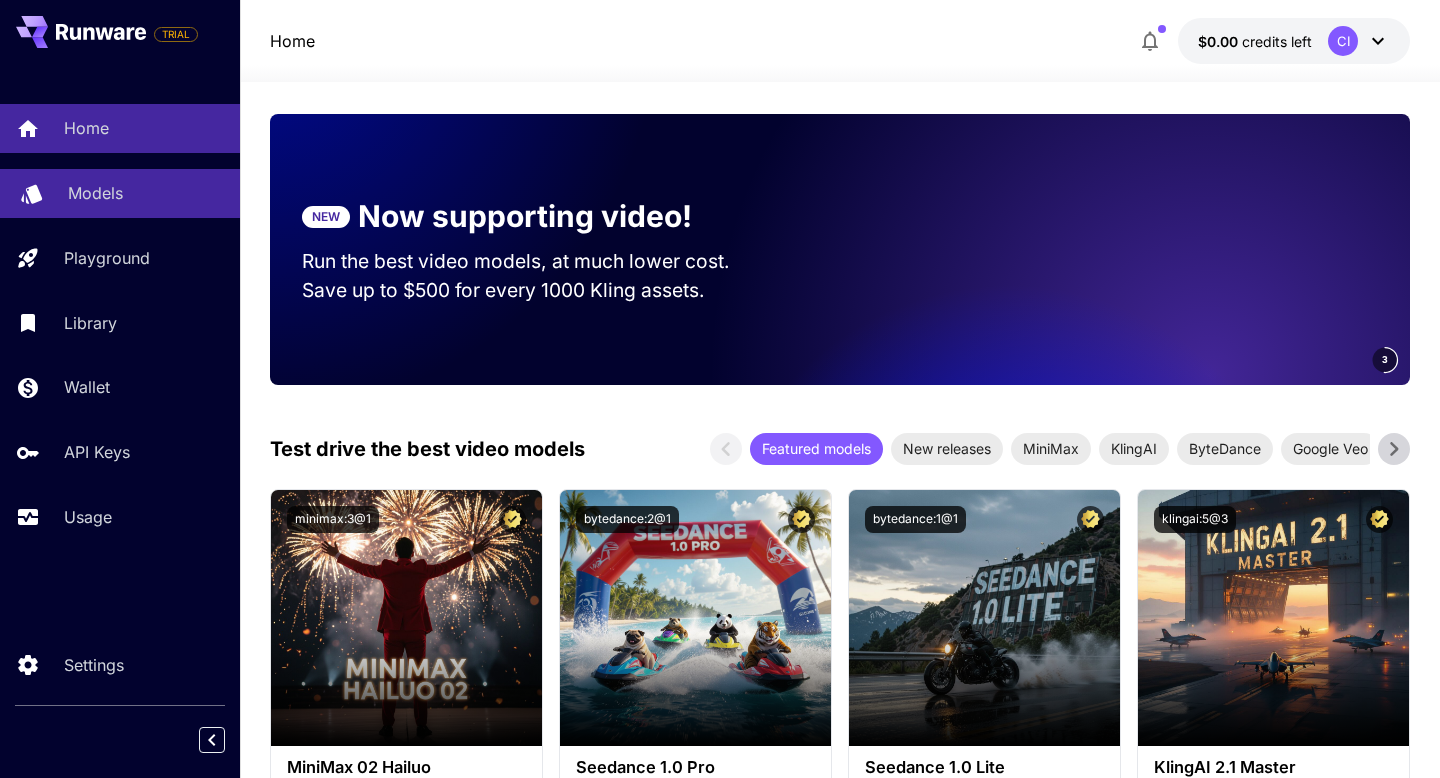 click on "Models" at bounding box center (95, 193) 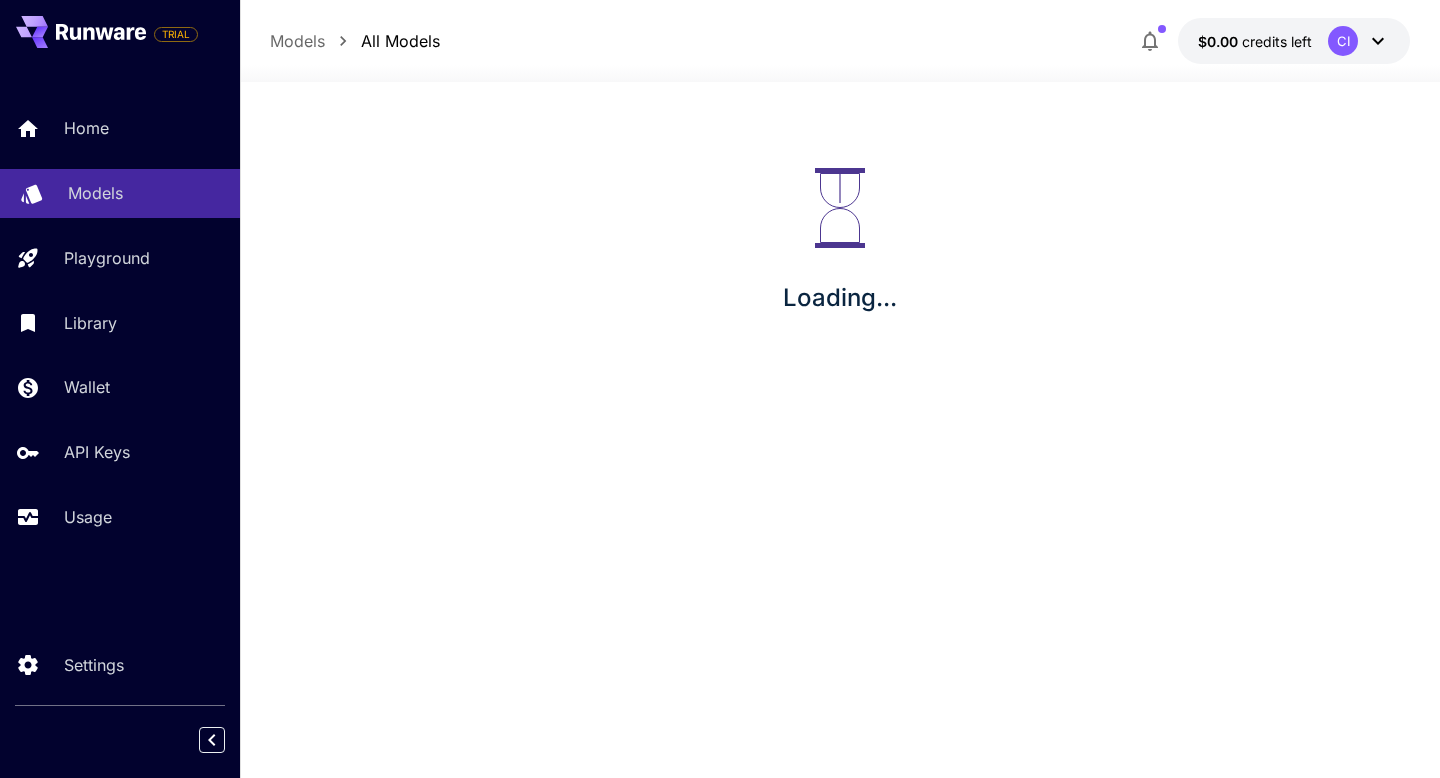 scroll, scrollTop: 0, scrollLeft: 0, axis: both 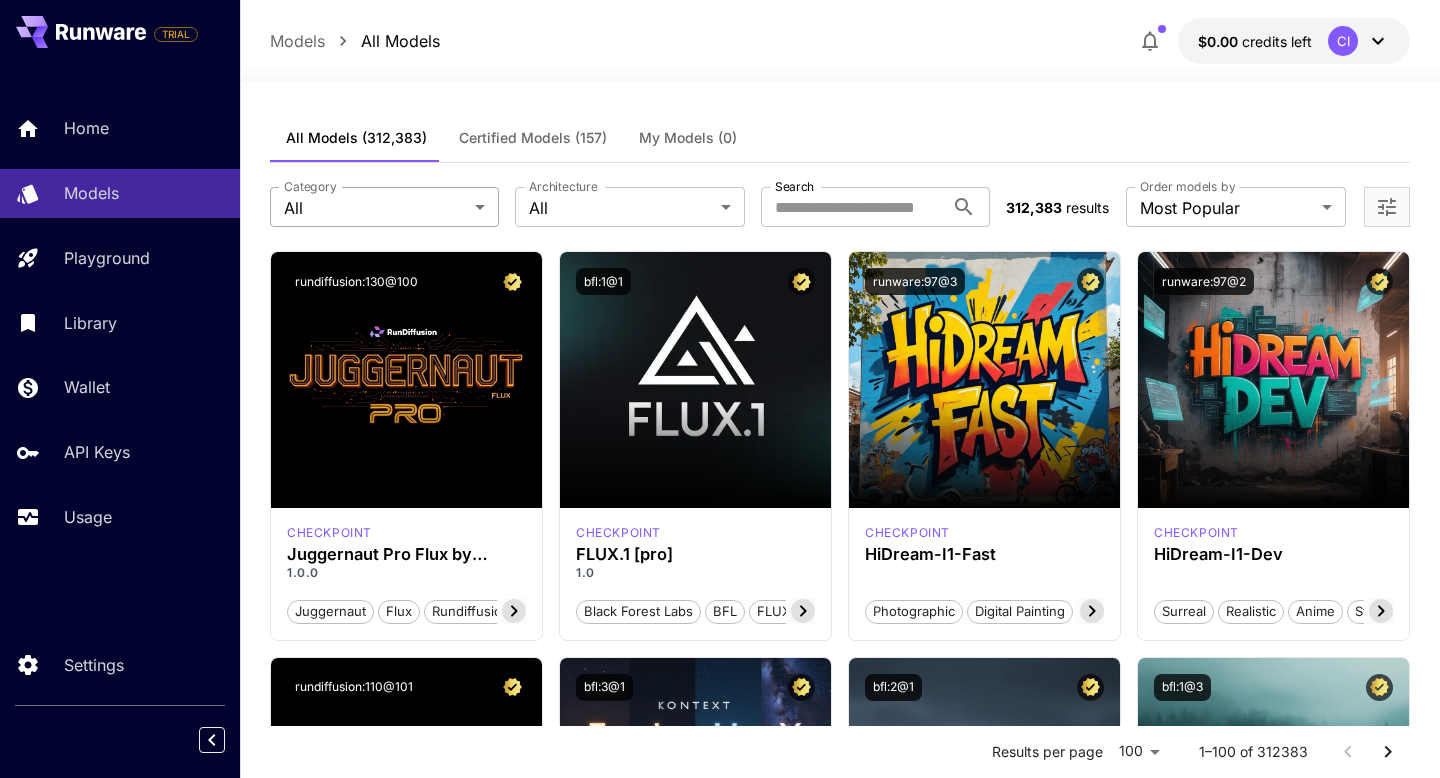 click on "**********" at bounding box center (720, 9553) 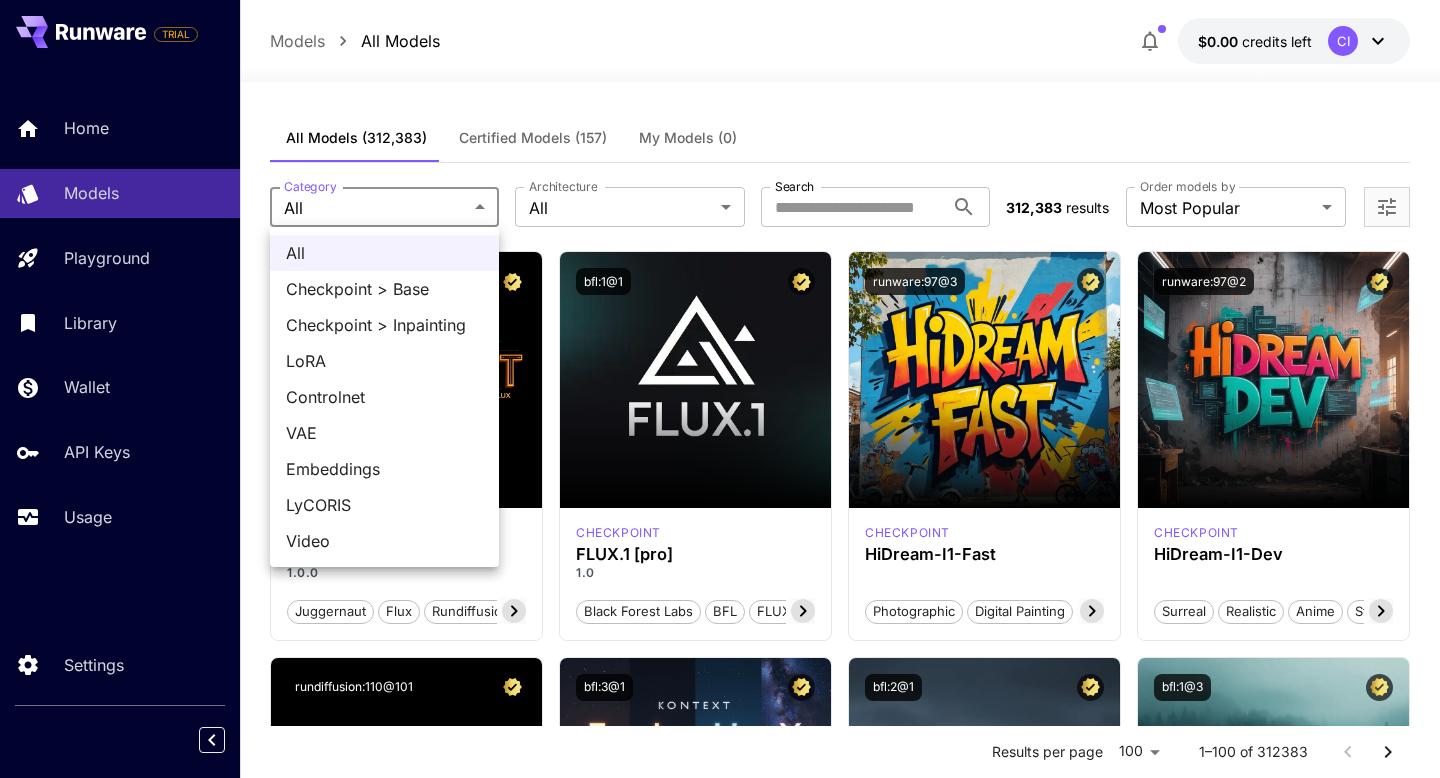 click at bounding box center [720, 389] 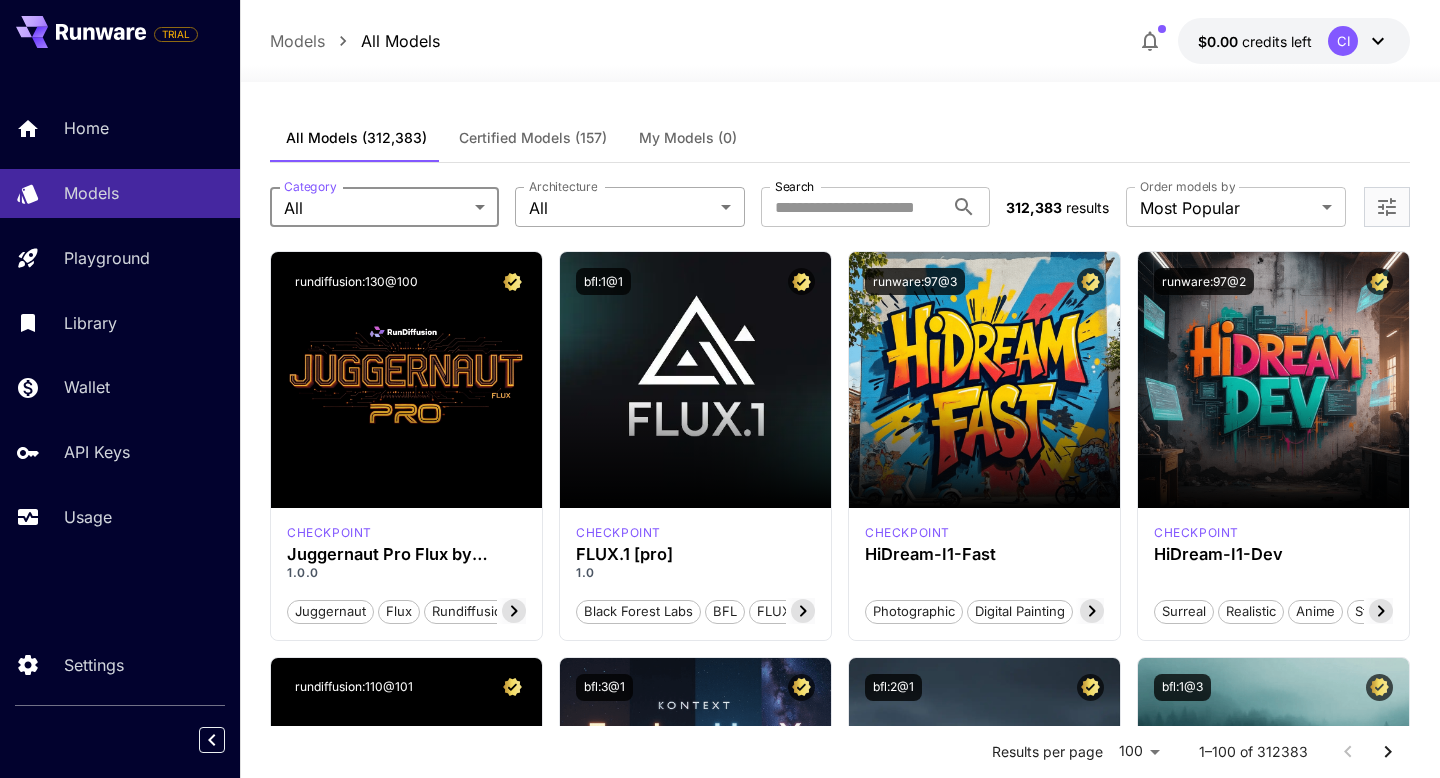 click on "**********" at bounding box center (720, 9553) 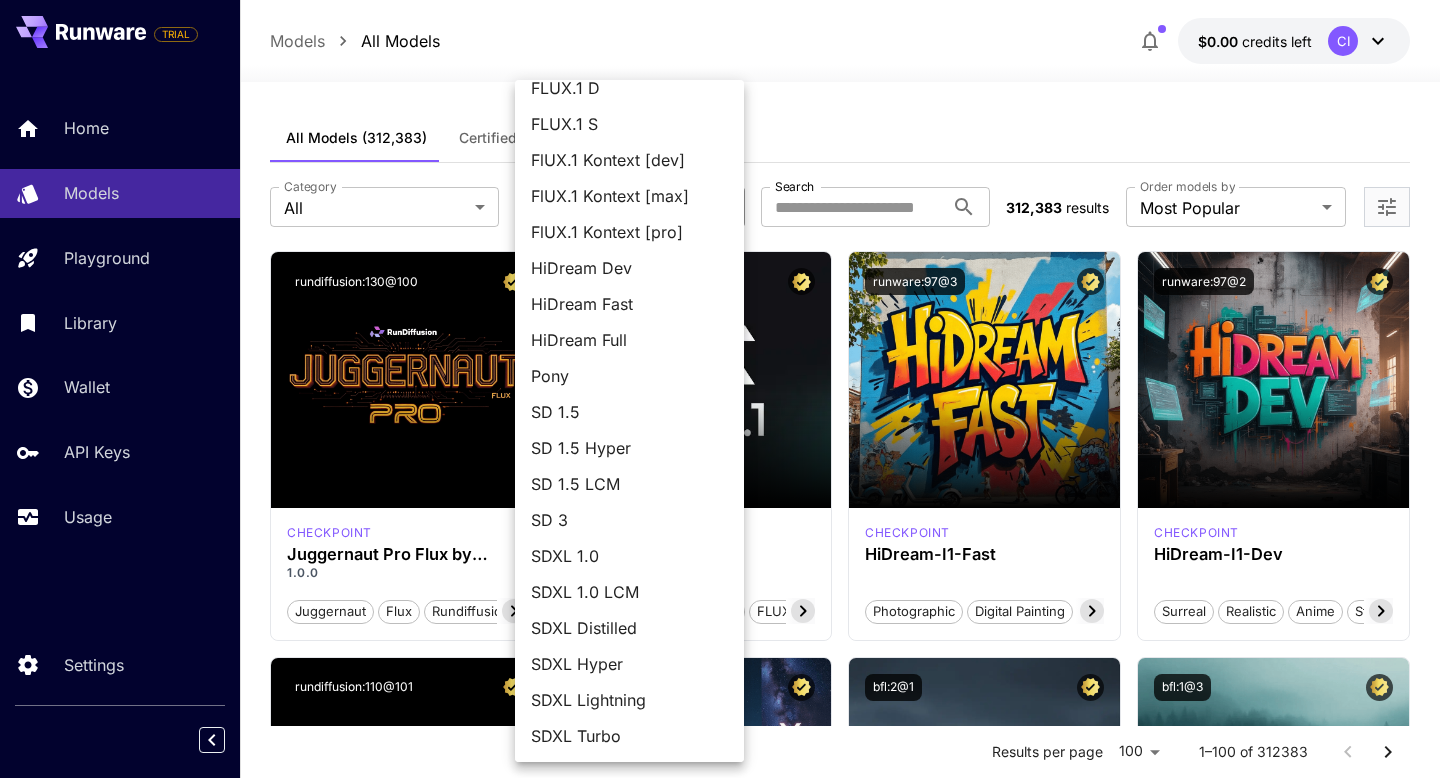 scroll, scrollTop: 0, scrollLeft: 0, axis: both 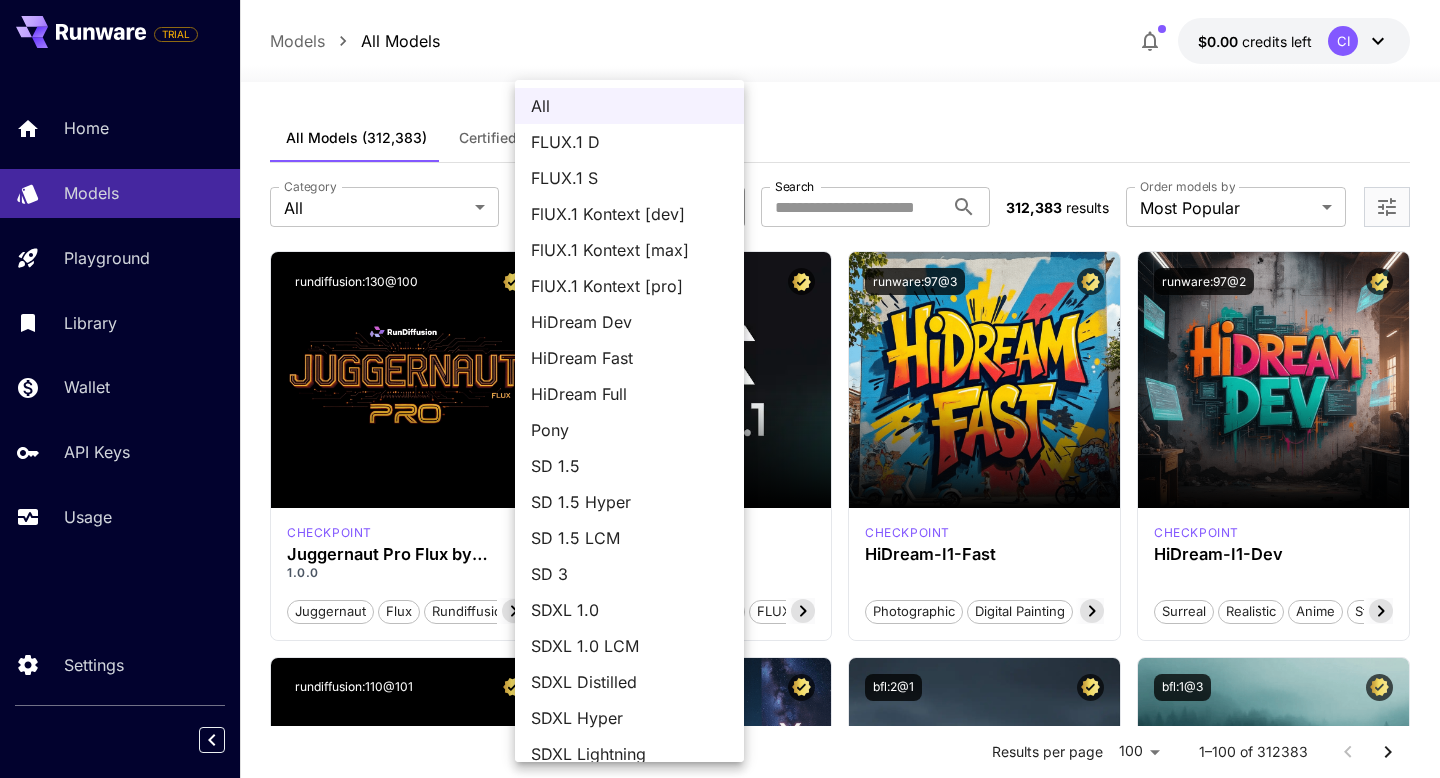 click on "FlUX.1 Kontext [dev]" at bounding box center (629, 214) 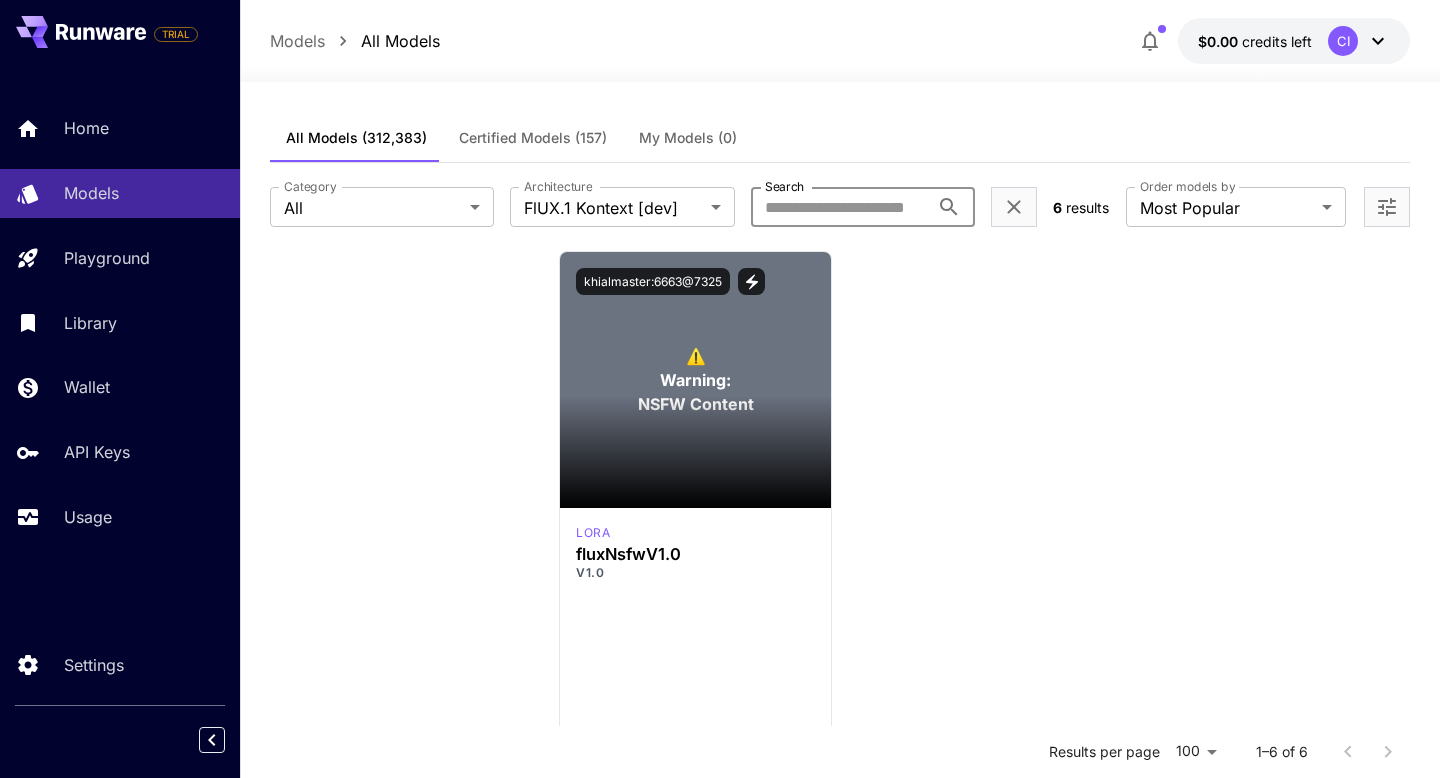 click on "Search" at bounding box center [840, 207] 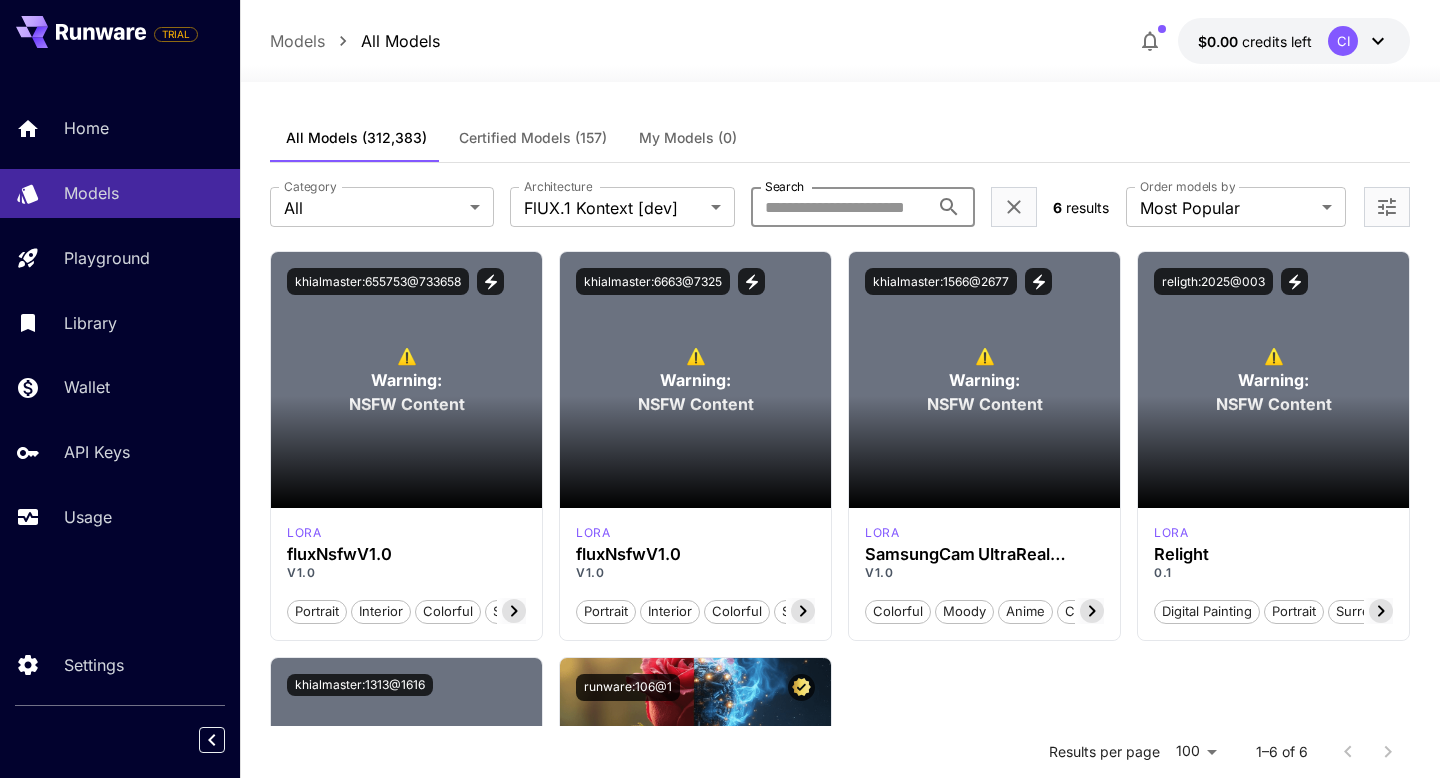 click on "Certified Models (157)" at bounding box center (533, 138) 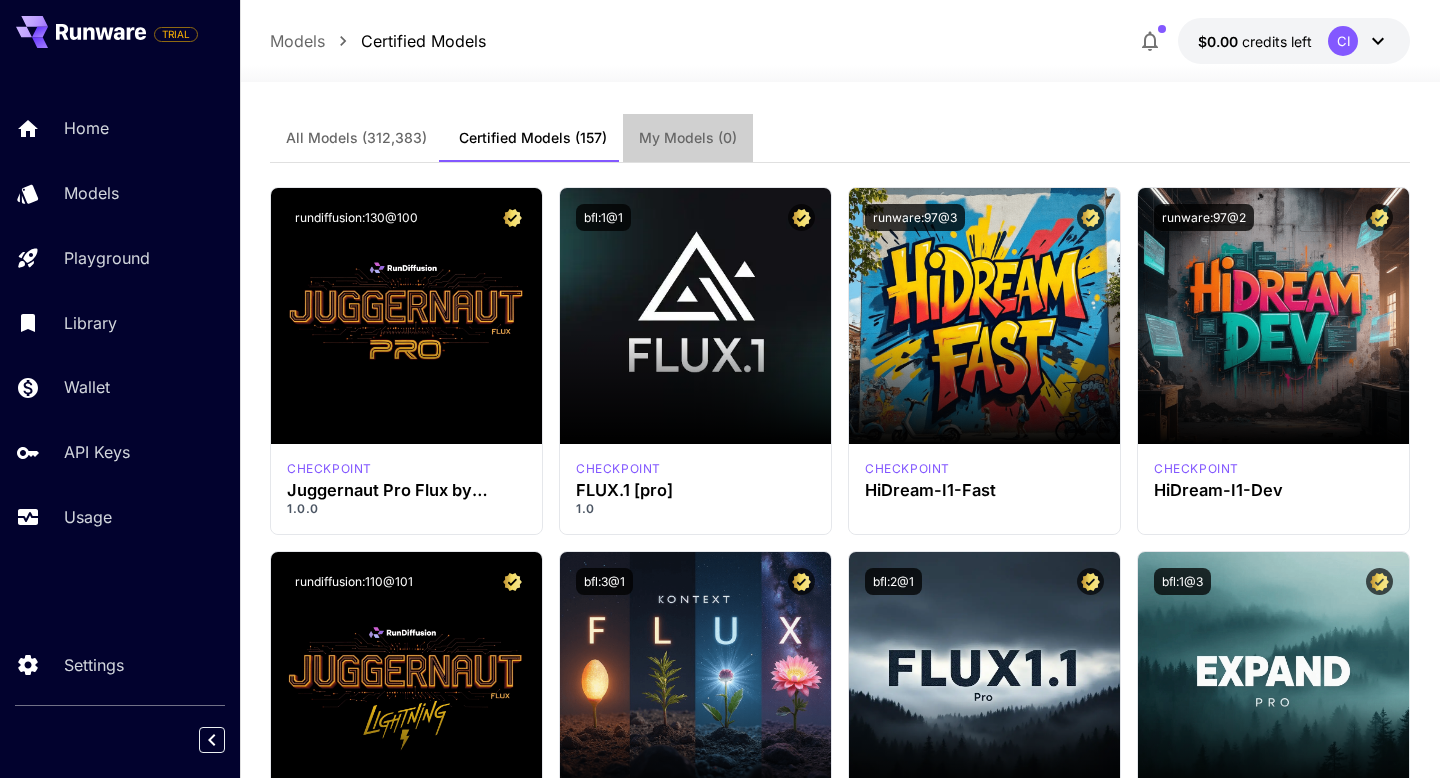 click on "My Models (0)" at bounding box center (688, 138) 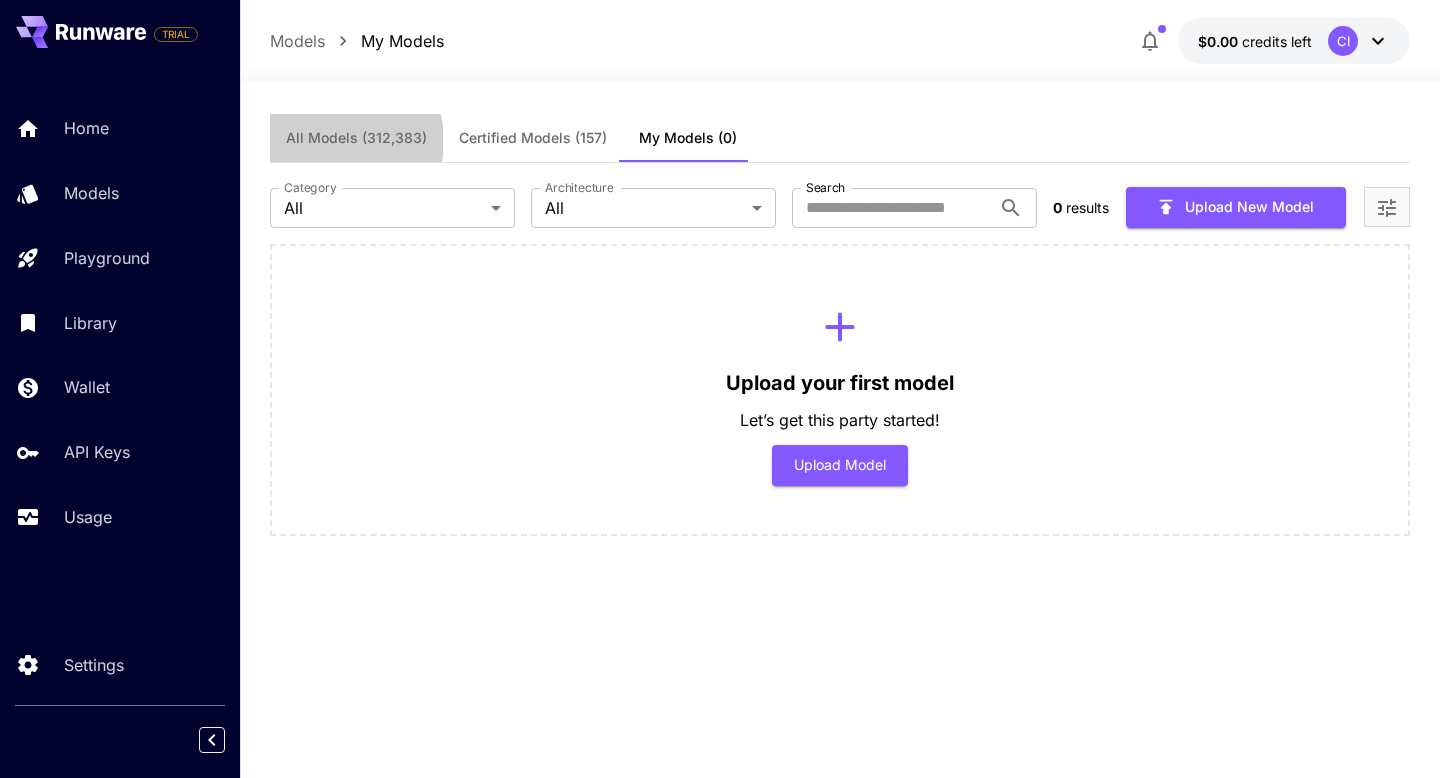 click on "All Models (312,383)" at bounding box center (356, 138) 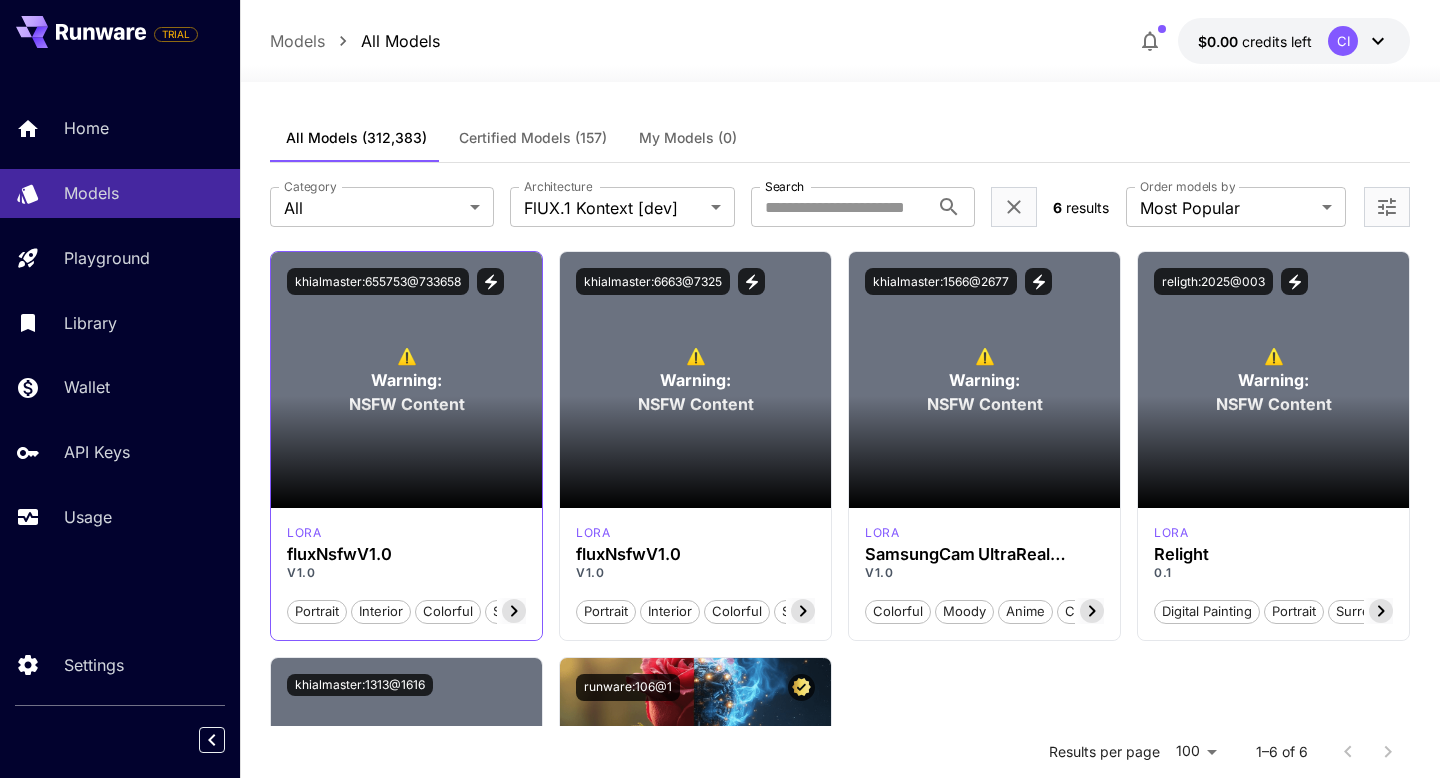 click at bounding box center [406, 452] 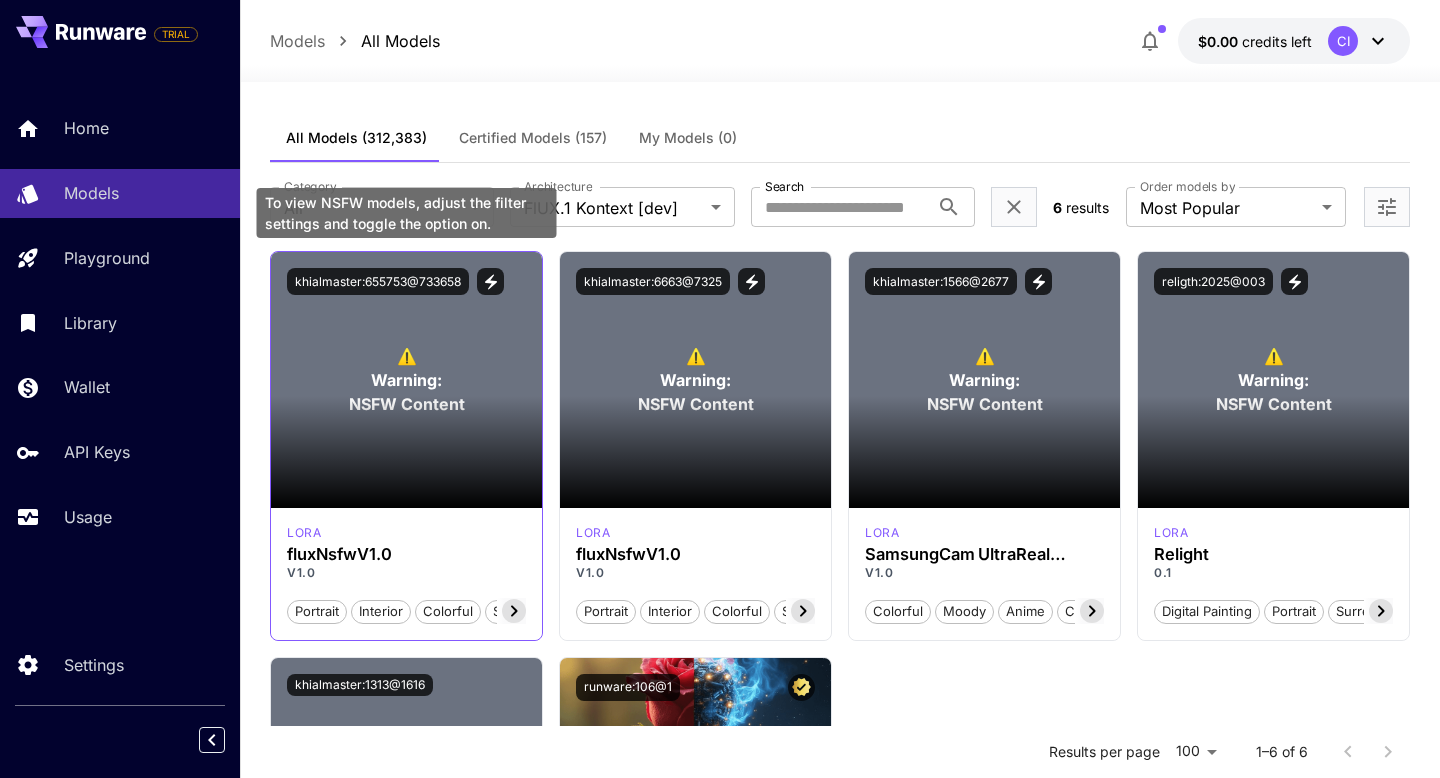 click on "⚠️ Warning: NSFW Content" at bounding box center [406, 380] 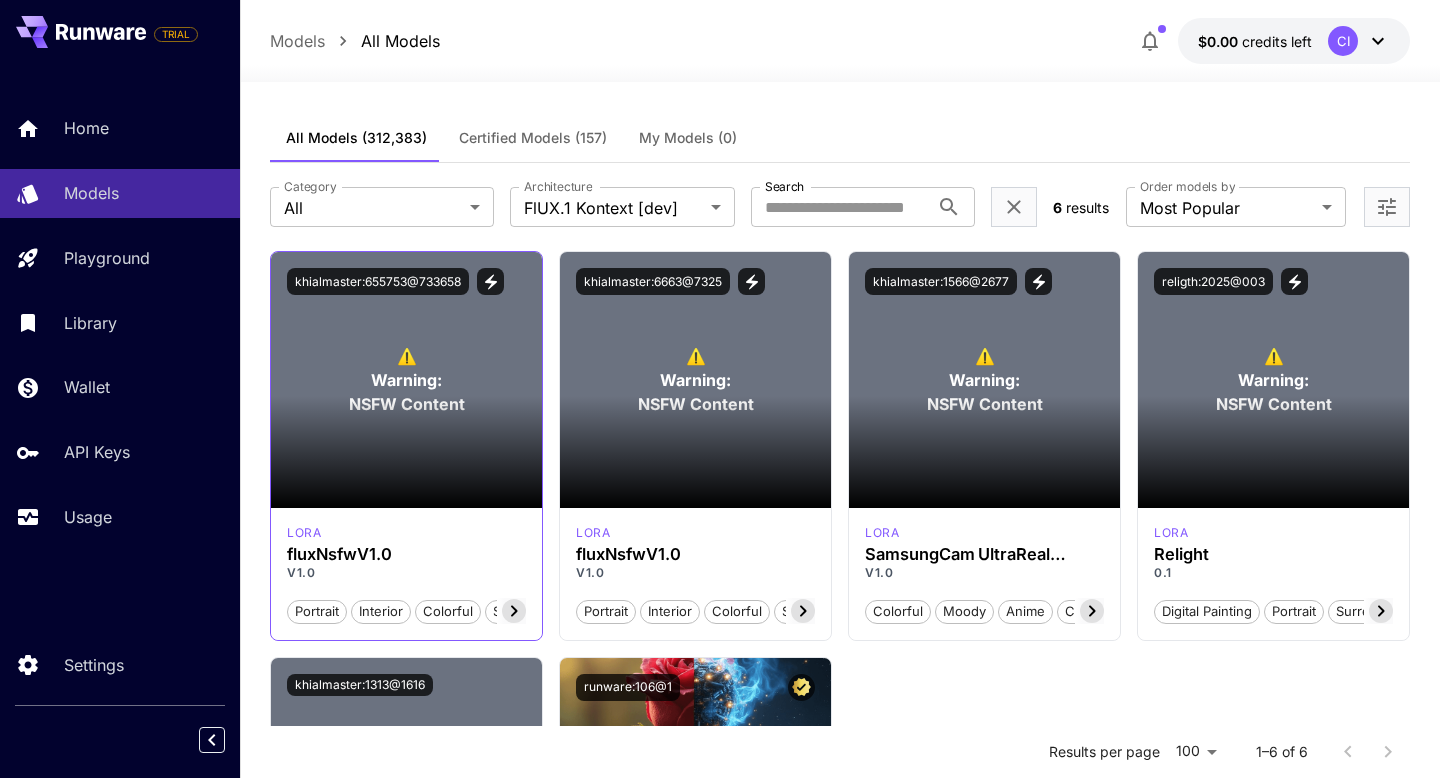 click on "lora fluxNsfwV1.0 V1.0 Portrait Interior Colorful Sci-Fi" at bounding box center [406, 574] 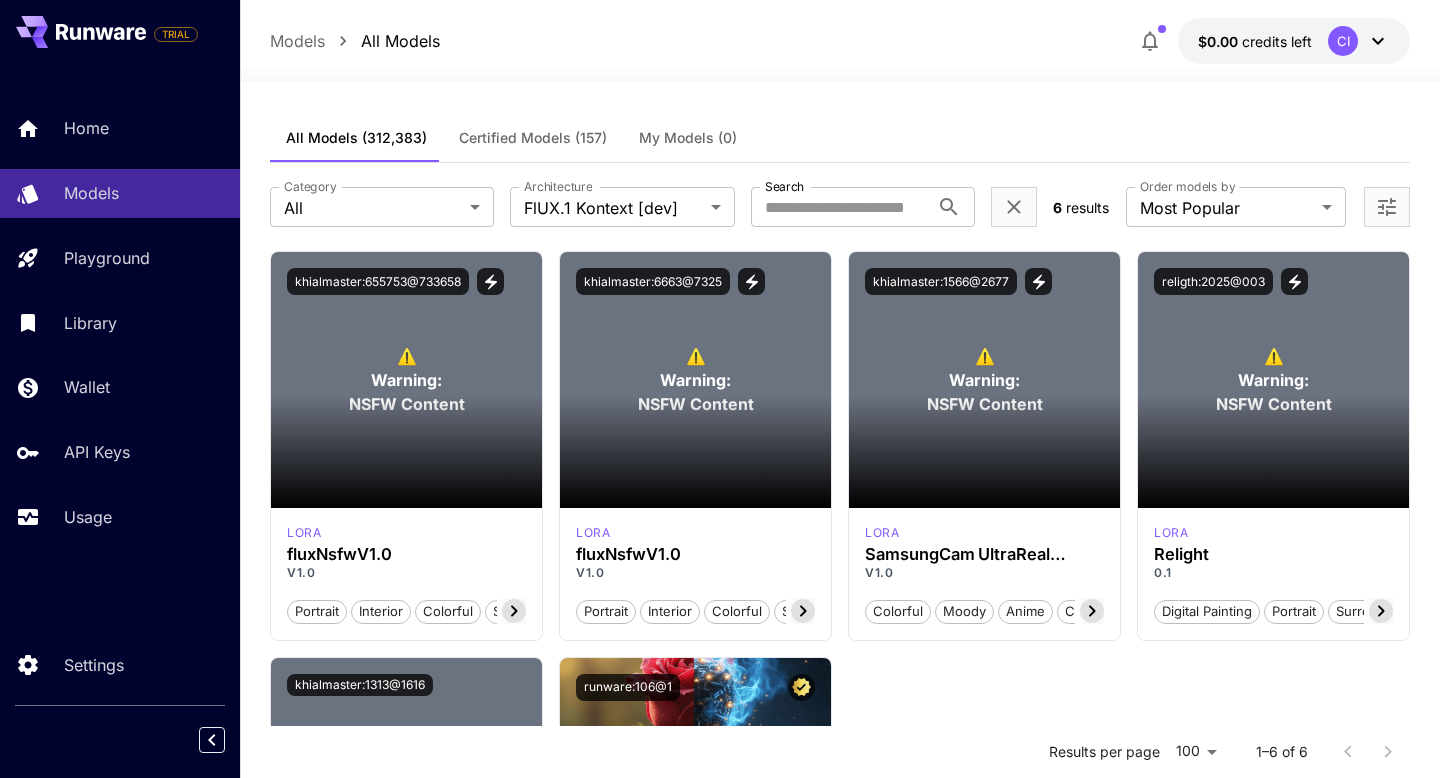 click on "My Models (0)" at bounding box center [688, 138] 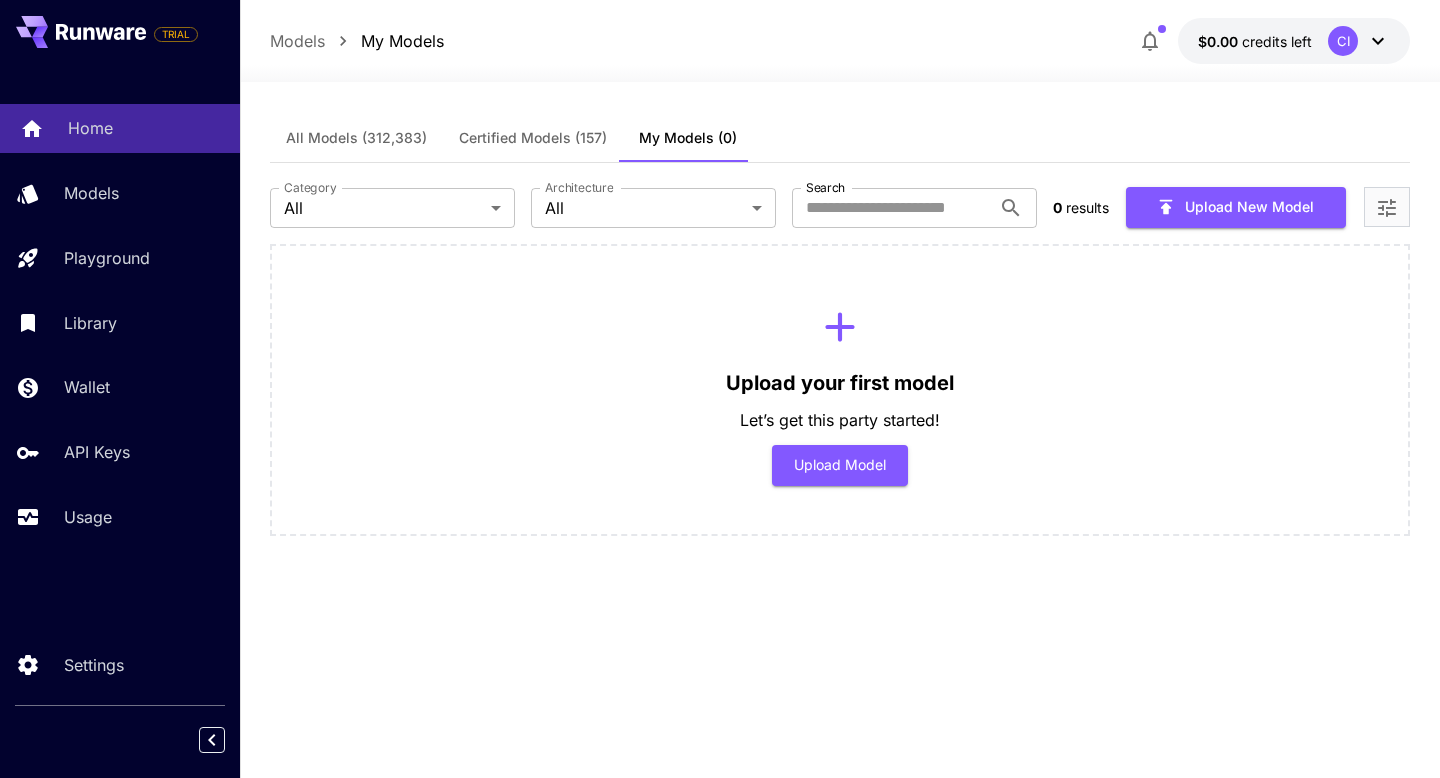 click on "Home" at bounding box center [90, 128] 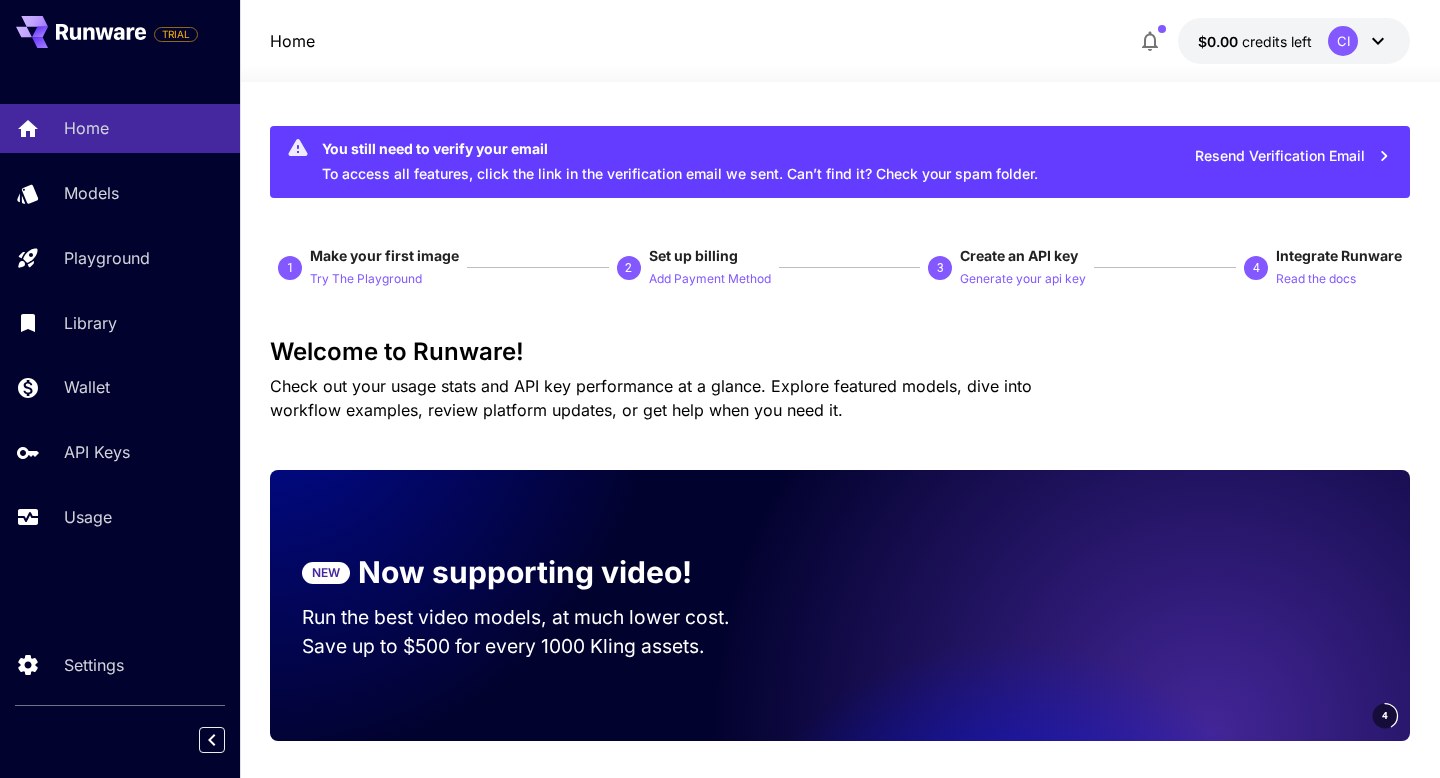 click on "Resend Verification Email" at bounding box center [1293, 156] 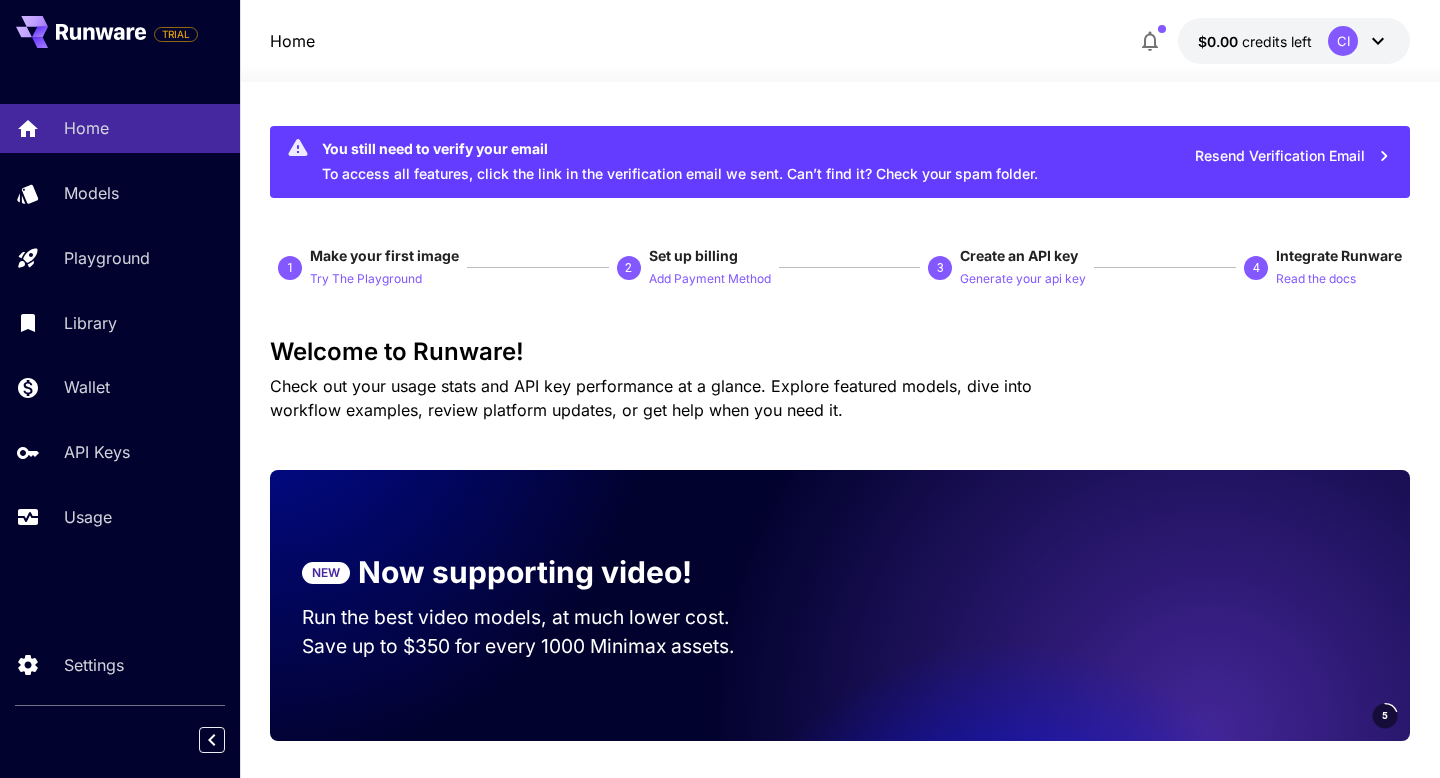 click on "You still need to verify your email" at bounding box center [680, 148] 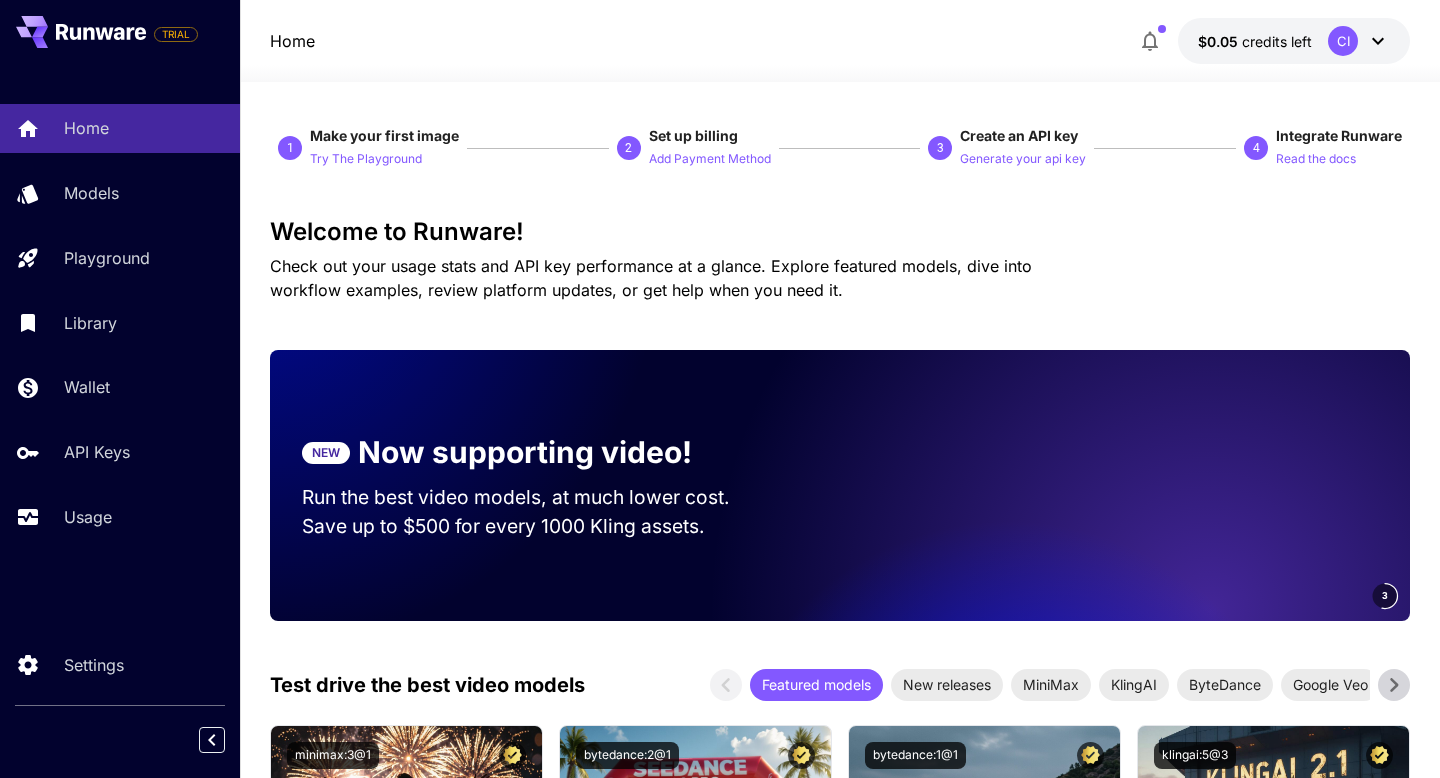 scroll, scrollTop: 0, scrollLeft: 0, axis: both 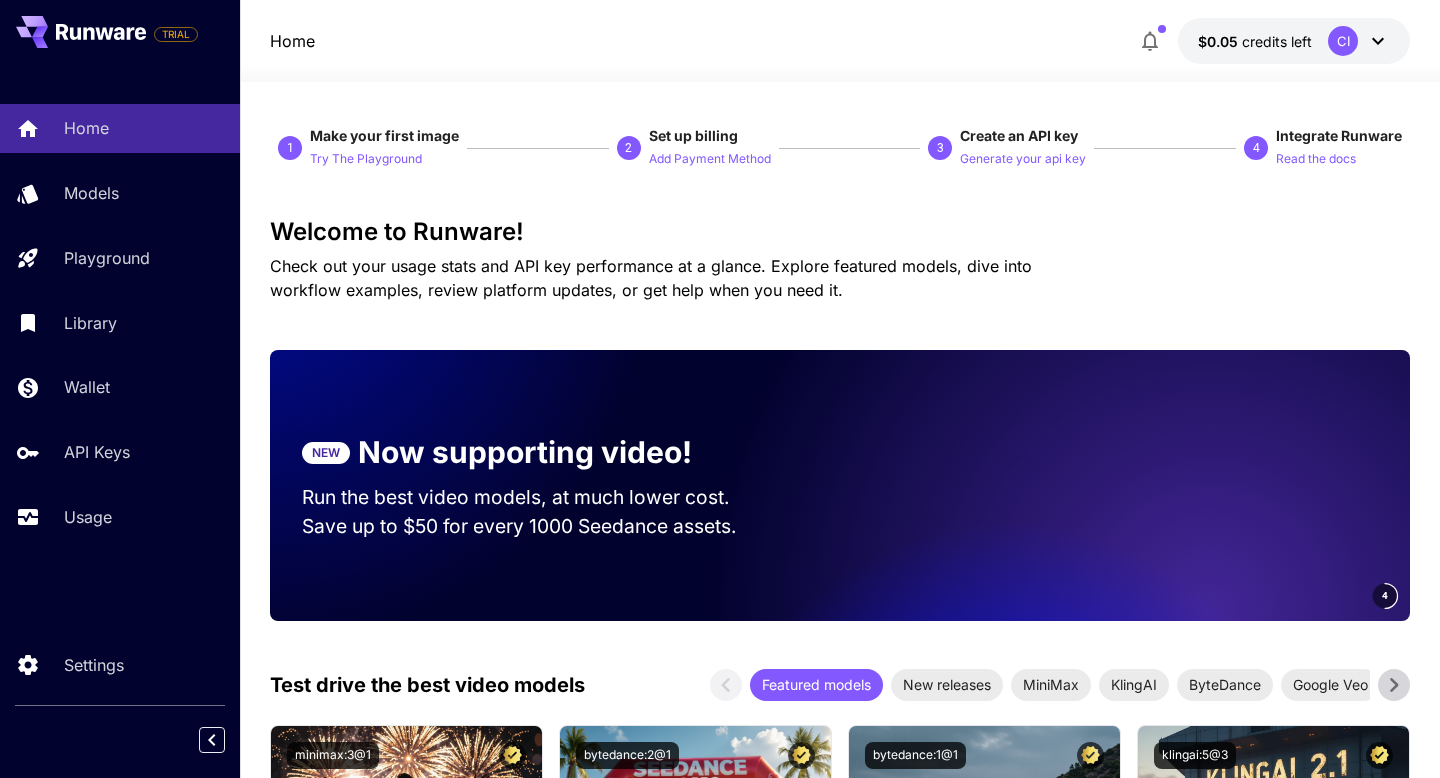 click 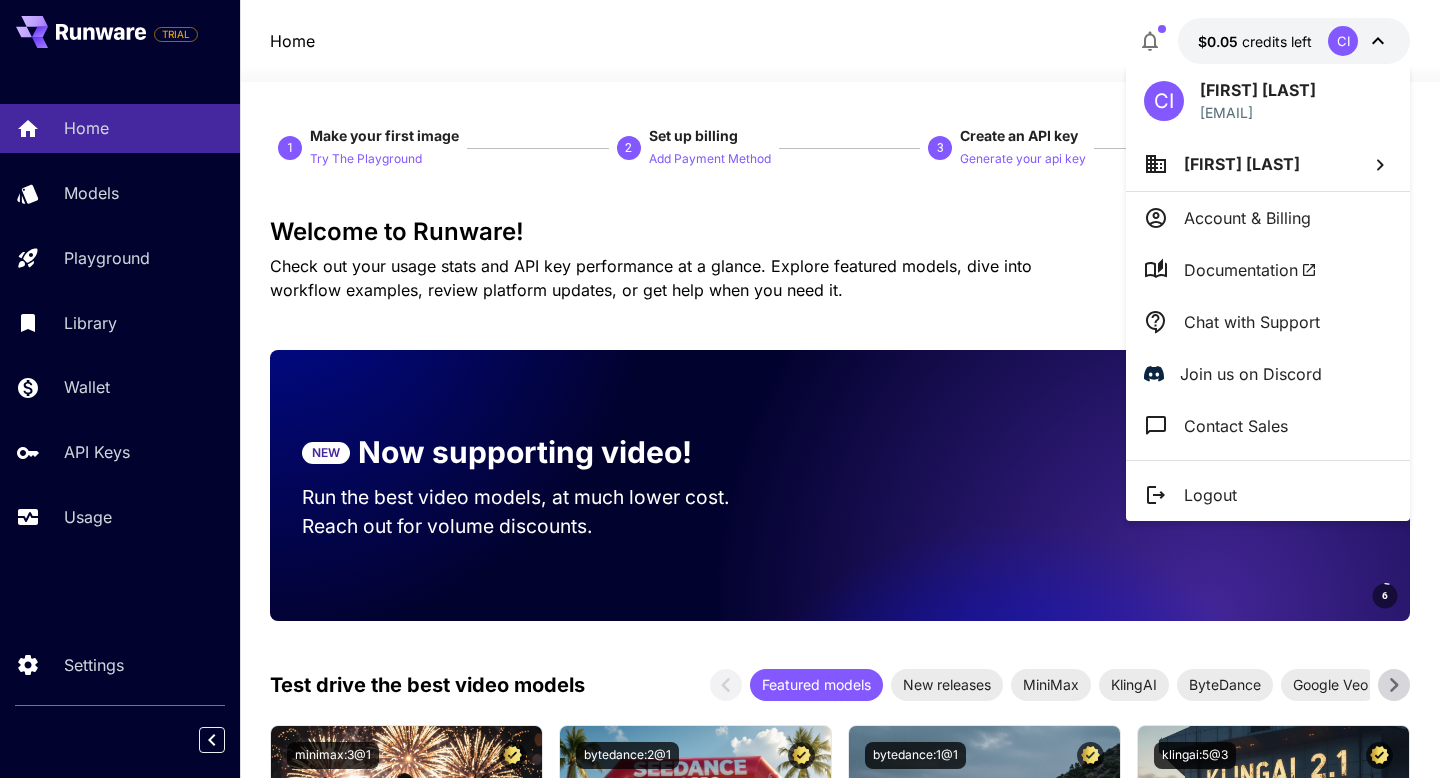 click at bounding box center [720, 389] 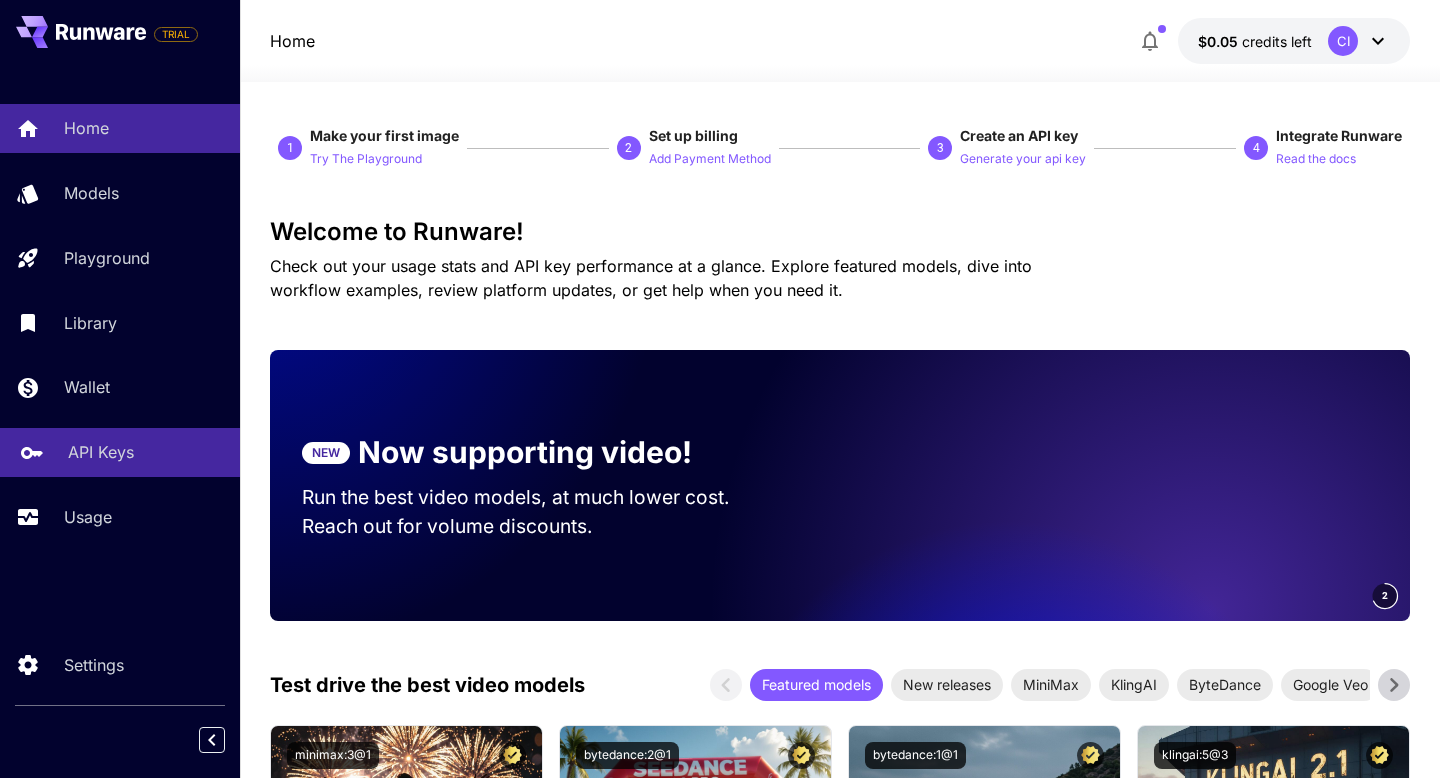 click on "API Keys" at bounding box center (101, 452) 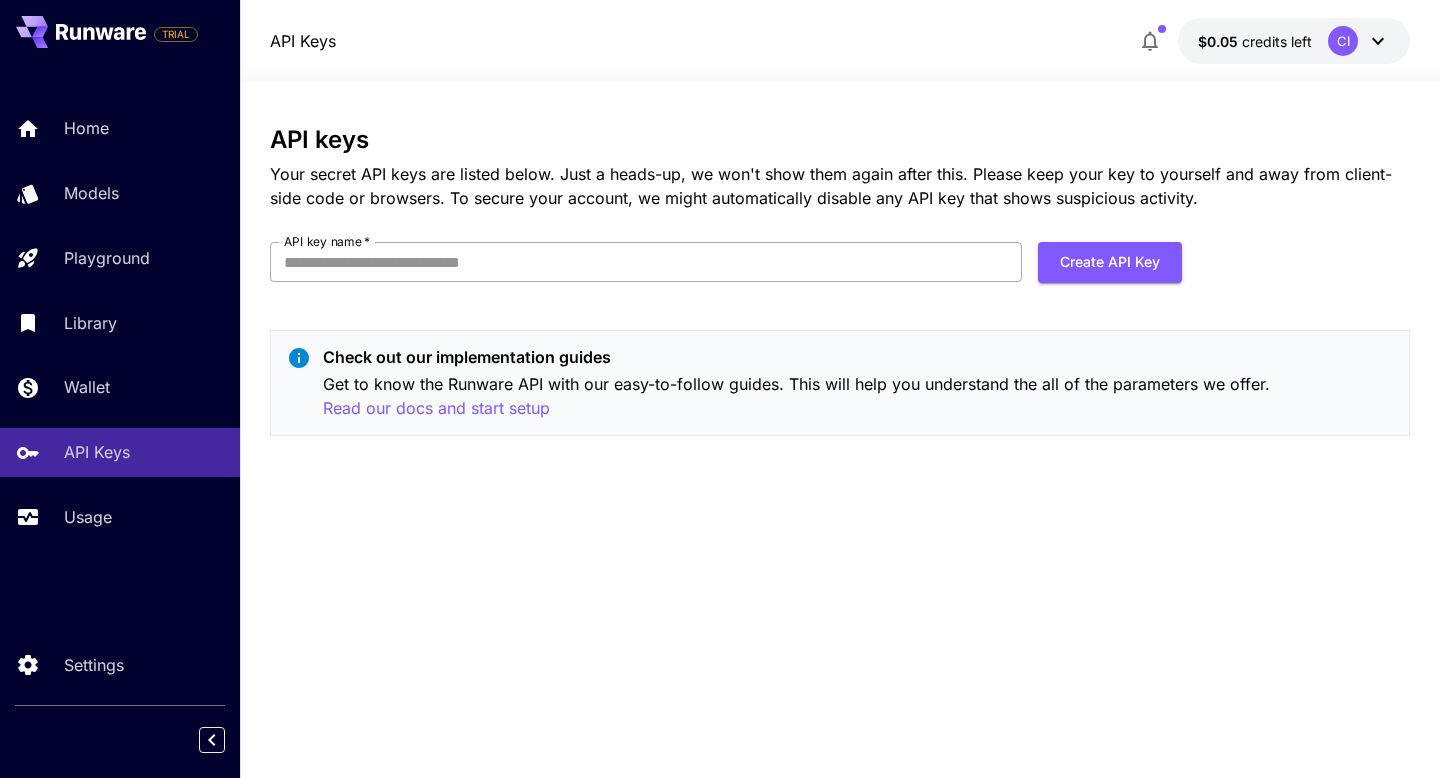click on "API key name   *" at bounding box center [646, 262] 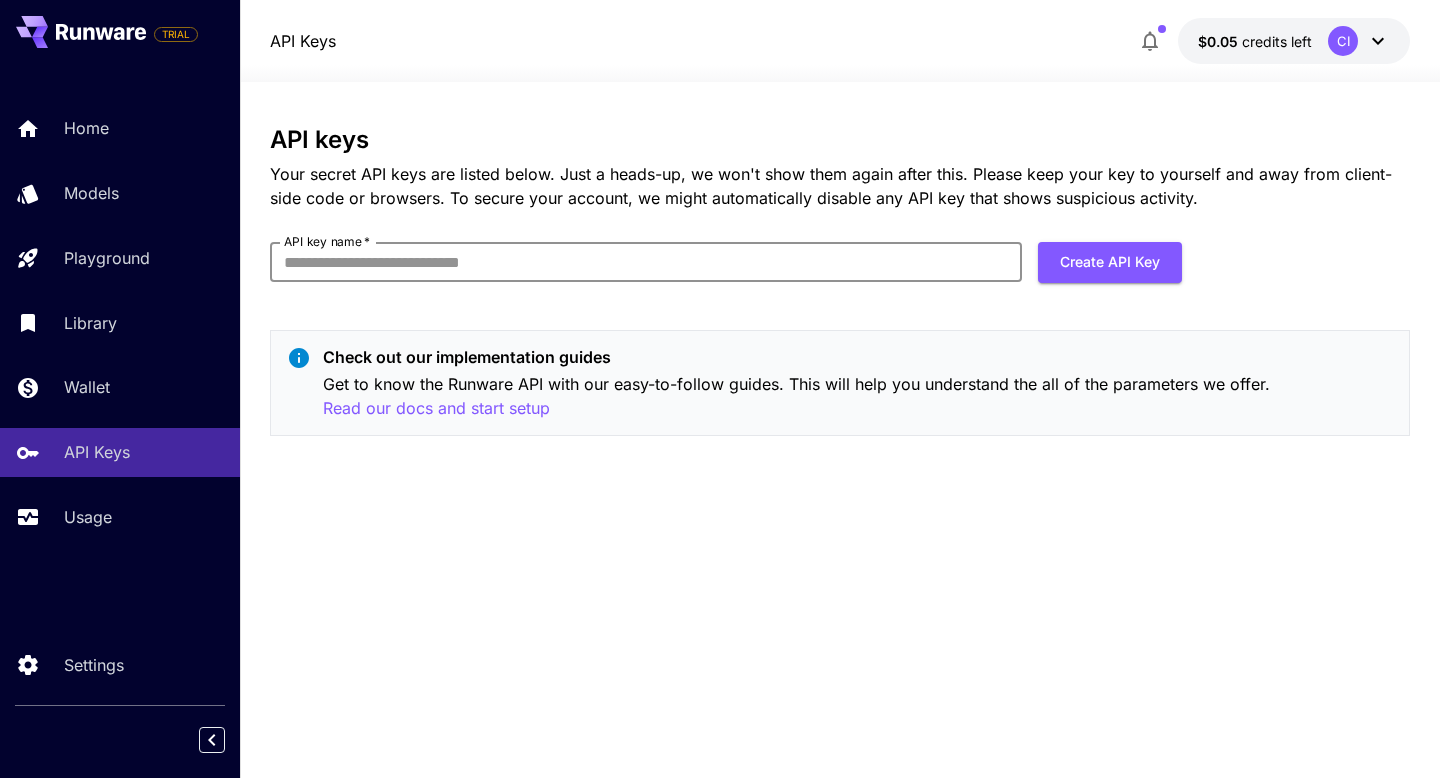 type on "**********" 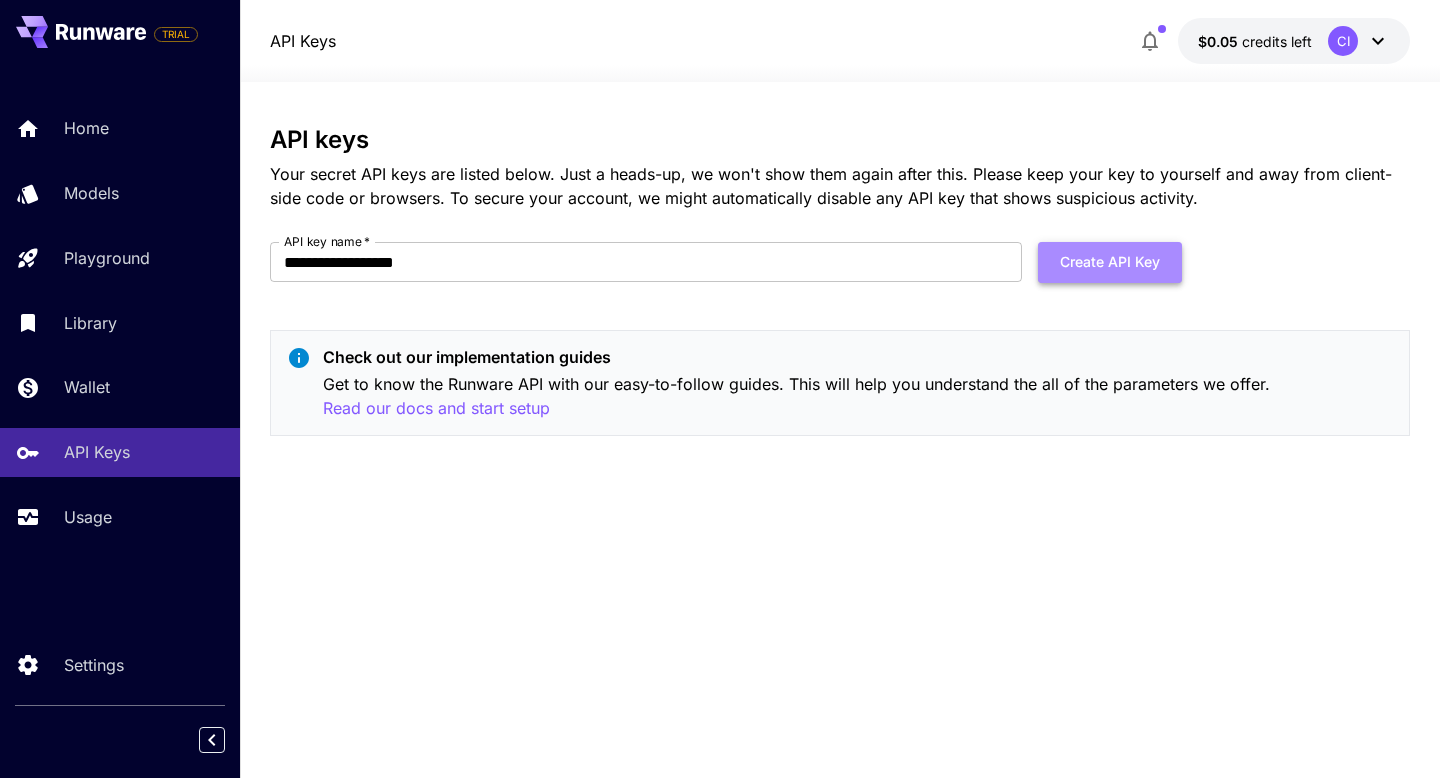 click on "Create API Key" at bounding box center [1110, 262] 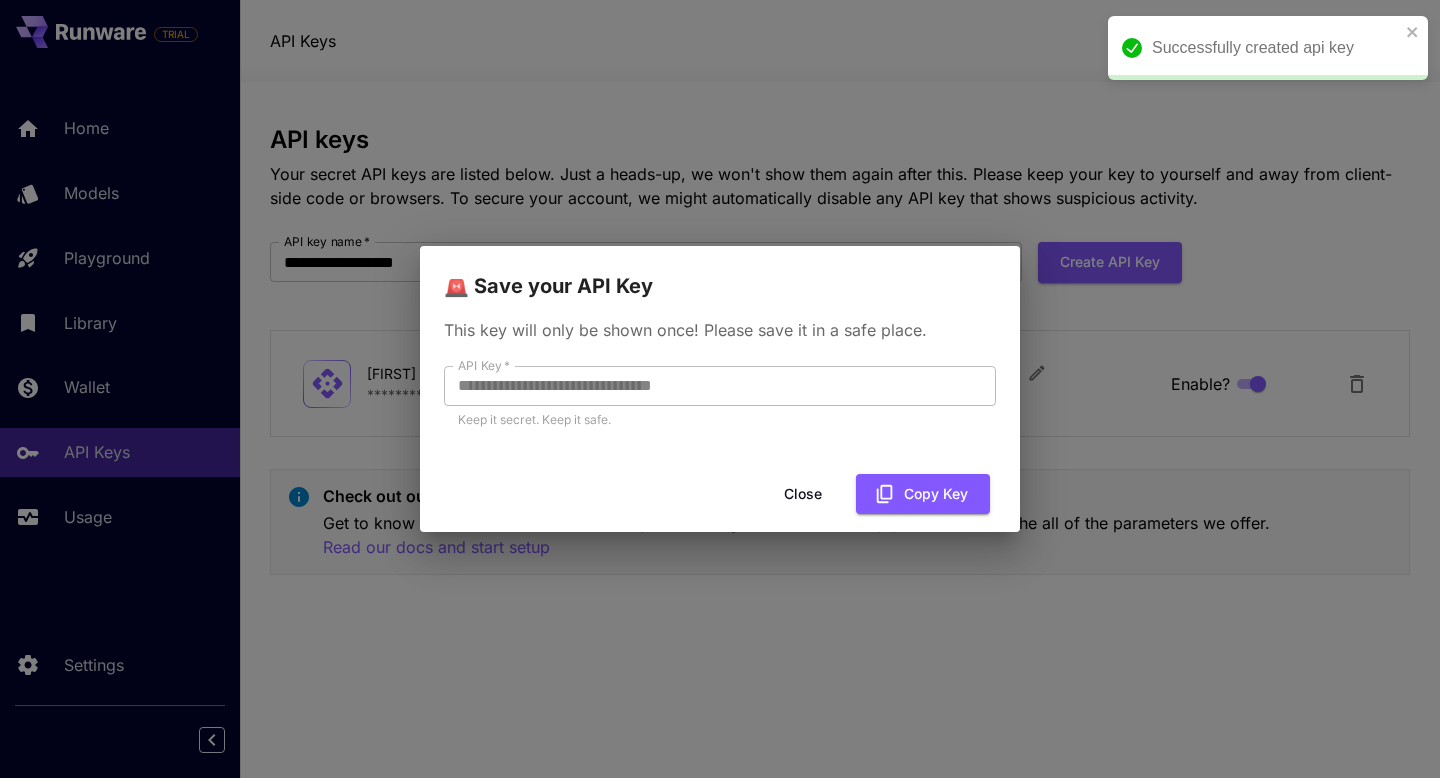 click on "Close" at bounding box center [803, 494] 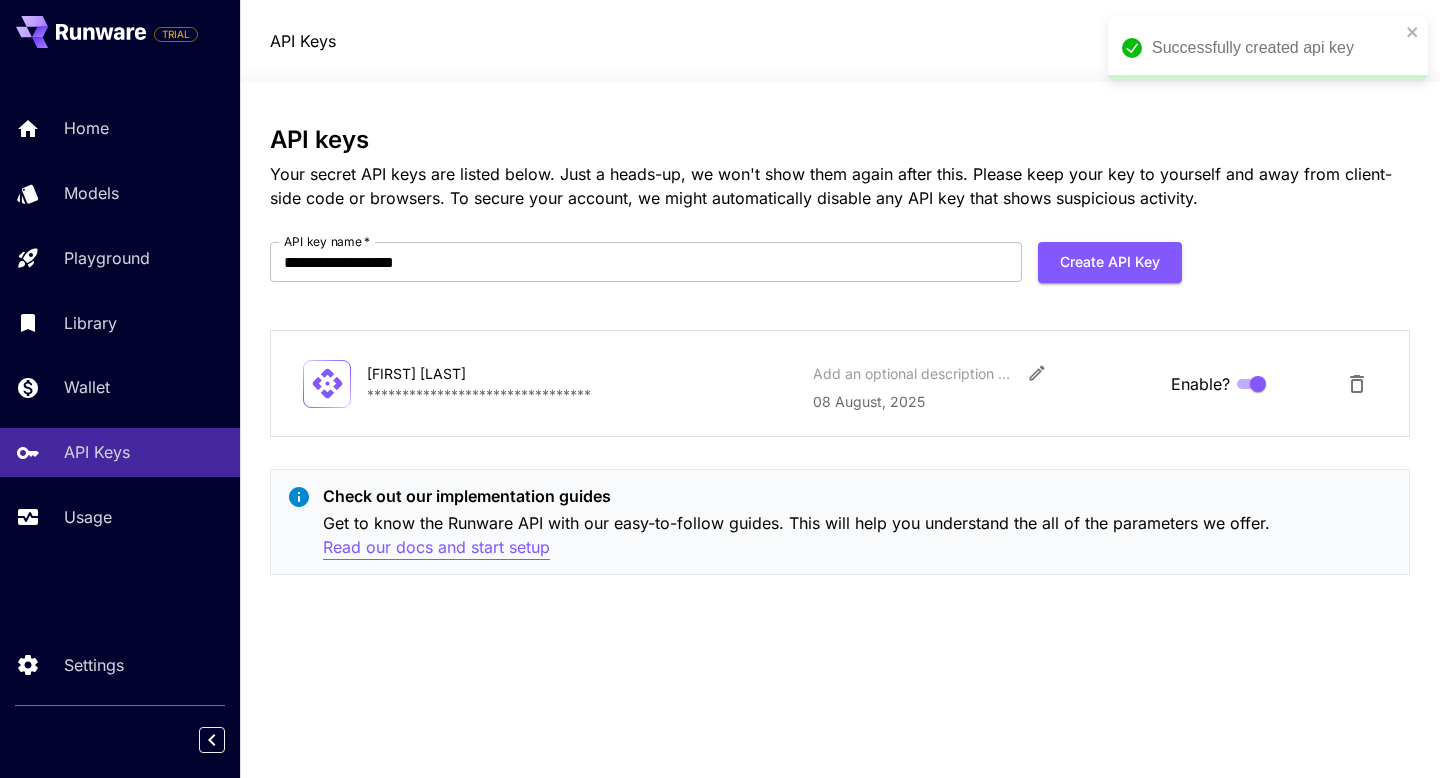 click on "Read our docs and start setup" at bounding box center [436, 547] 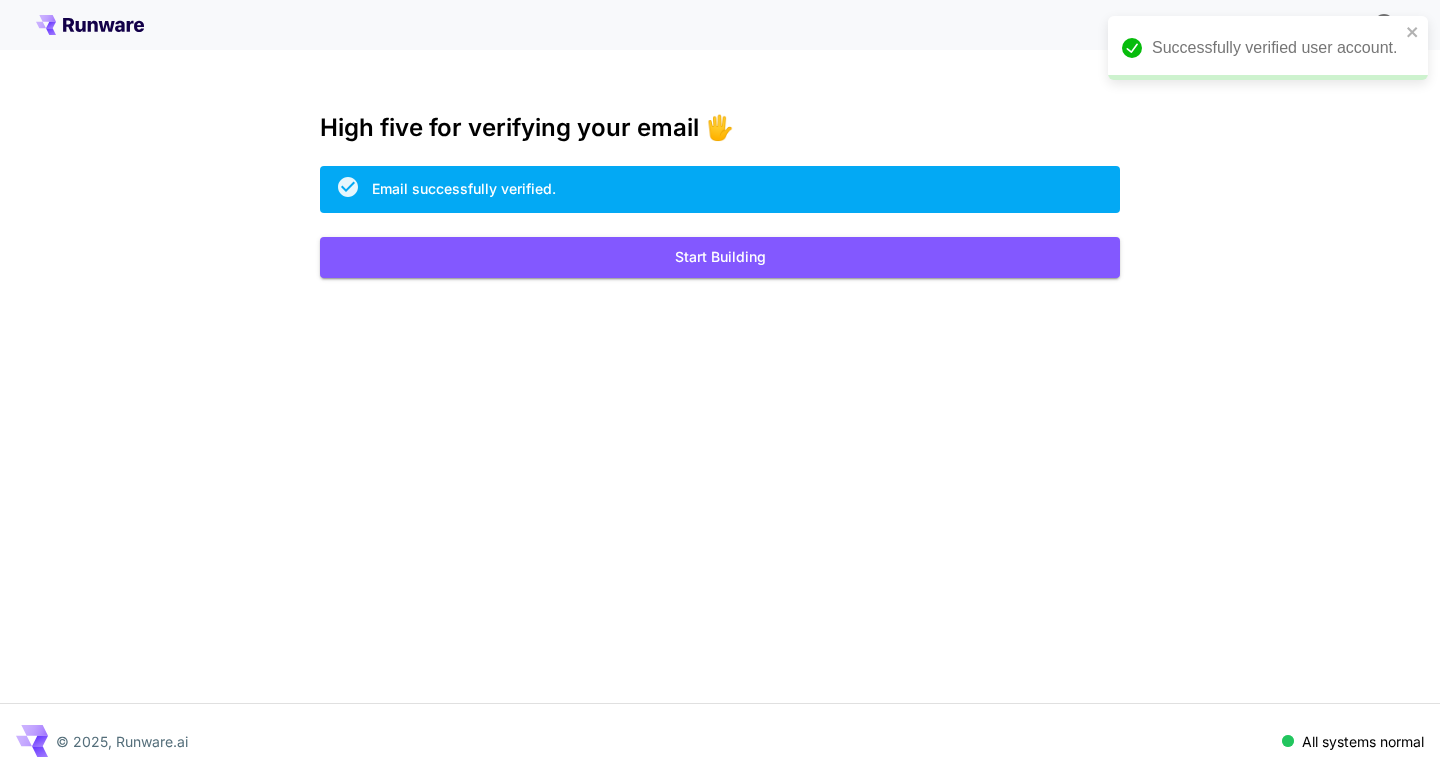 scroll, scrollTop: 0, scrollLeft: 0, axis: both 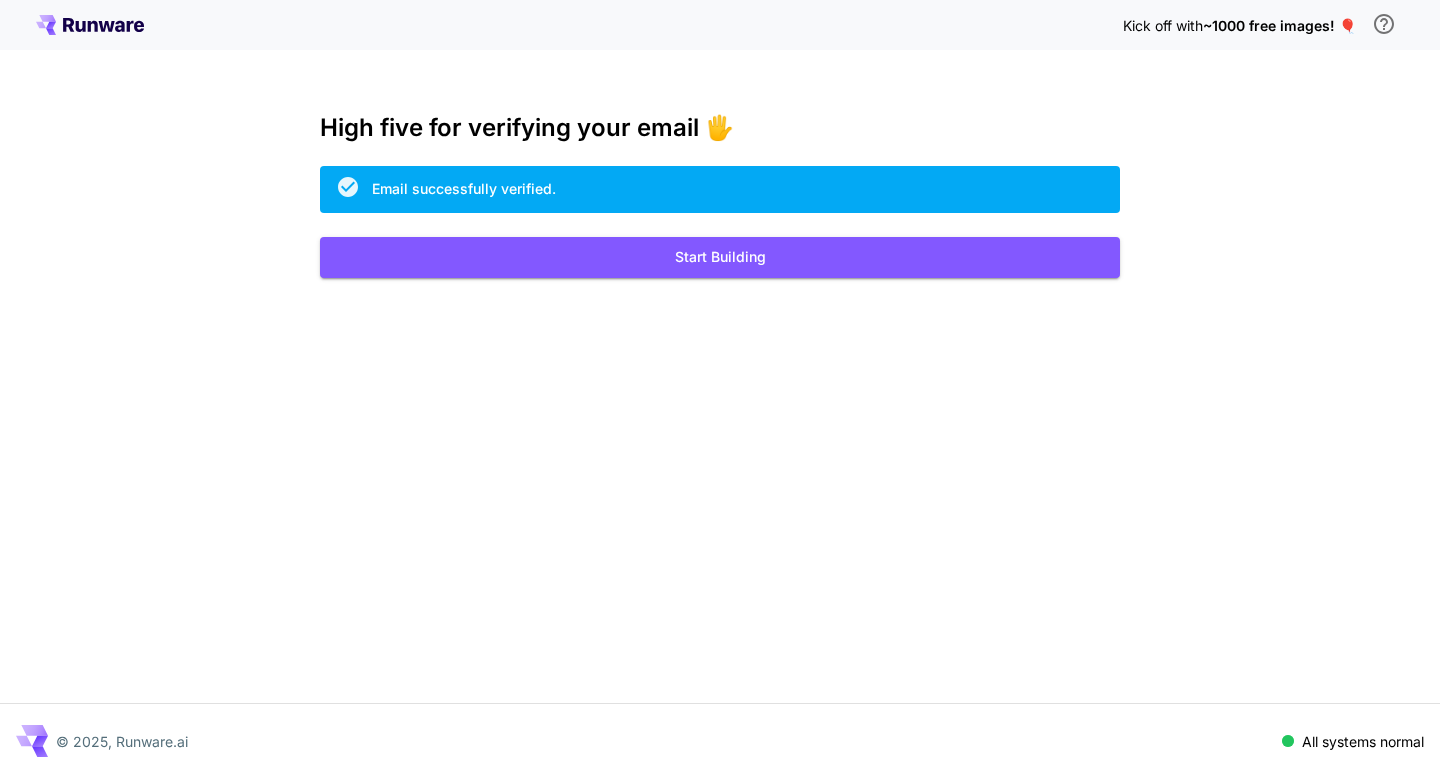 click 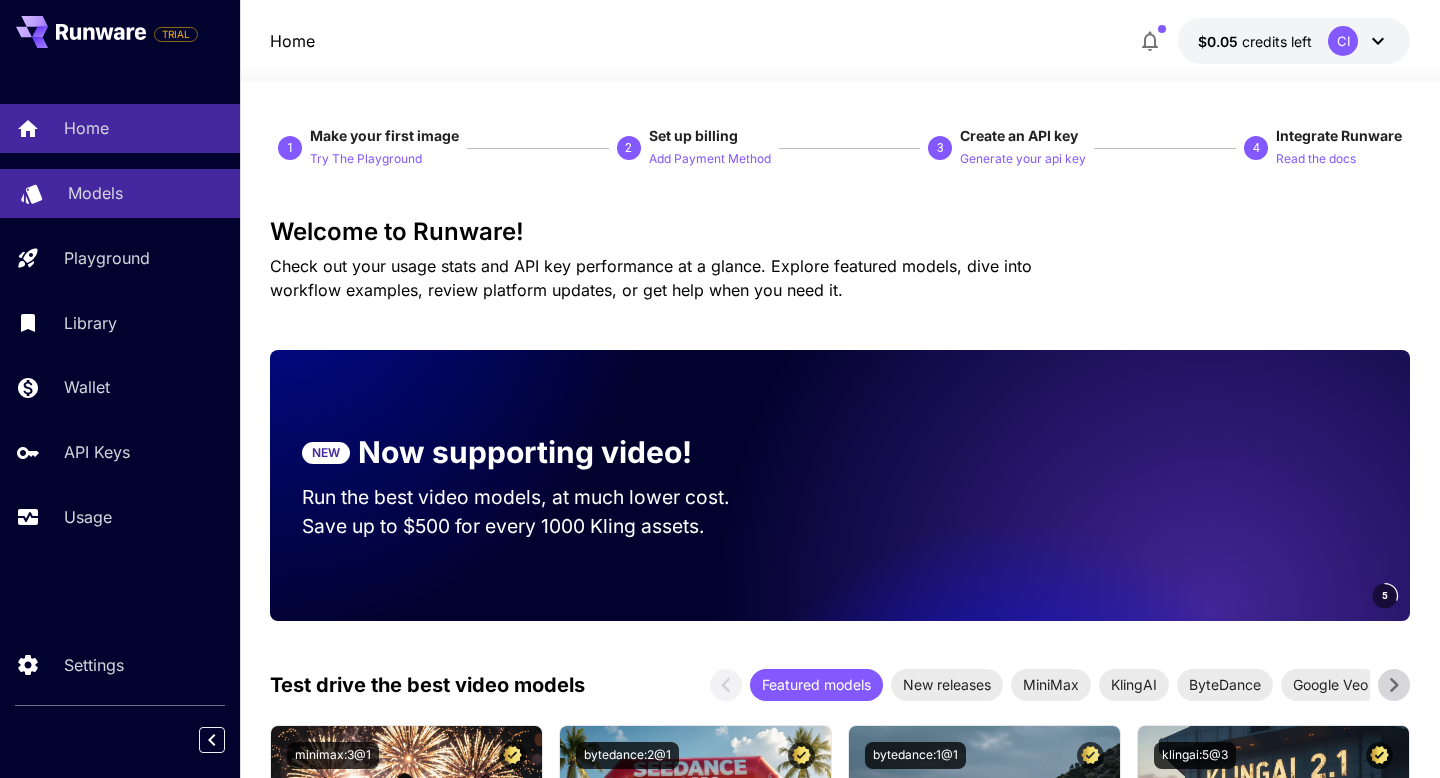 click on "Models" at bounding box center (95, 193) 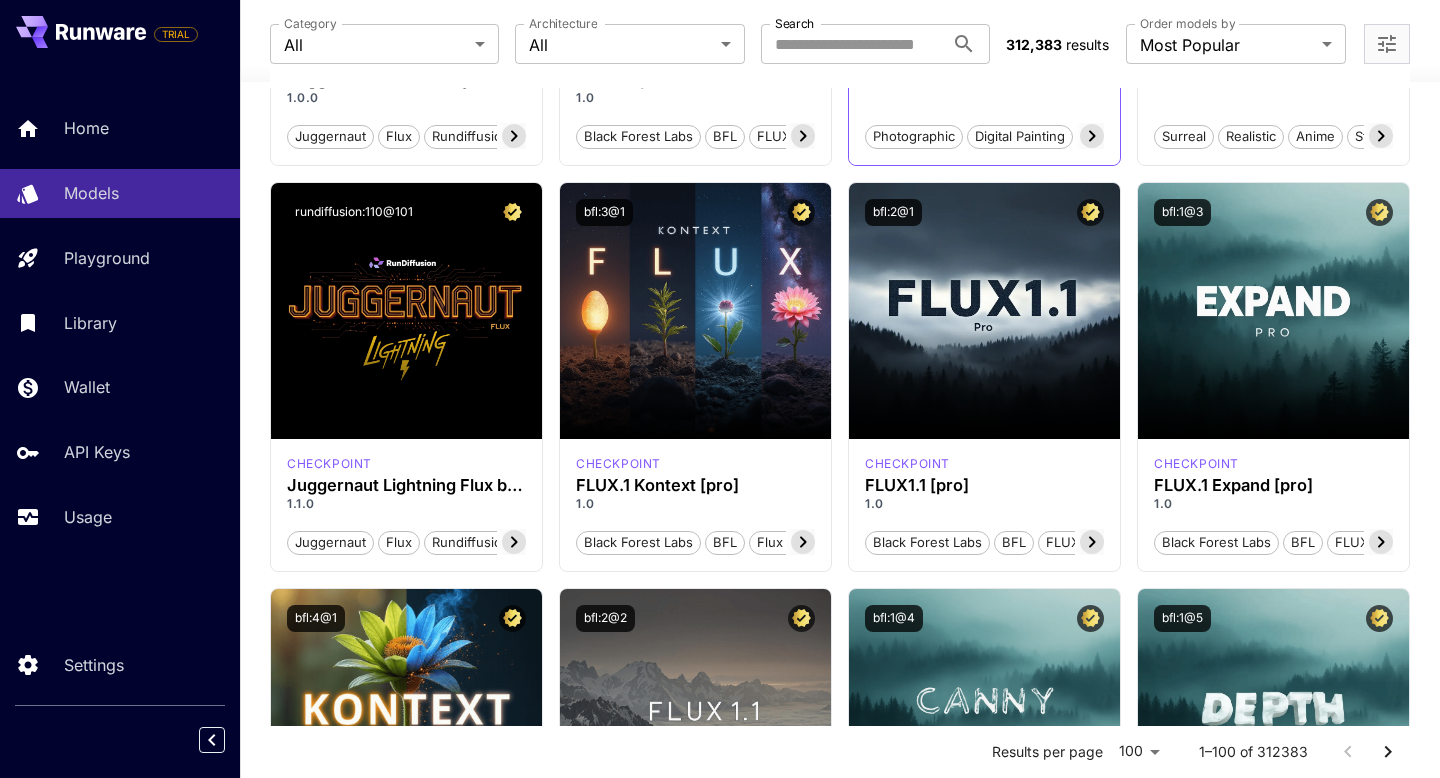 scroll, scrollTop: 0, scrollLeft: 0, axis: both 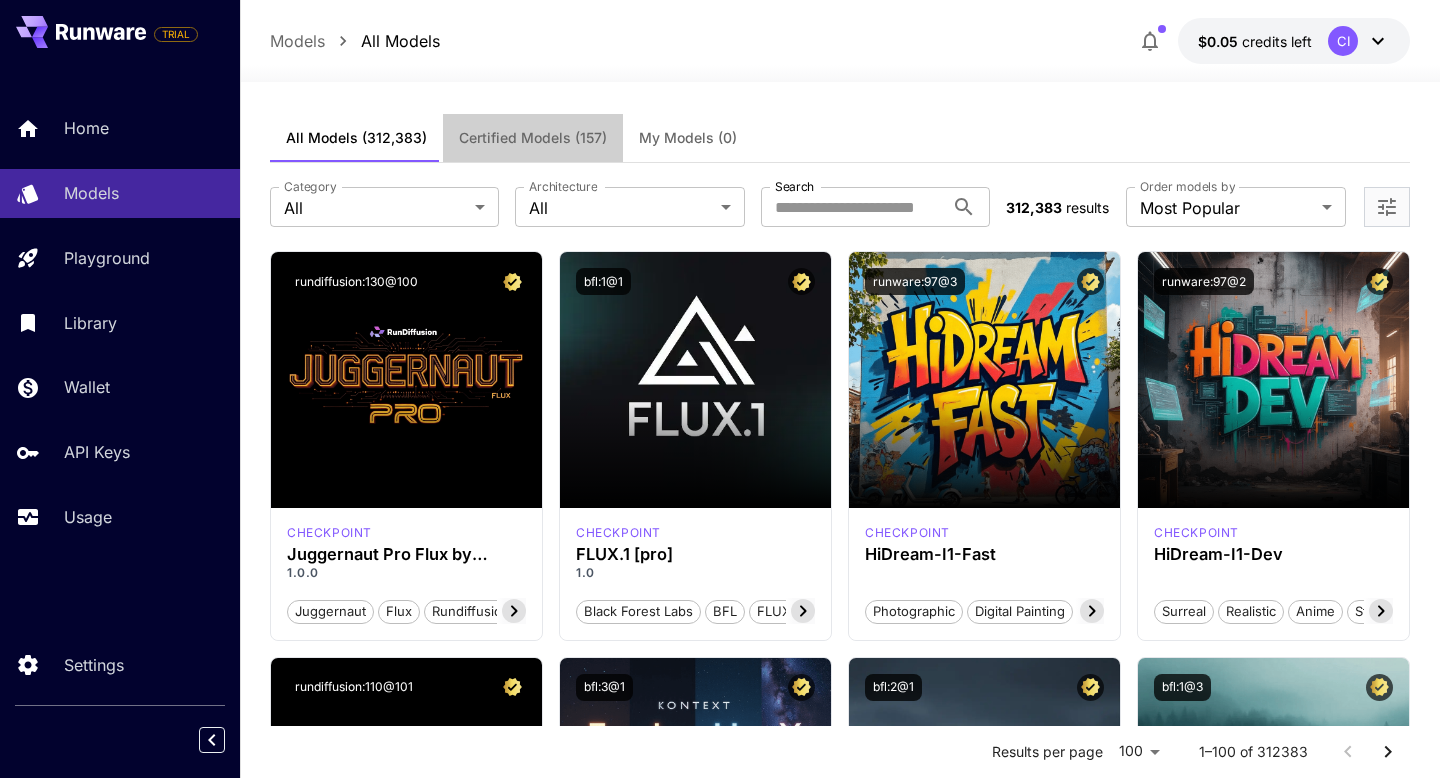 click on "Certified Models (157)" at bounding box center (533, 138) 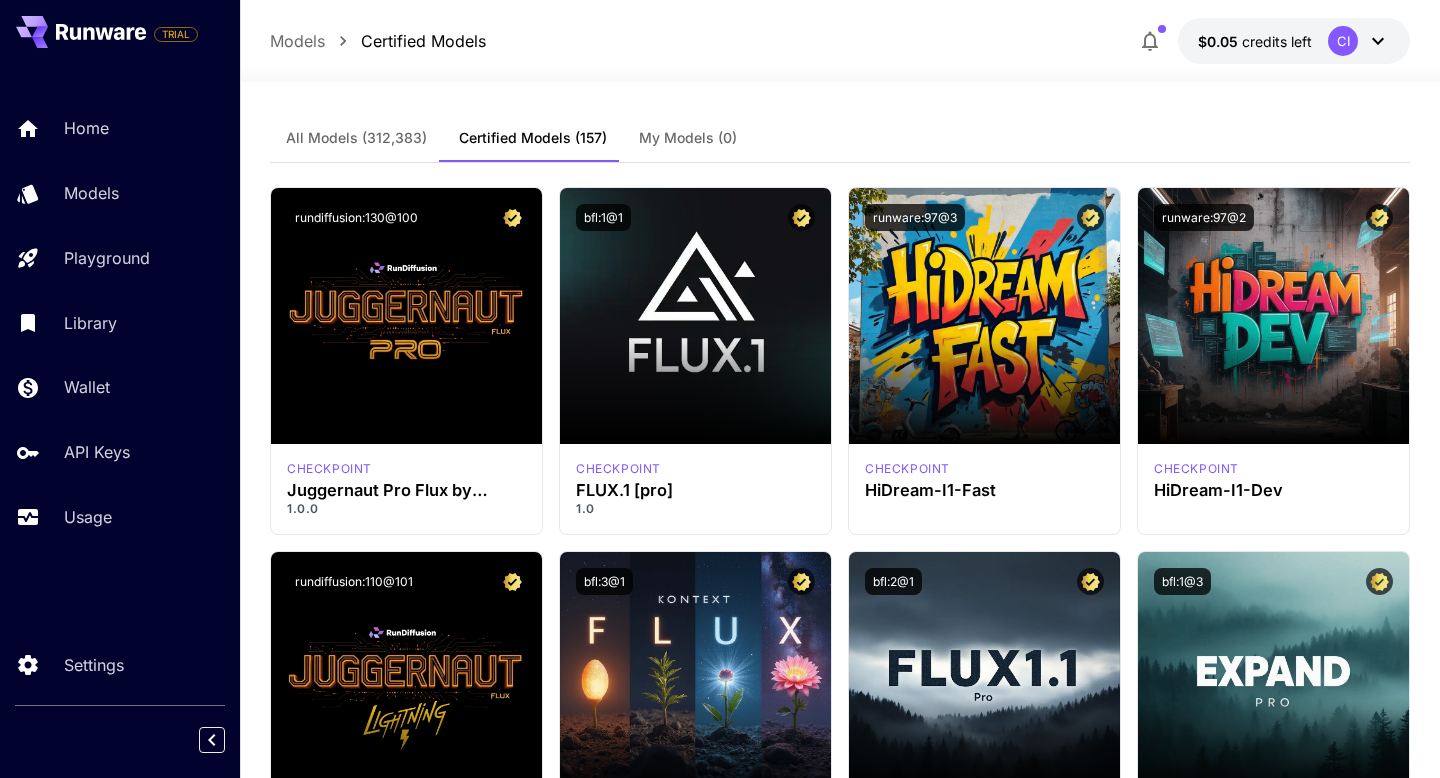 click on "My Models (0)" at bounding box center (688, 138) 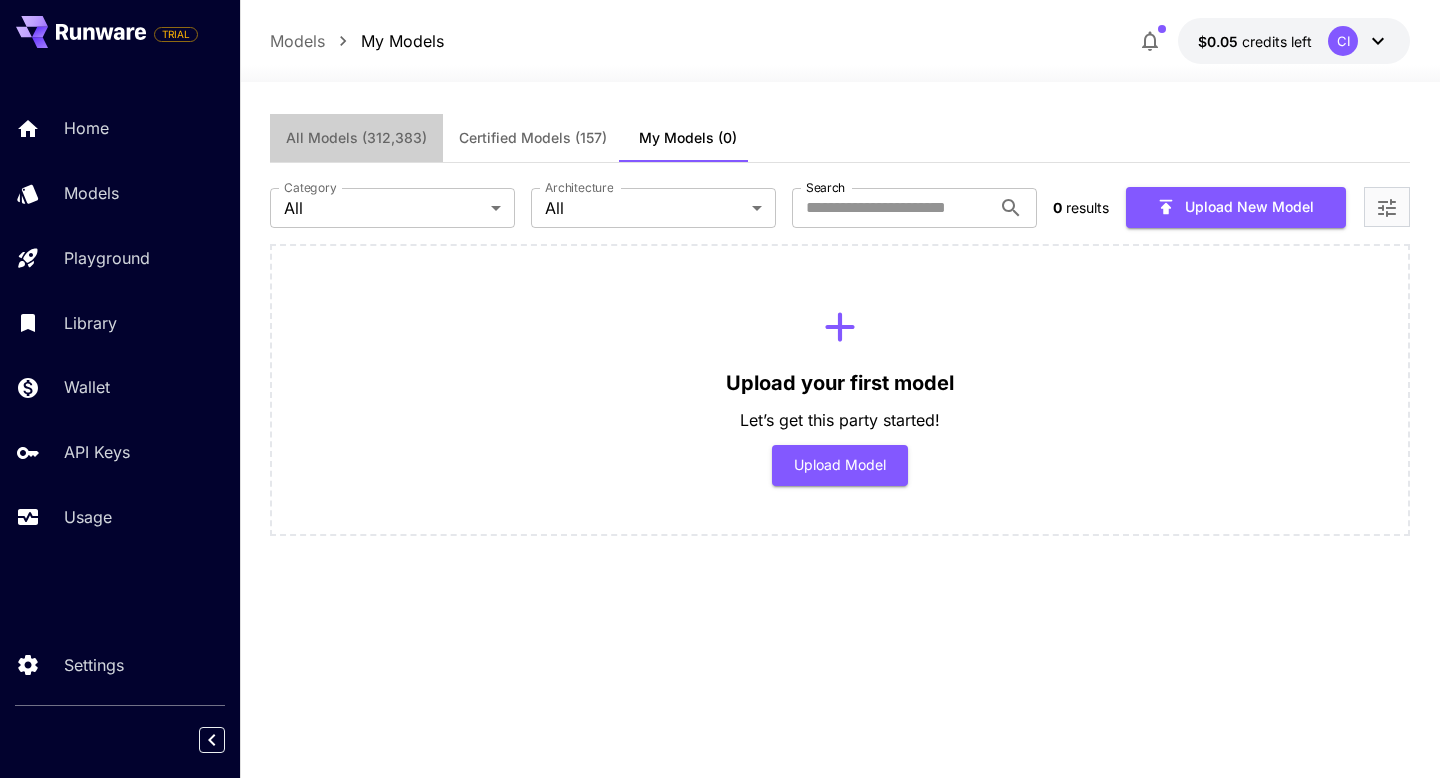 click on "All Models (312,383)" at bounding box center [356, 138] 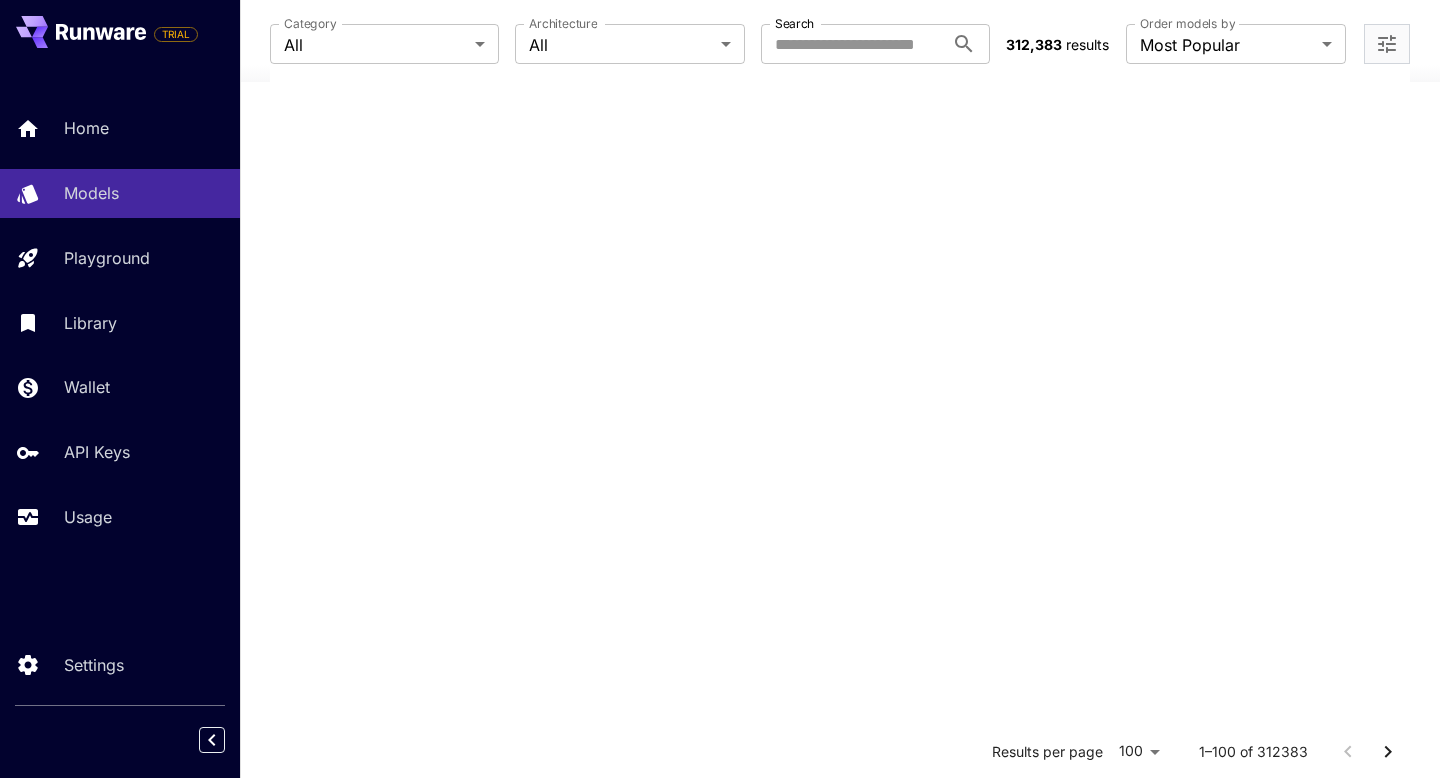 scroll, scrollTop: 0, scrollLeft: 0, axis: both 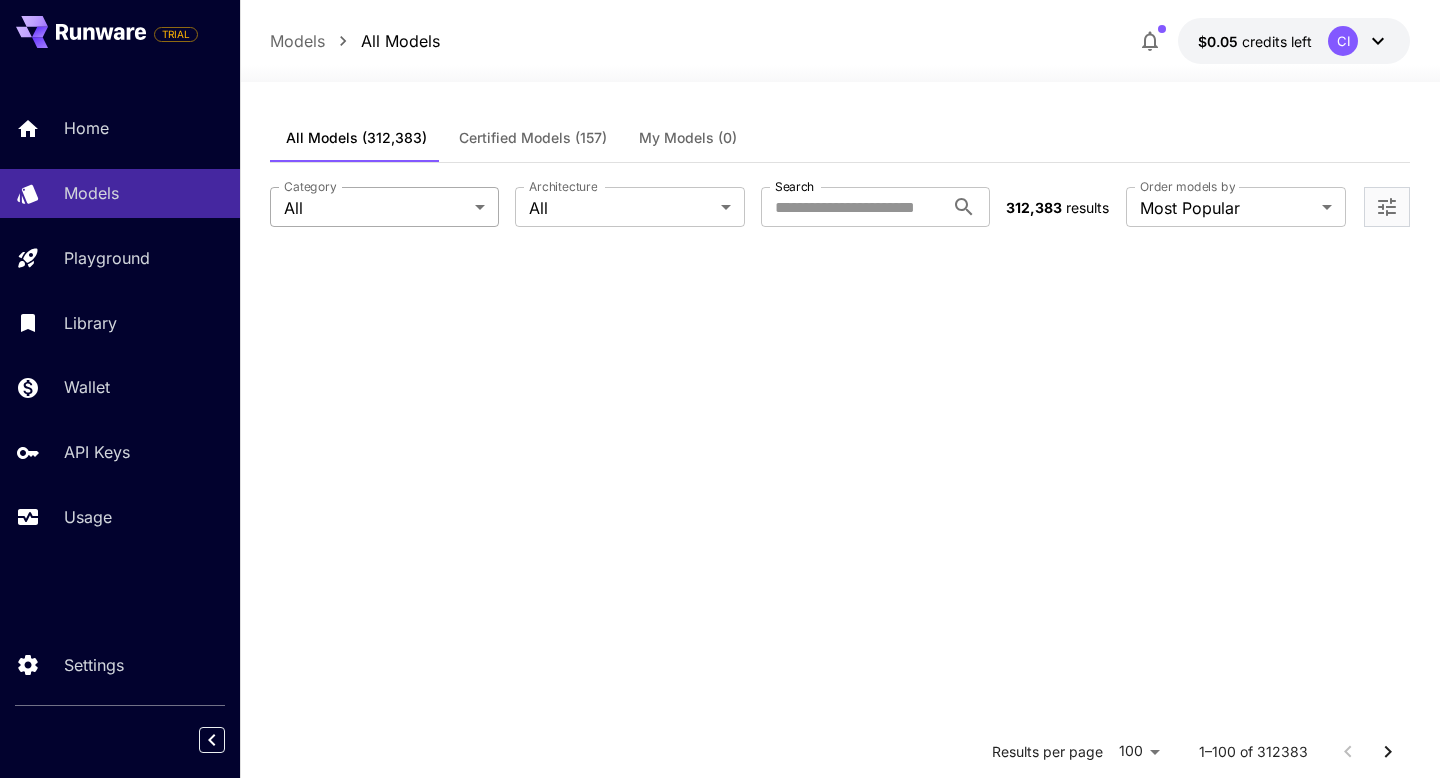 click on "**********" at bounding box center (720, 7739) 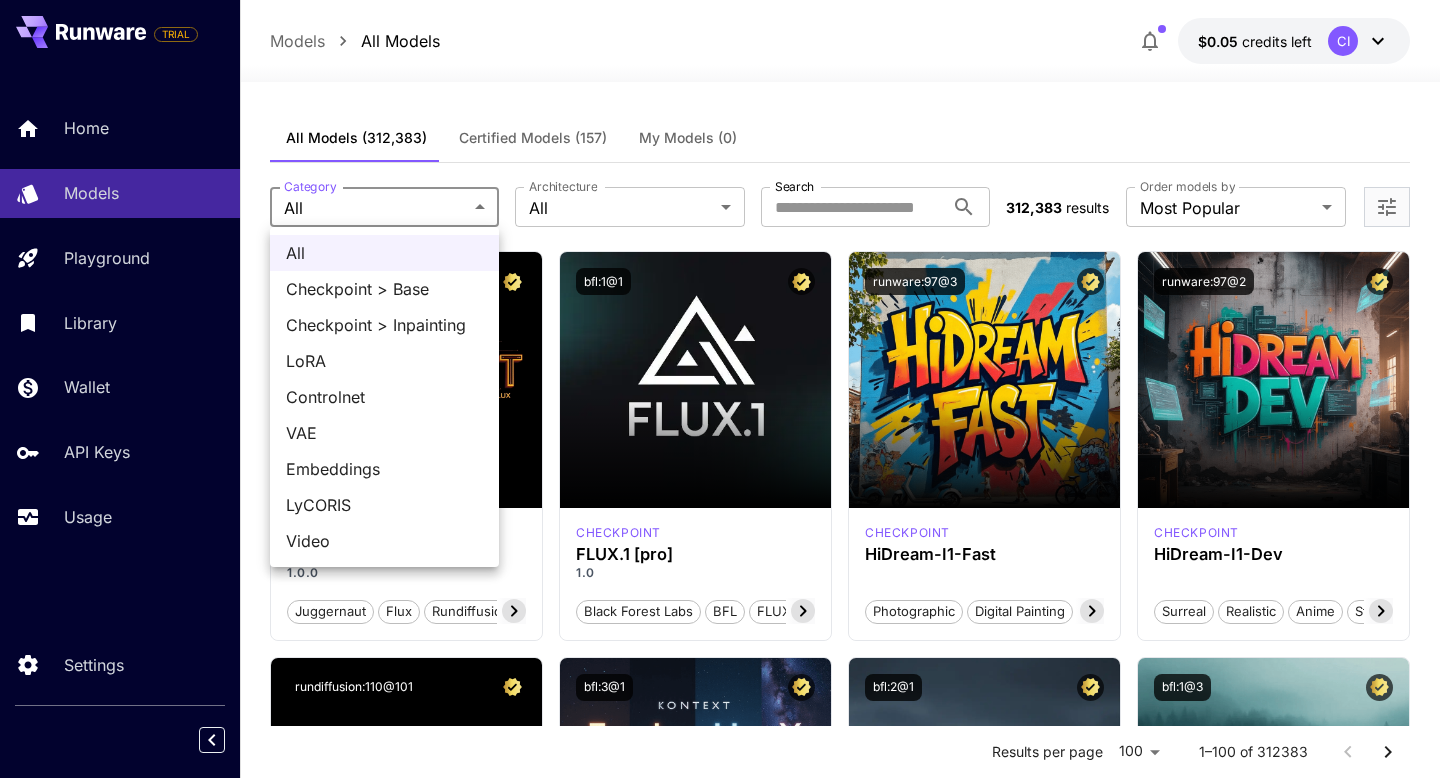 click on "VAE" at bounding box center [384, 433] 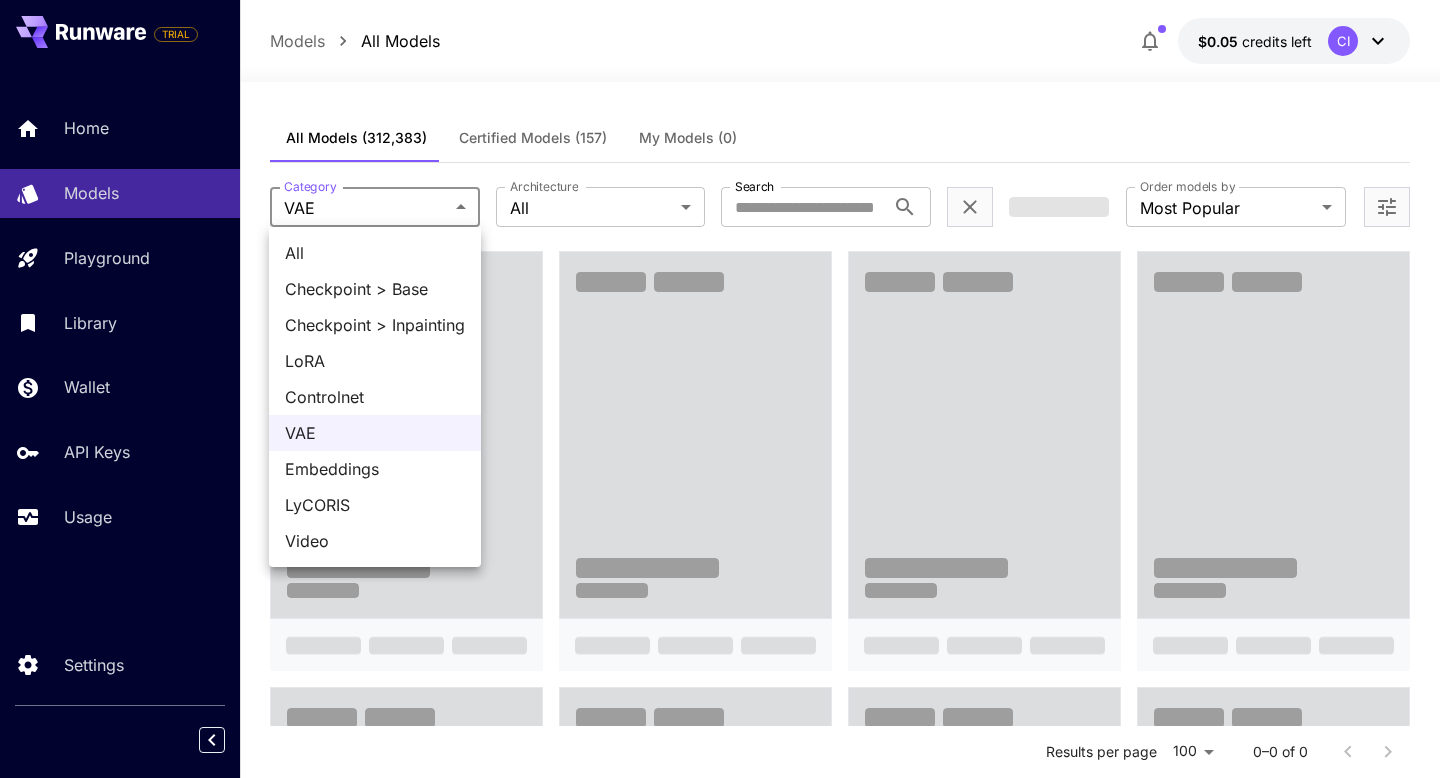 click on "**********" at bounding box center (720, 1263) 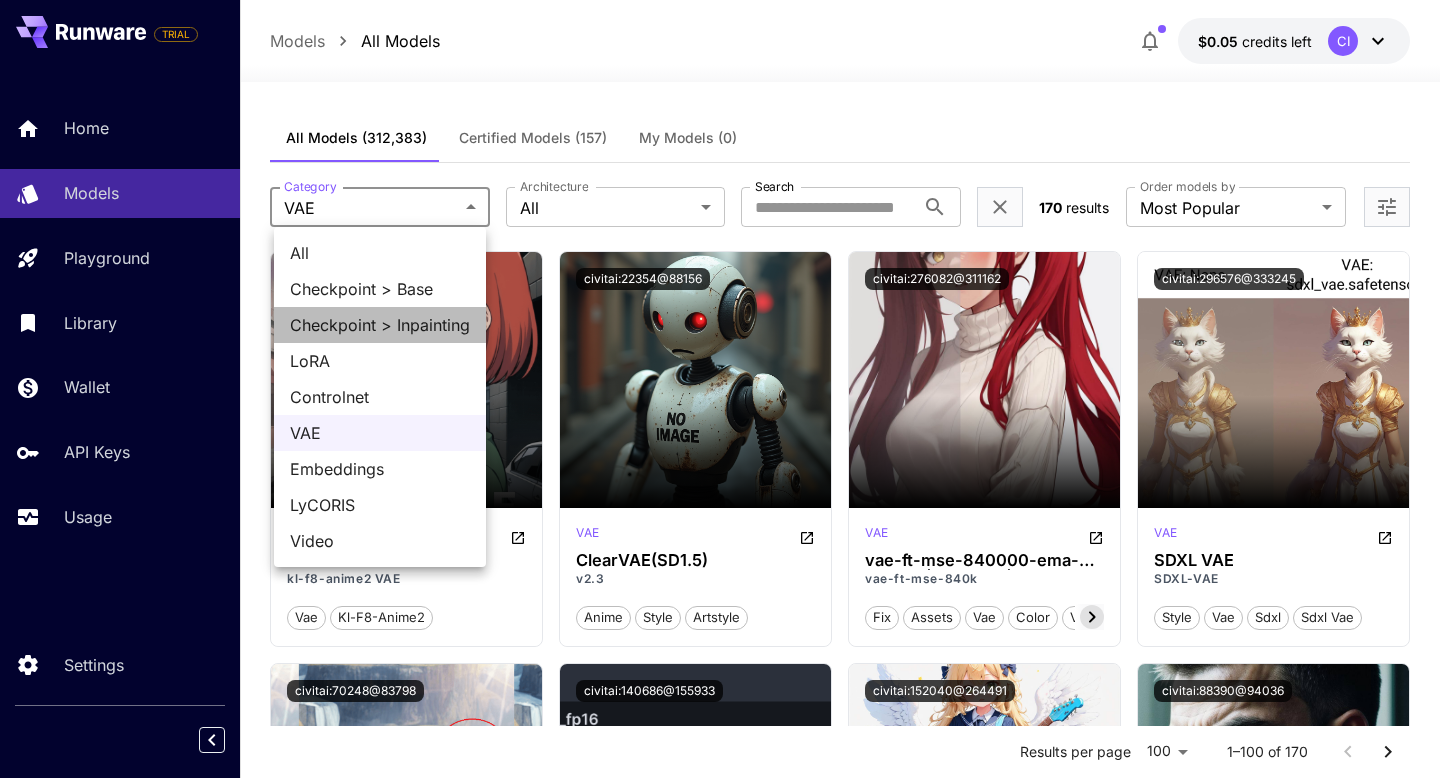click on "Checkpoint > Inpainting" at bounding box center (380, 325) 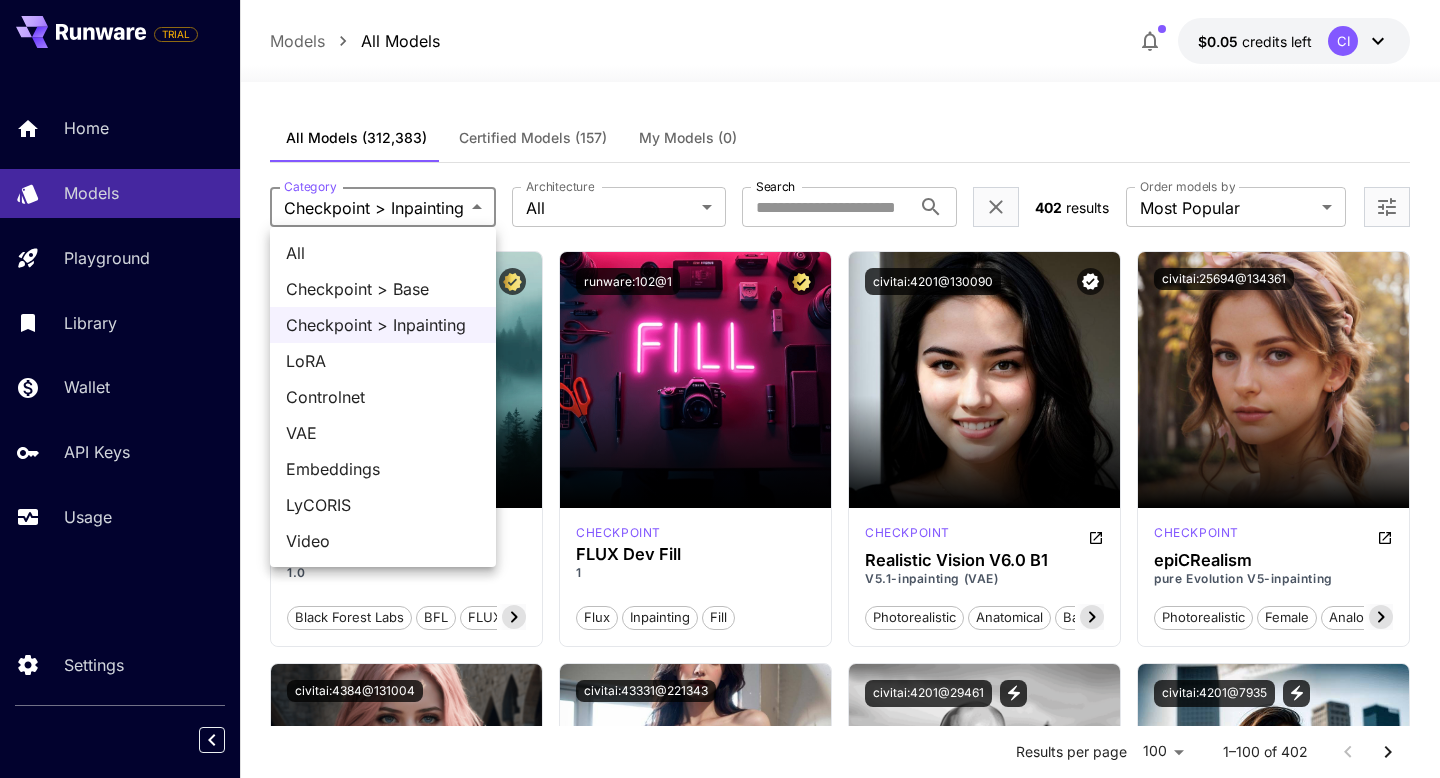 click on "**********" at bounding box center [720, 9565] 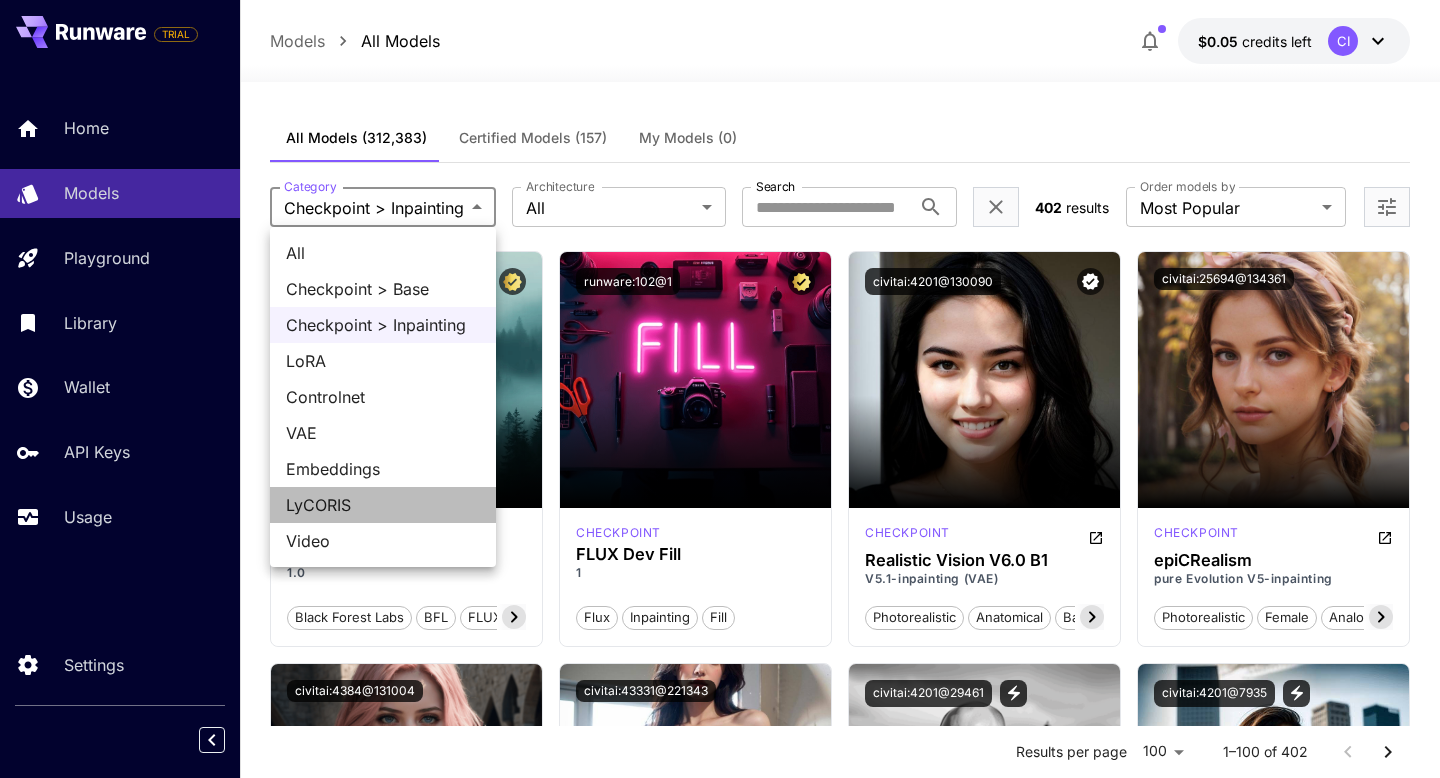 click on "LyCORIS" at bounding box center (383, 505) 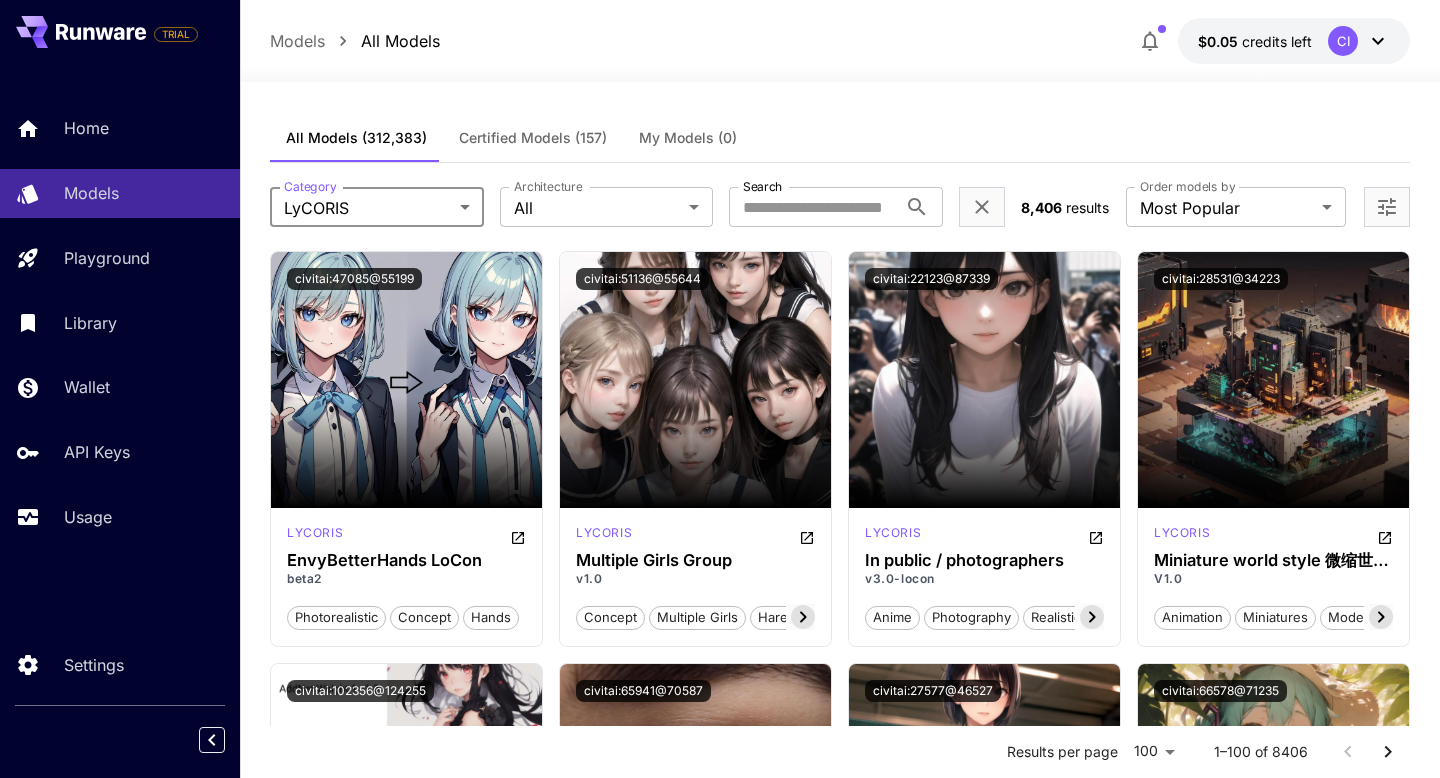 click on "**********" at bounding box center (720, 9565) 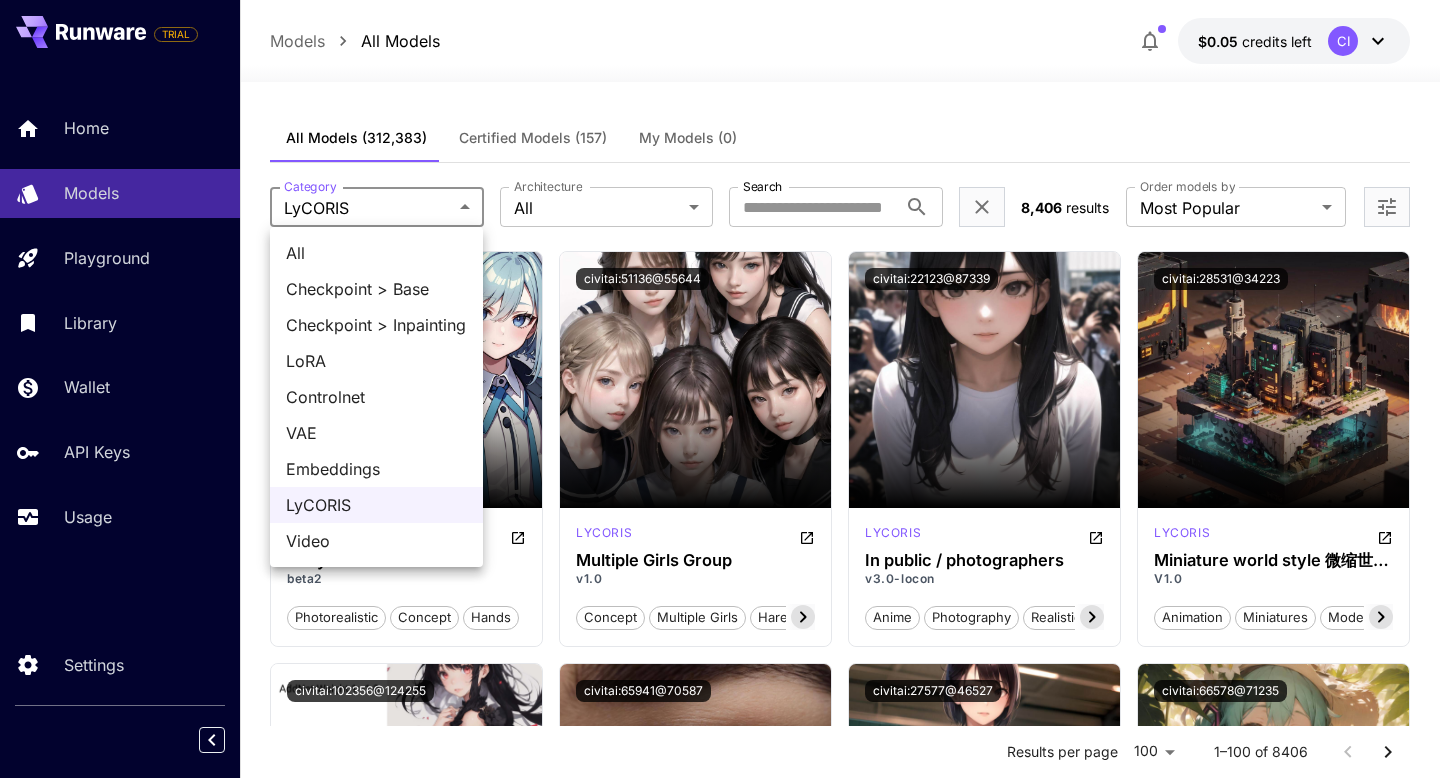 click at bounding box center [720, 389] 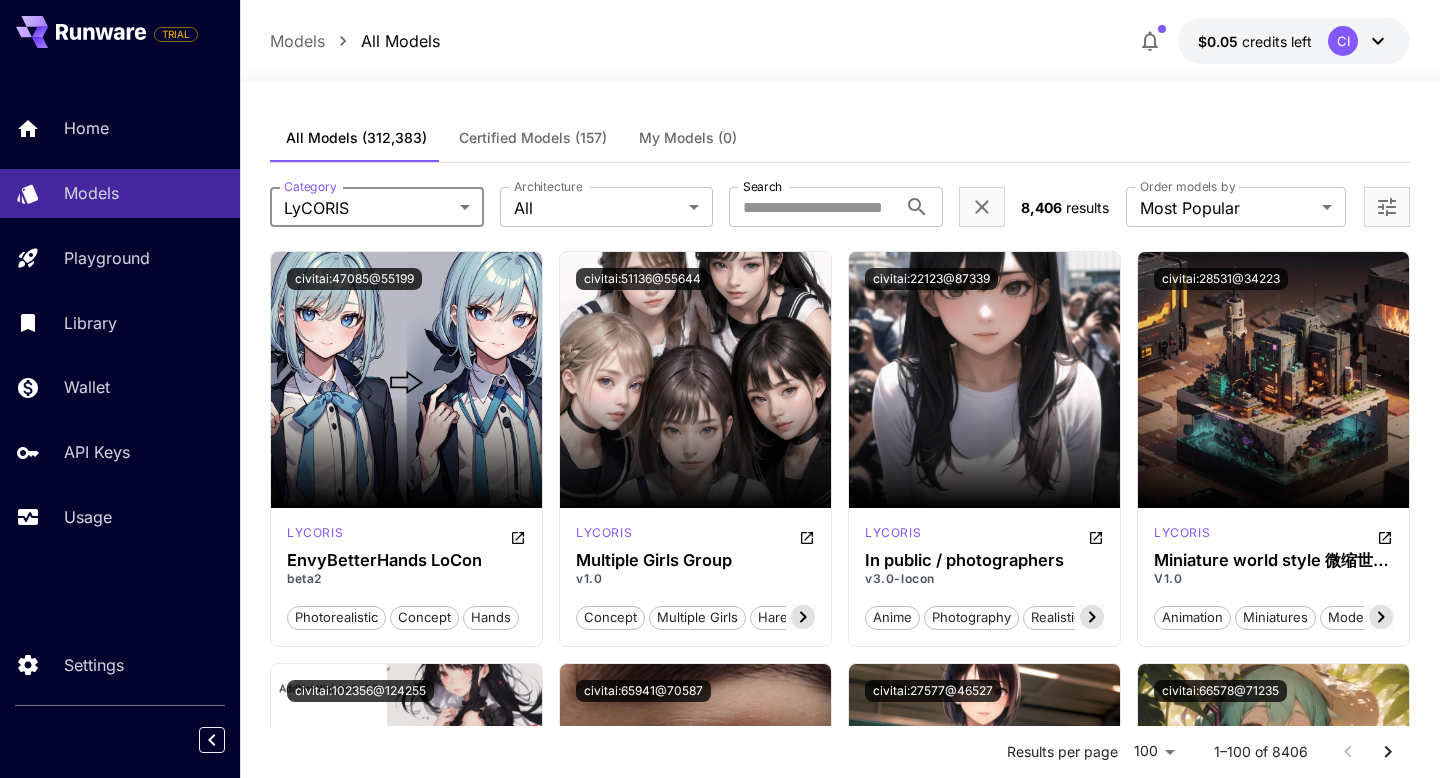 click on "**********" at bounding box center [720, 9565] 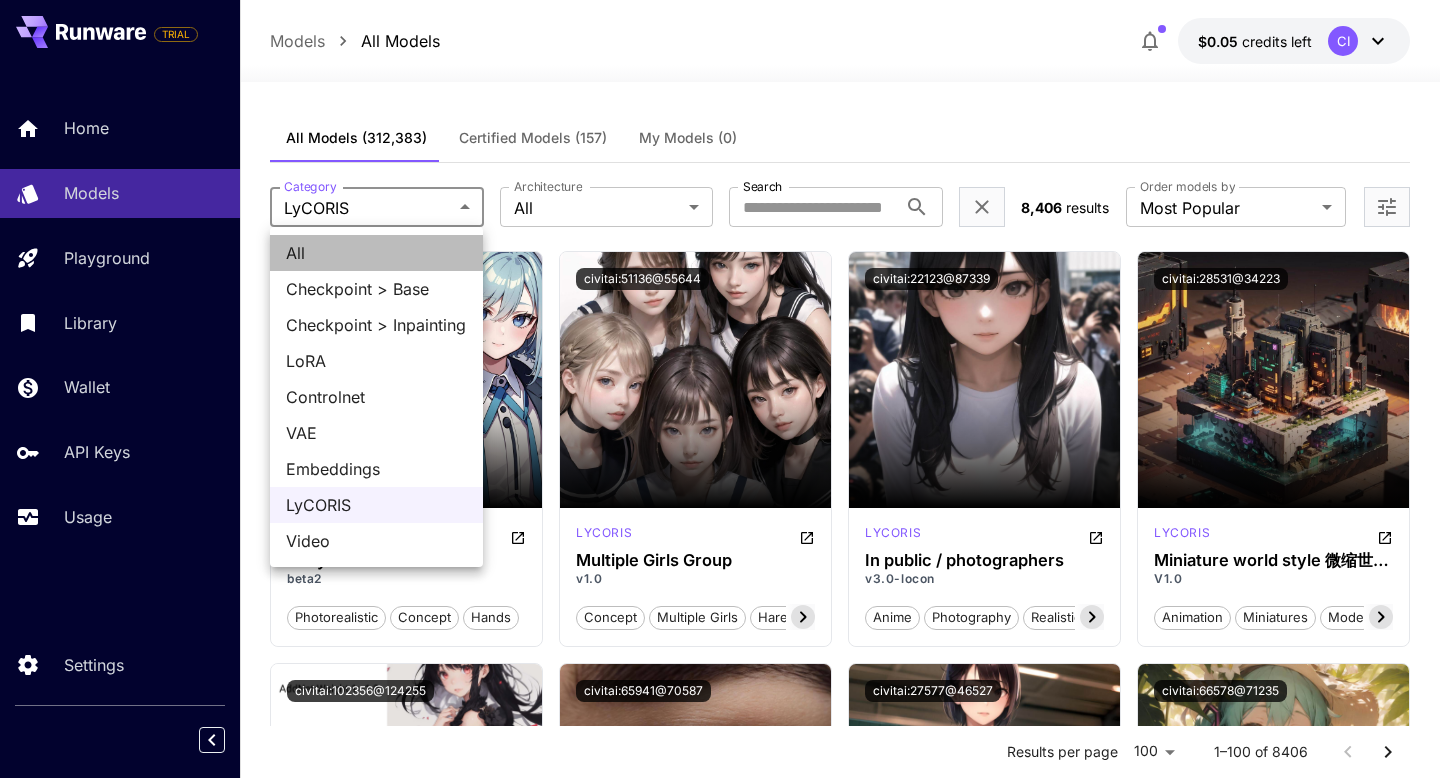 click on "All" at bounding box center (376, 253) 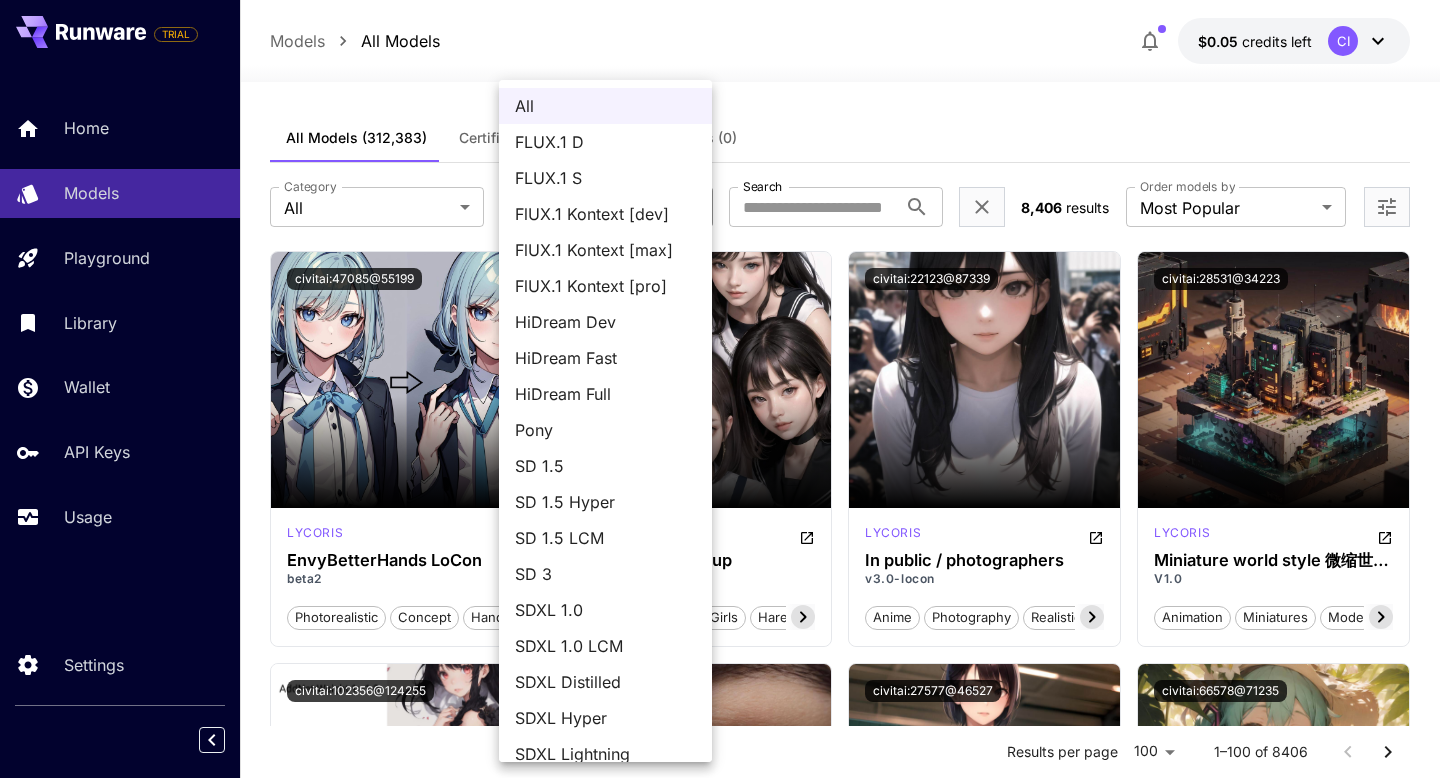 click on "**********" at bounding box center [720, 9565] 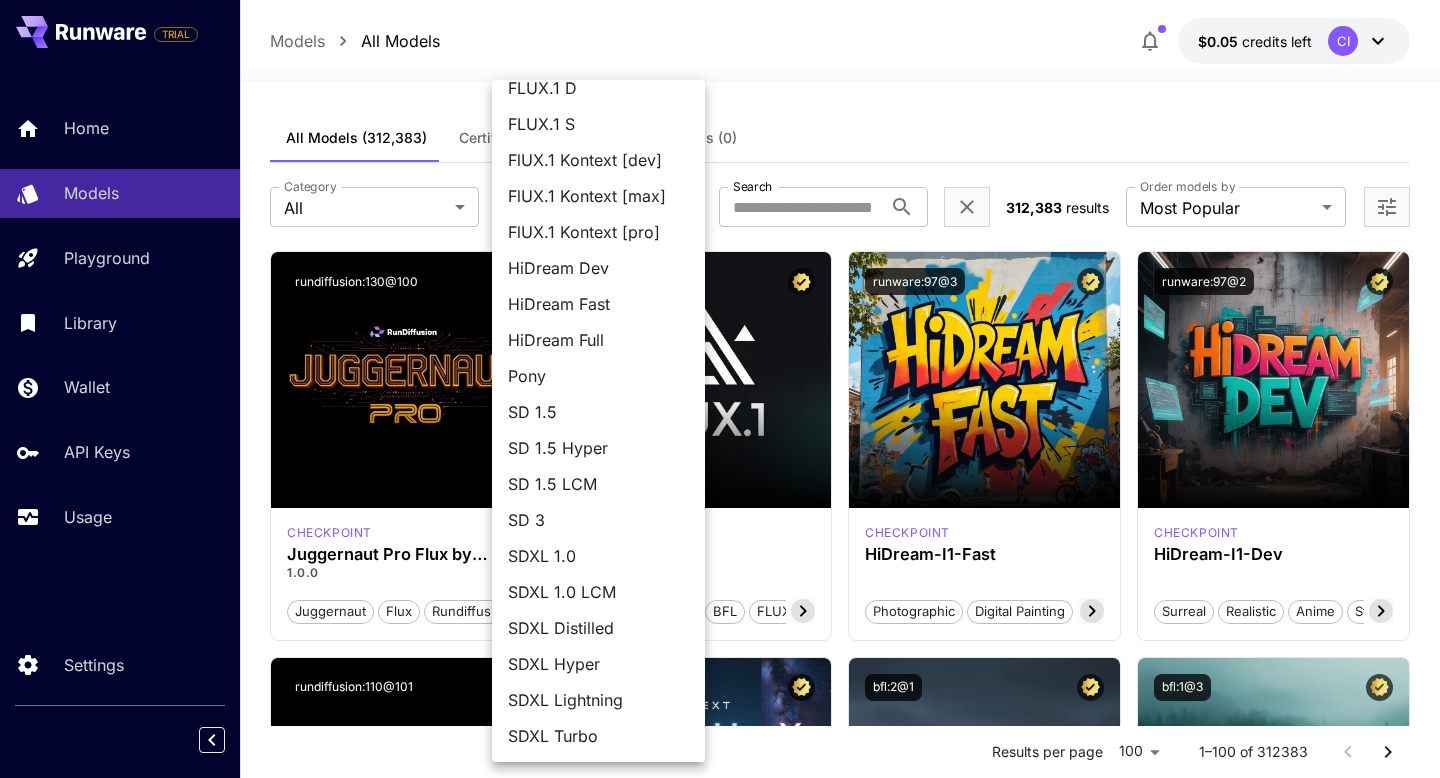 scroll, scrollTop: 0, scrollLeft: 0, axis: both 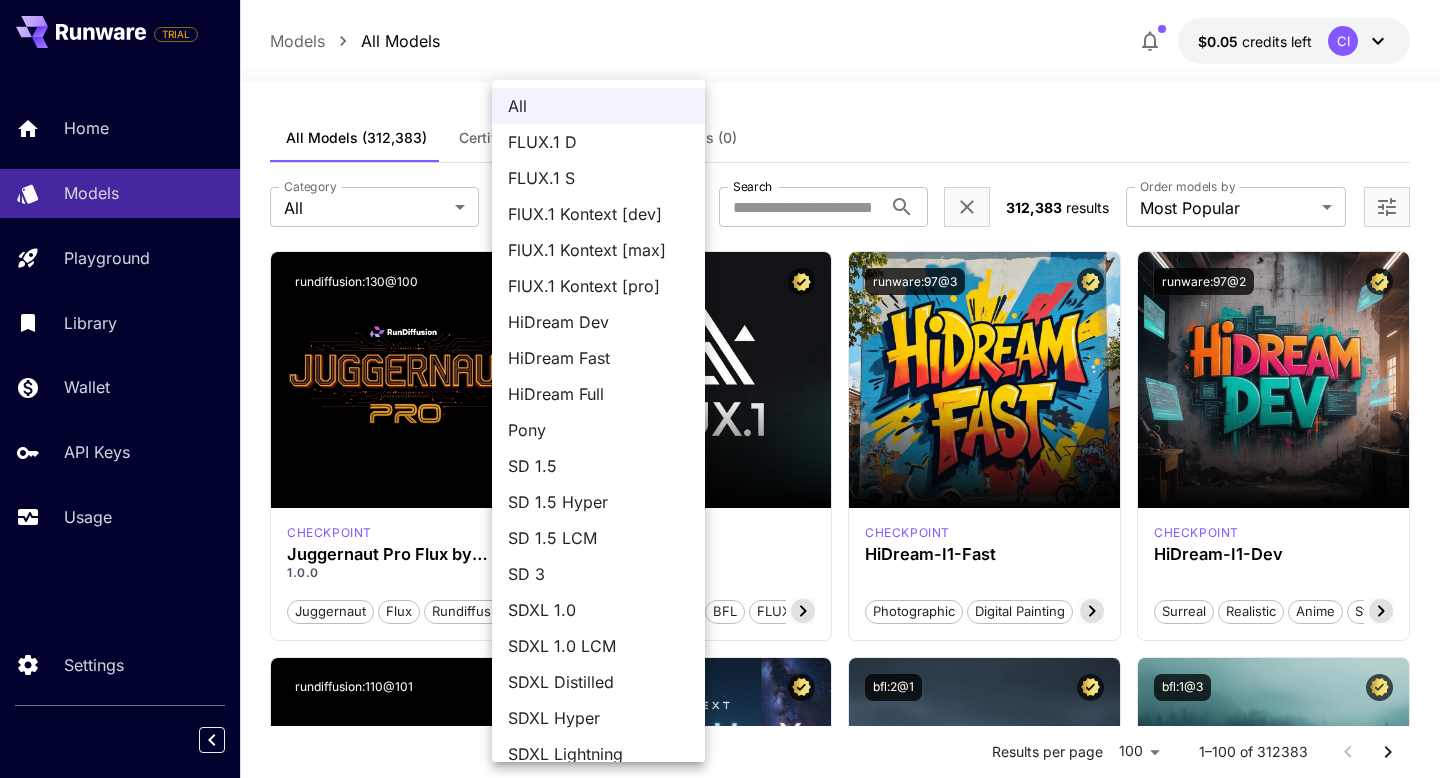 click at bounding box center [720, 389] 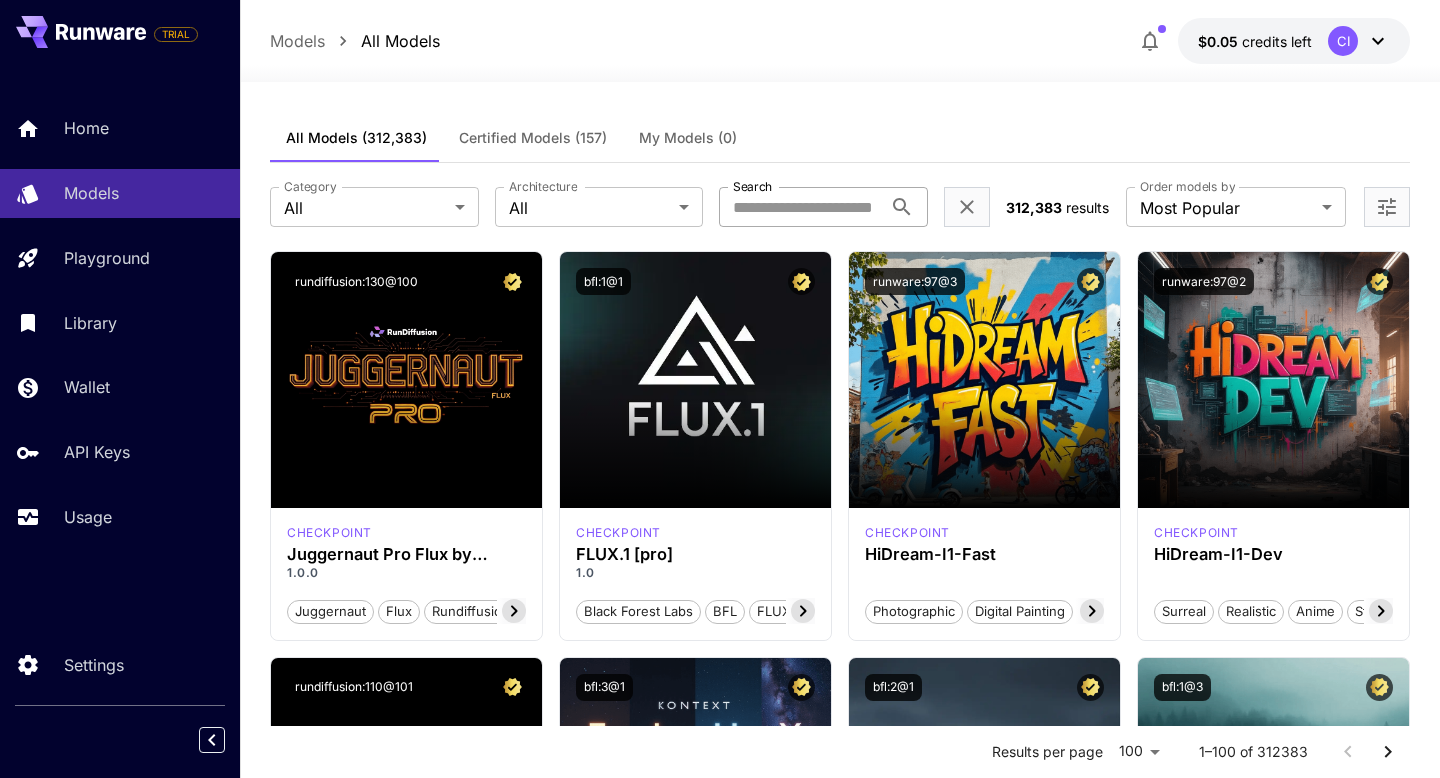 click 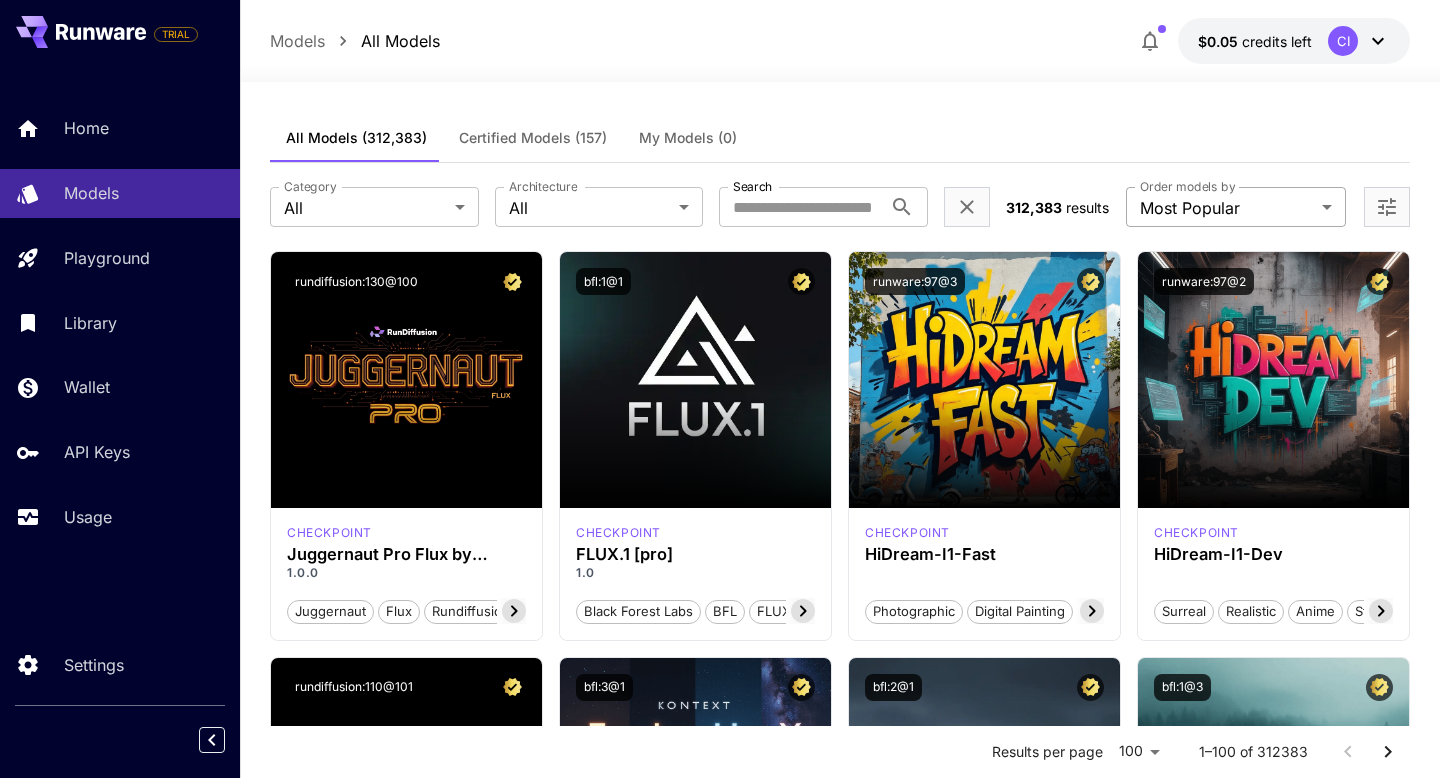 click on "**********" at bounding box center [720, 9553] 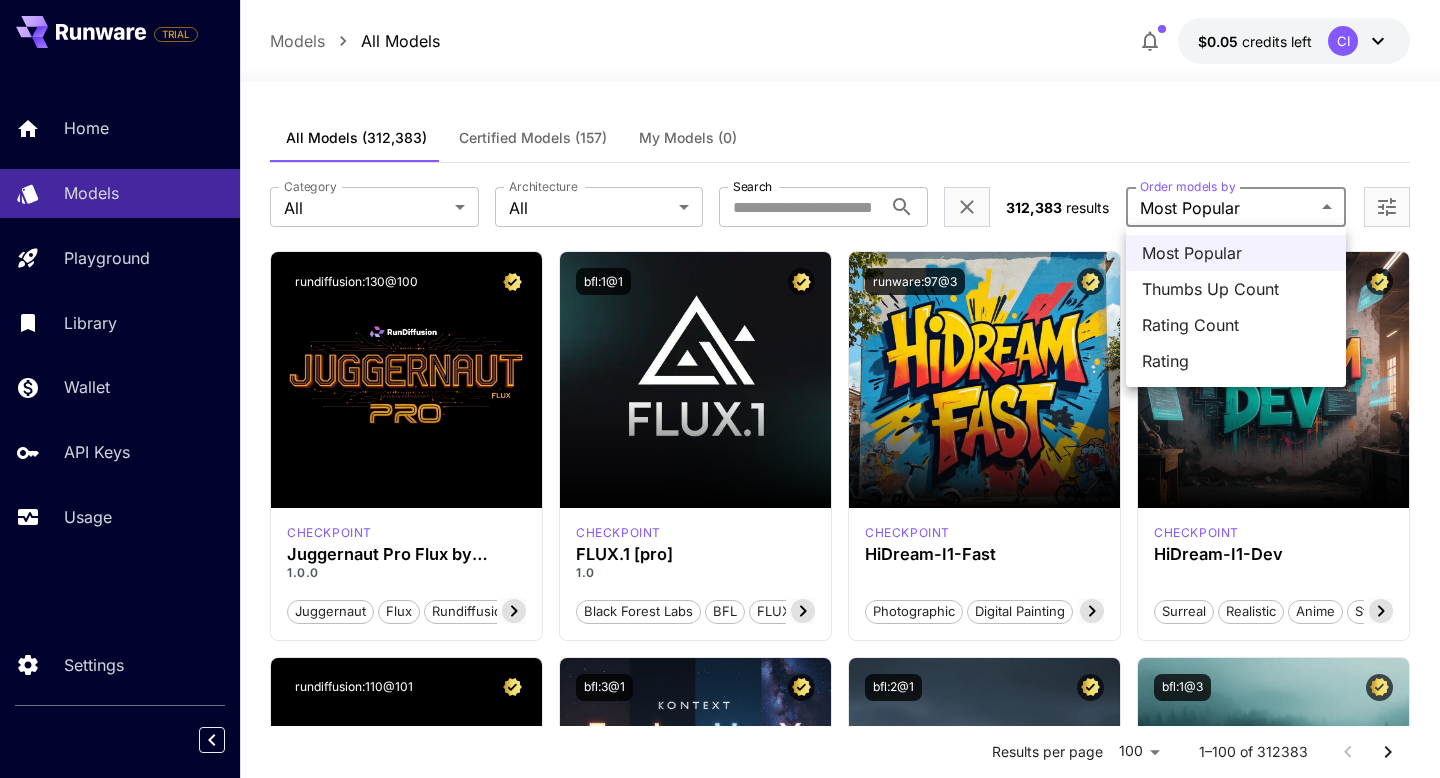 click at bounding box center (720, 389) 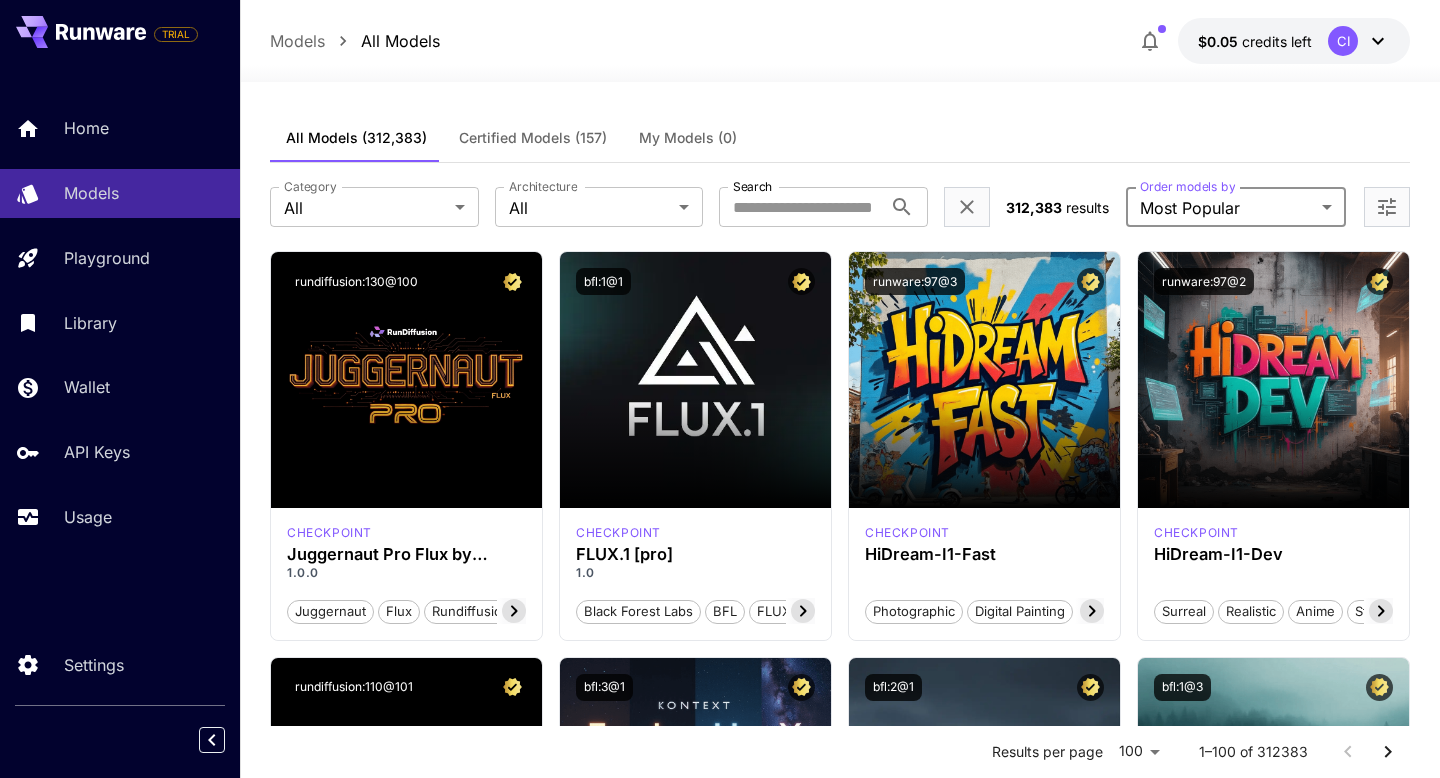 click 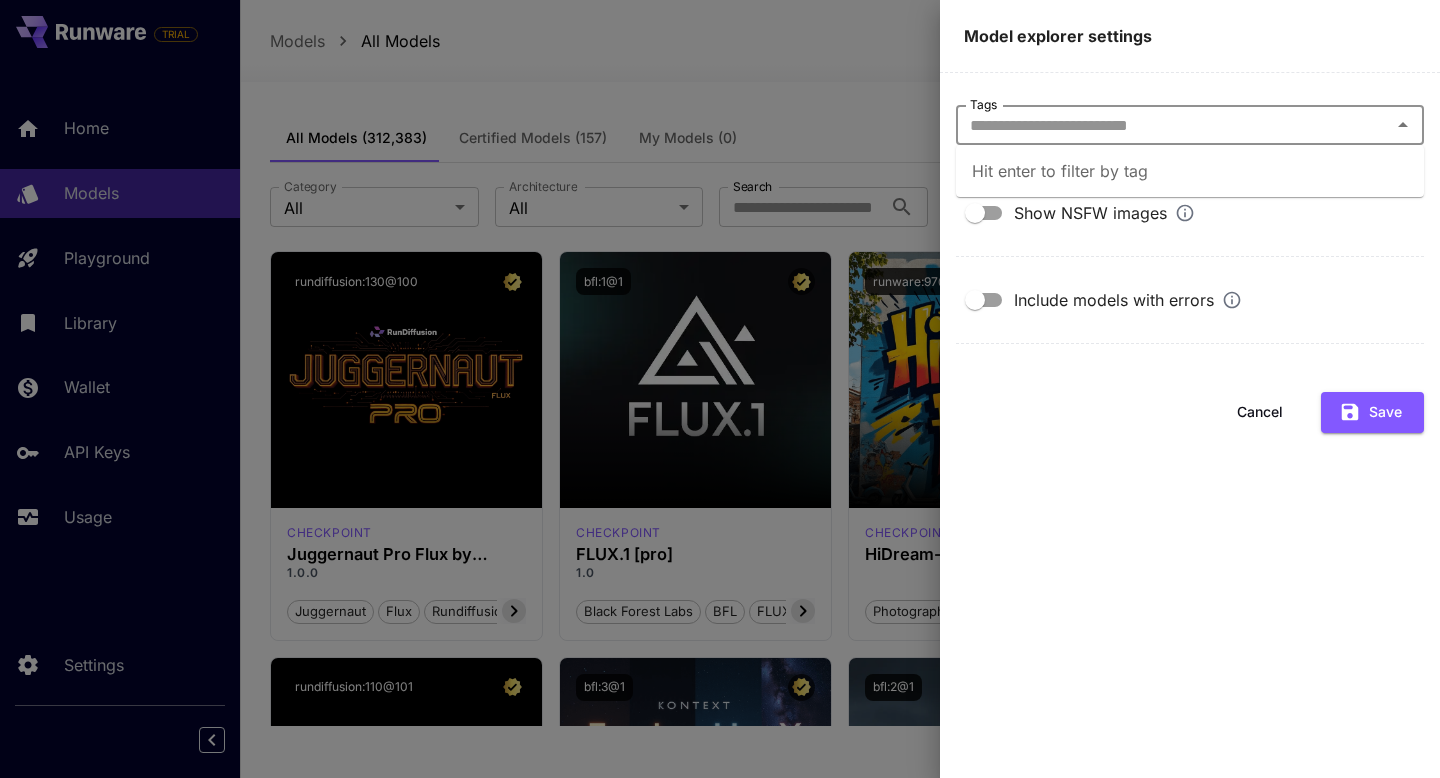 click on "Tags" at bounding box center [1173, 125] 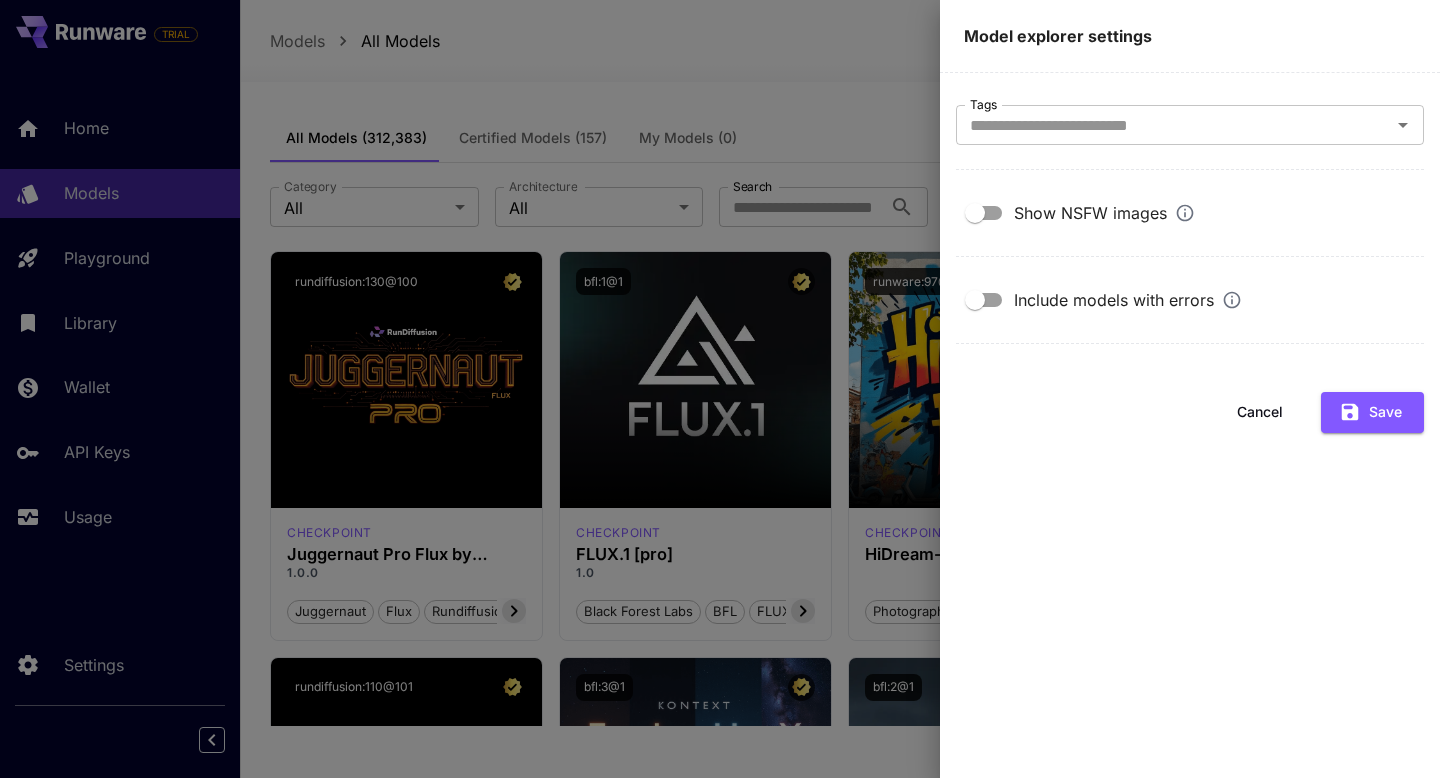 click at bounding box center [720, 389] 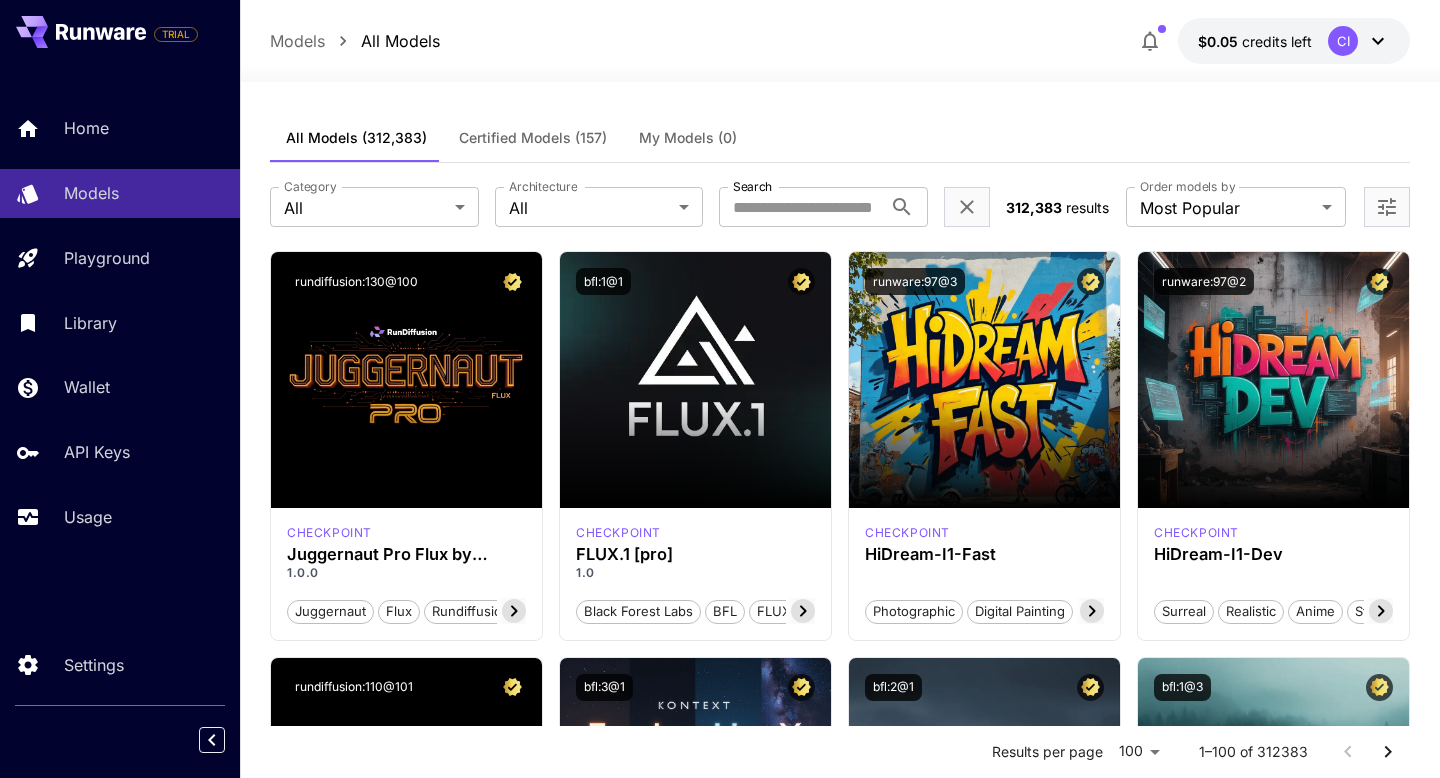 click on "Models" at bounding box center (297, 41) 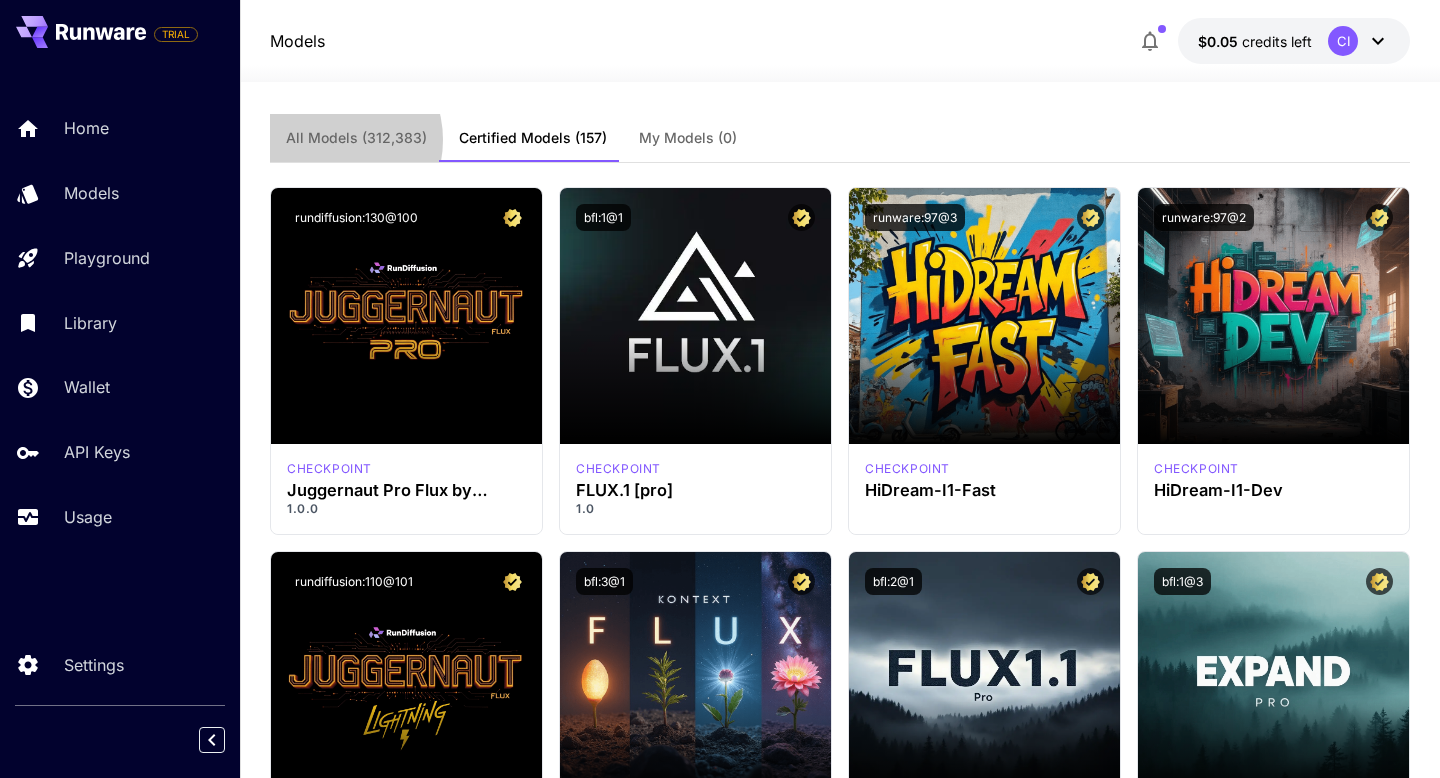 click on "All Models (312,383)" at bounding box center [356, 138] 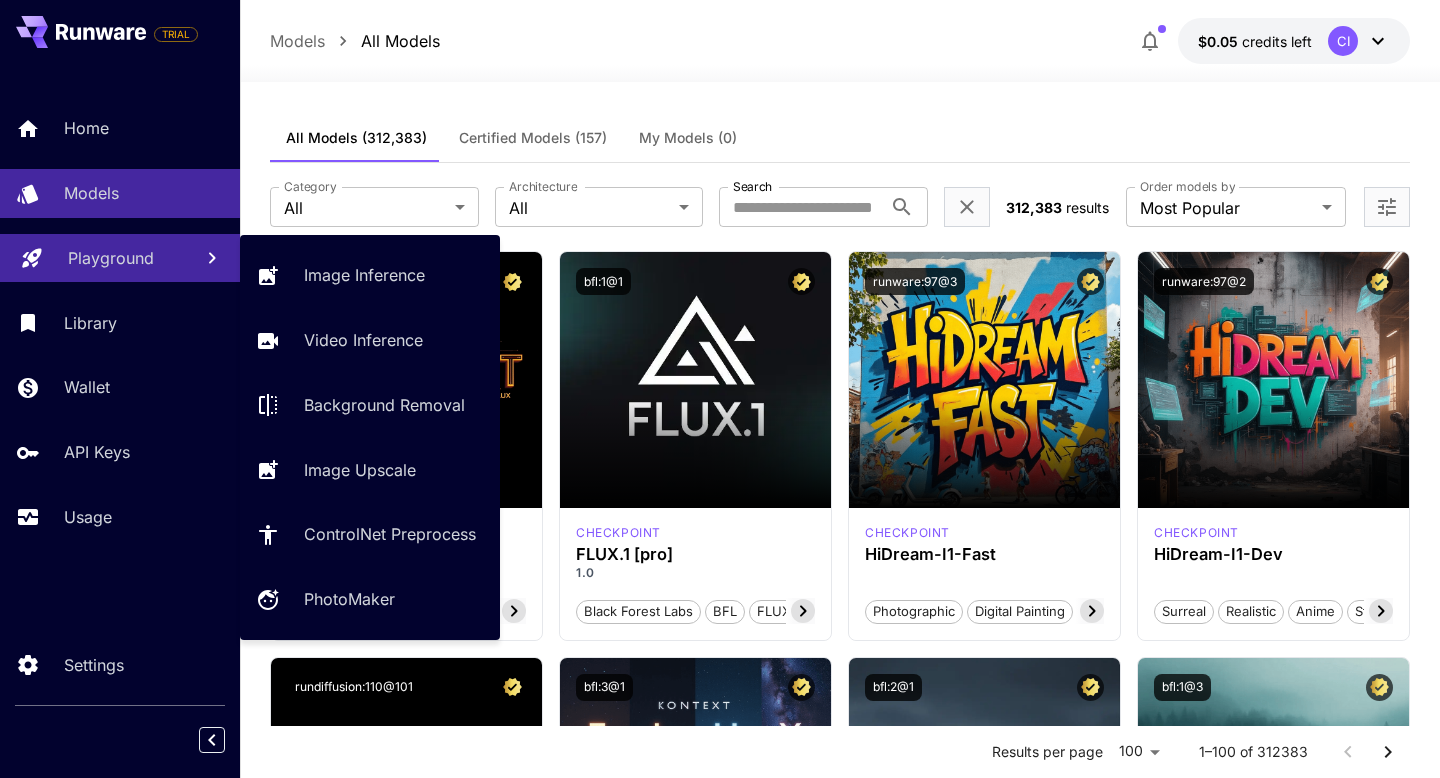 click on "Playground" at bounding box center (111, 258) 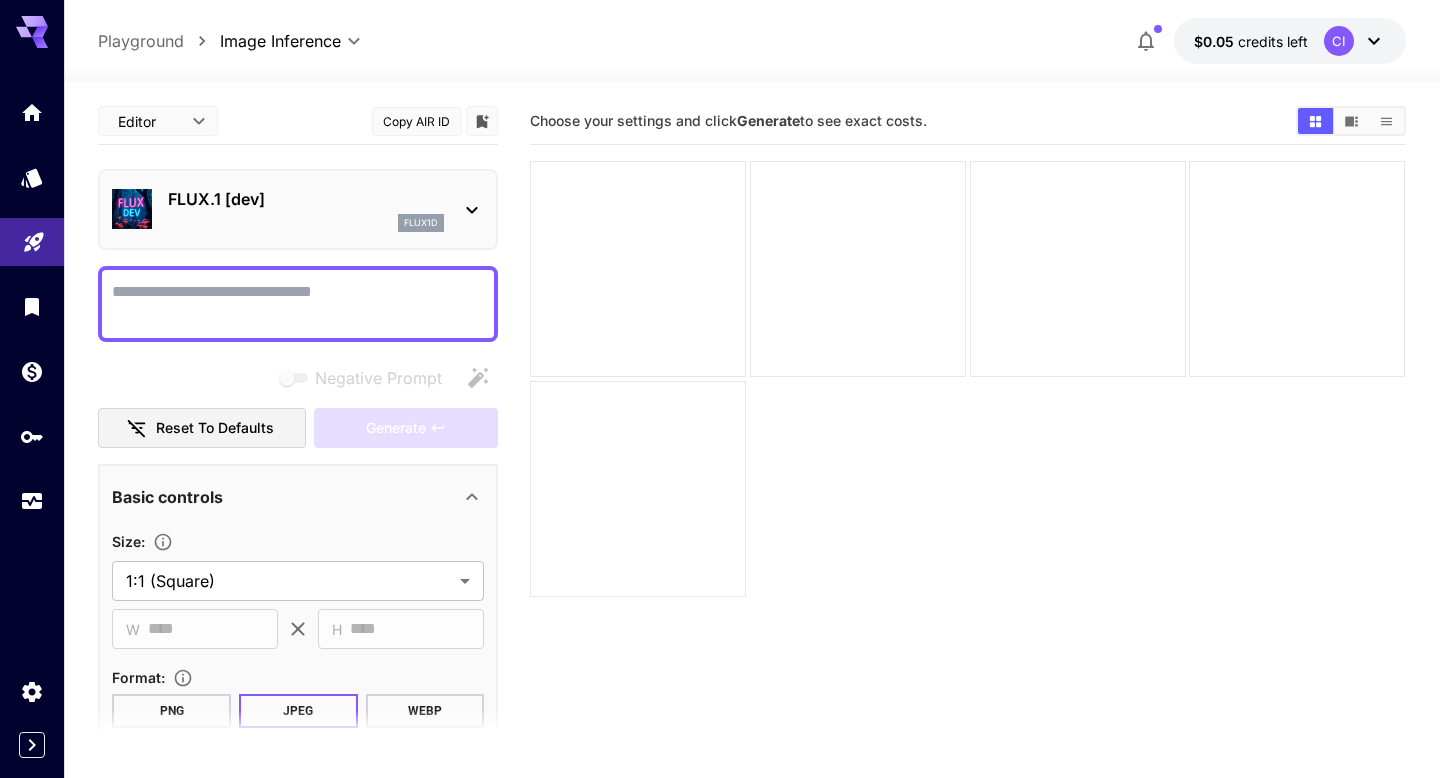click 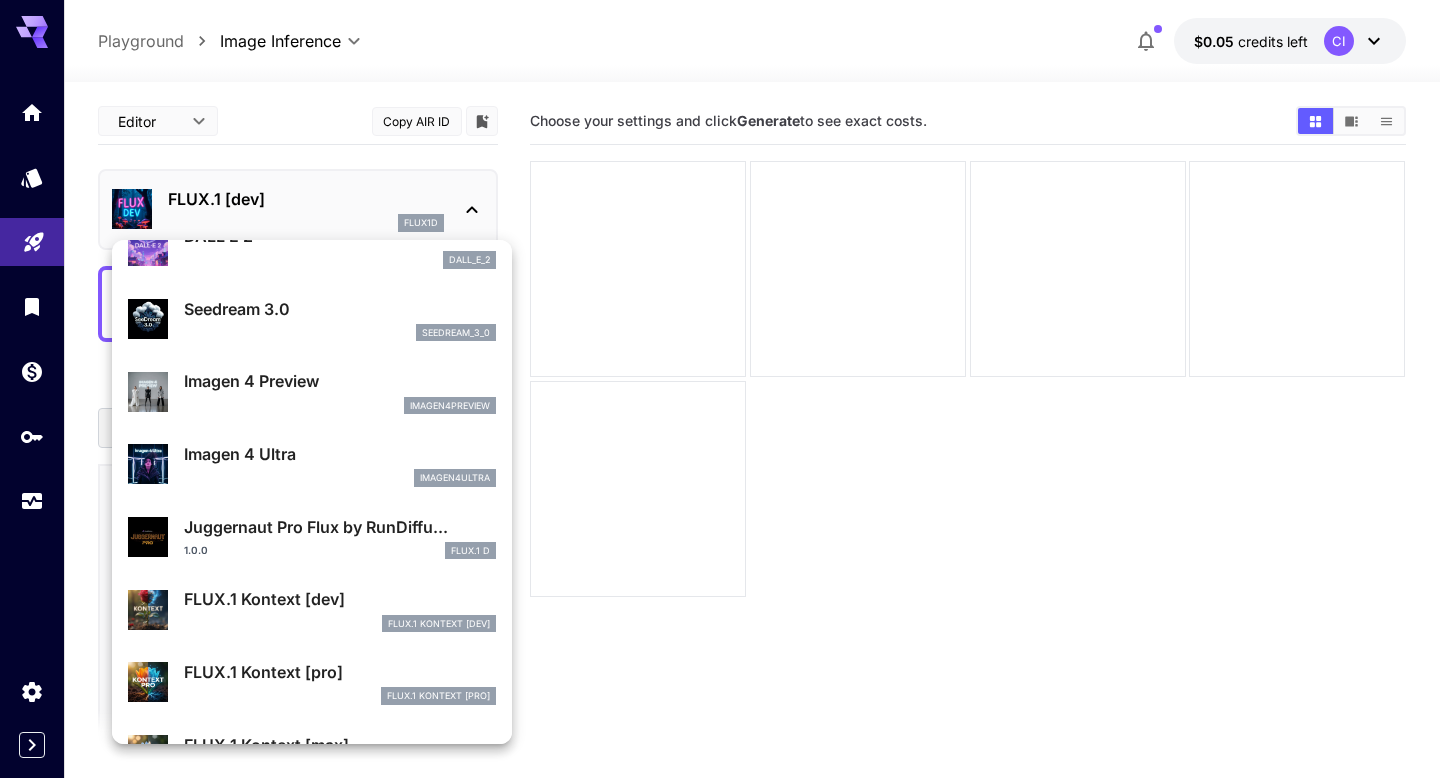 scroll, scrollTop: 0, scrollLeft: 0, axis: both 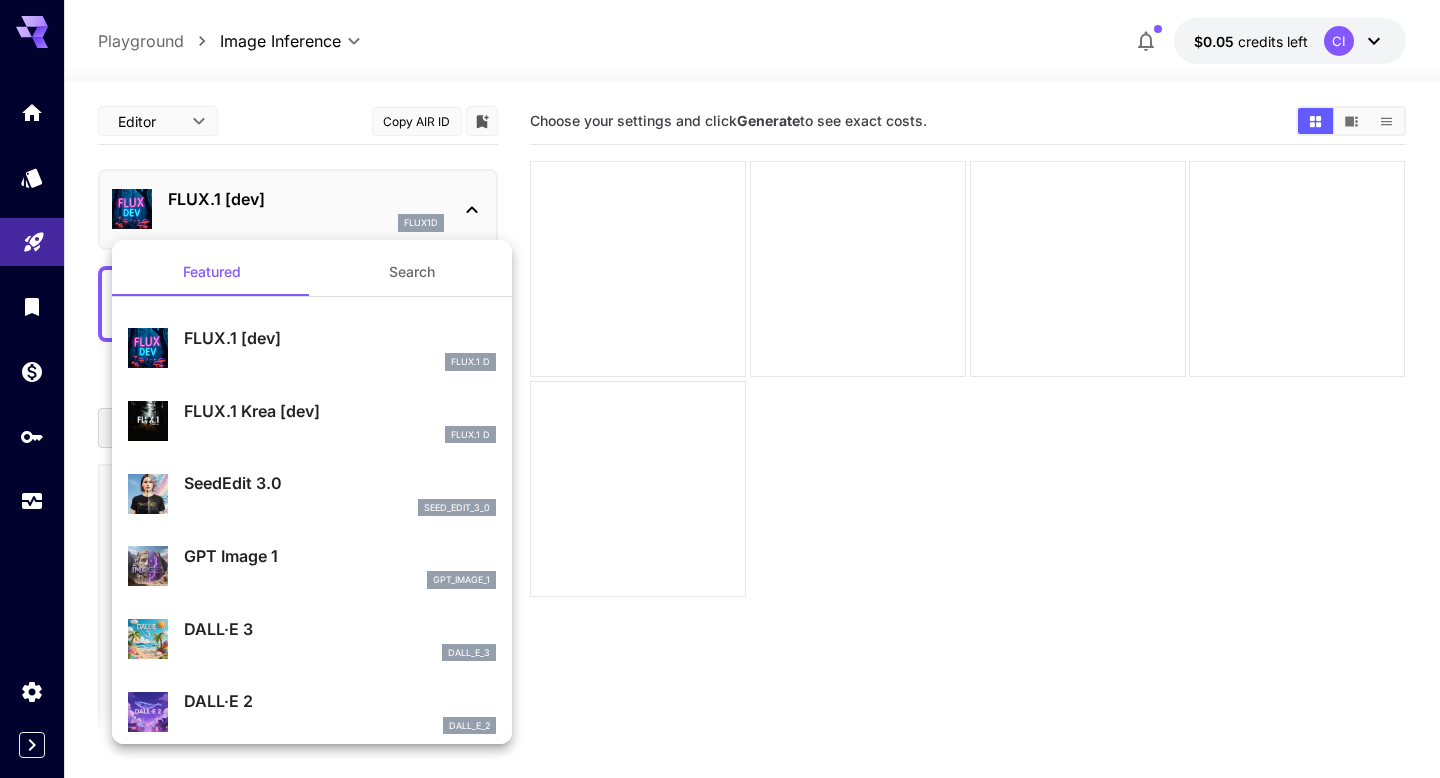 click on "Search" at bounding box center (412, 272) 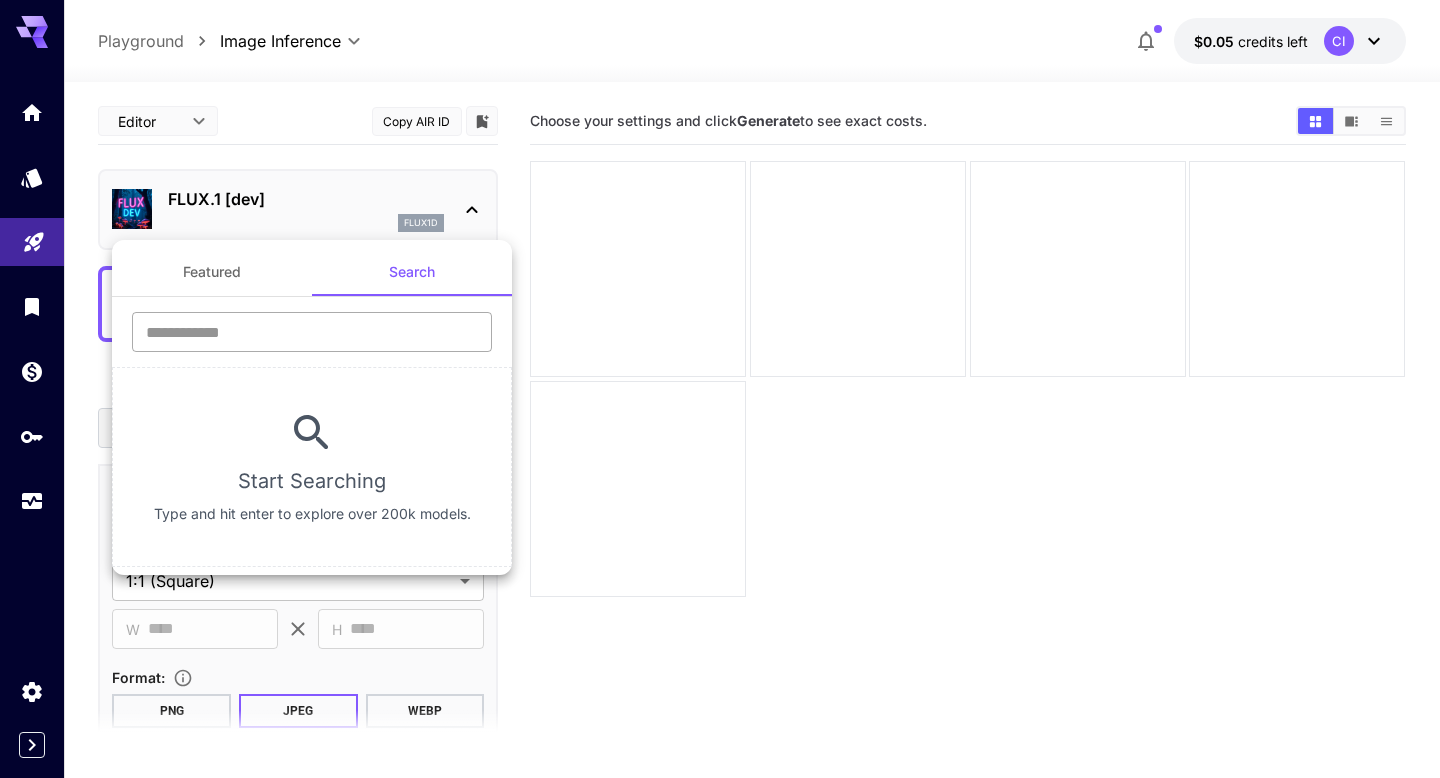 click at bounding box center (312, 332) 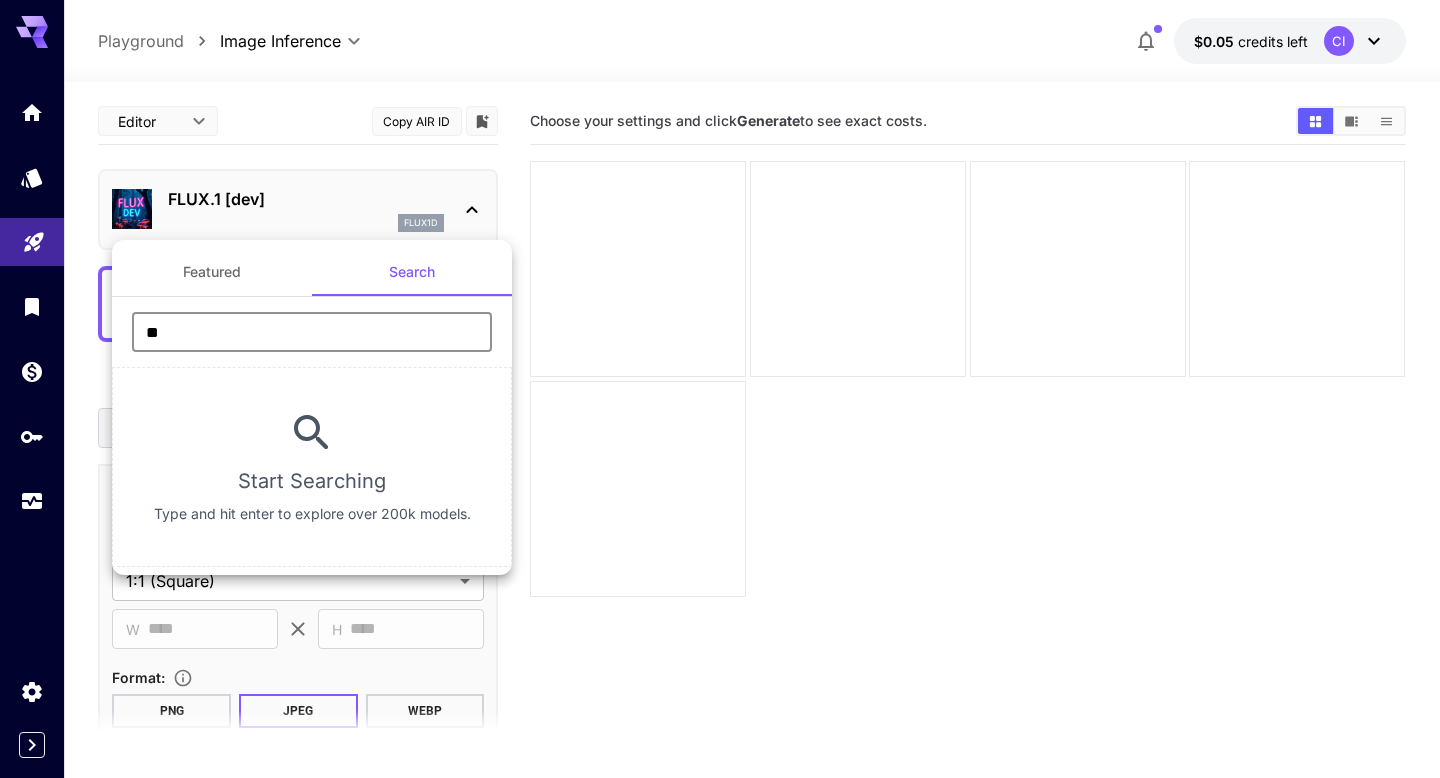 type on "*" 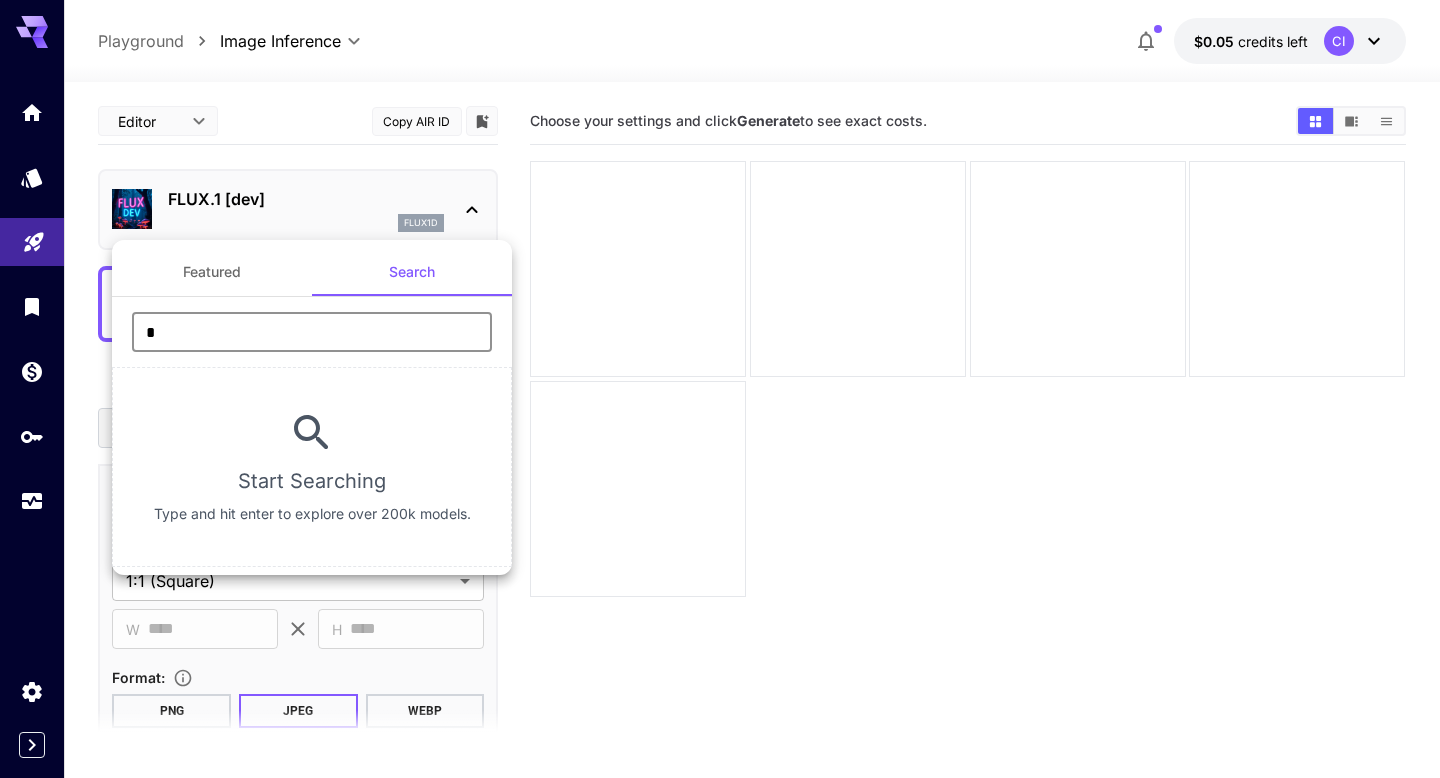 type 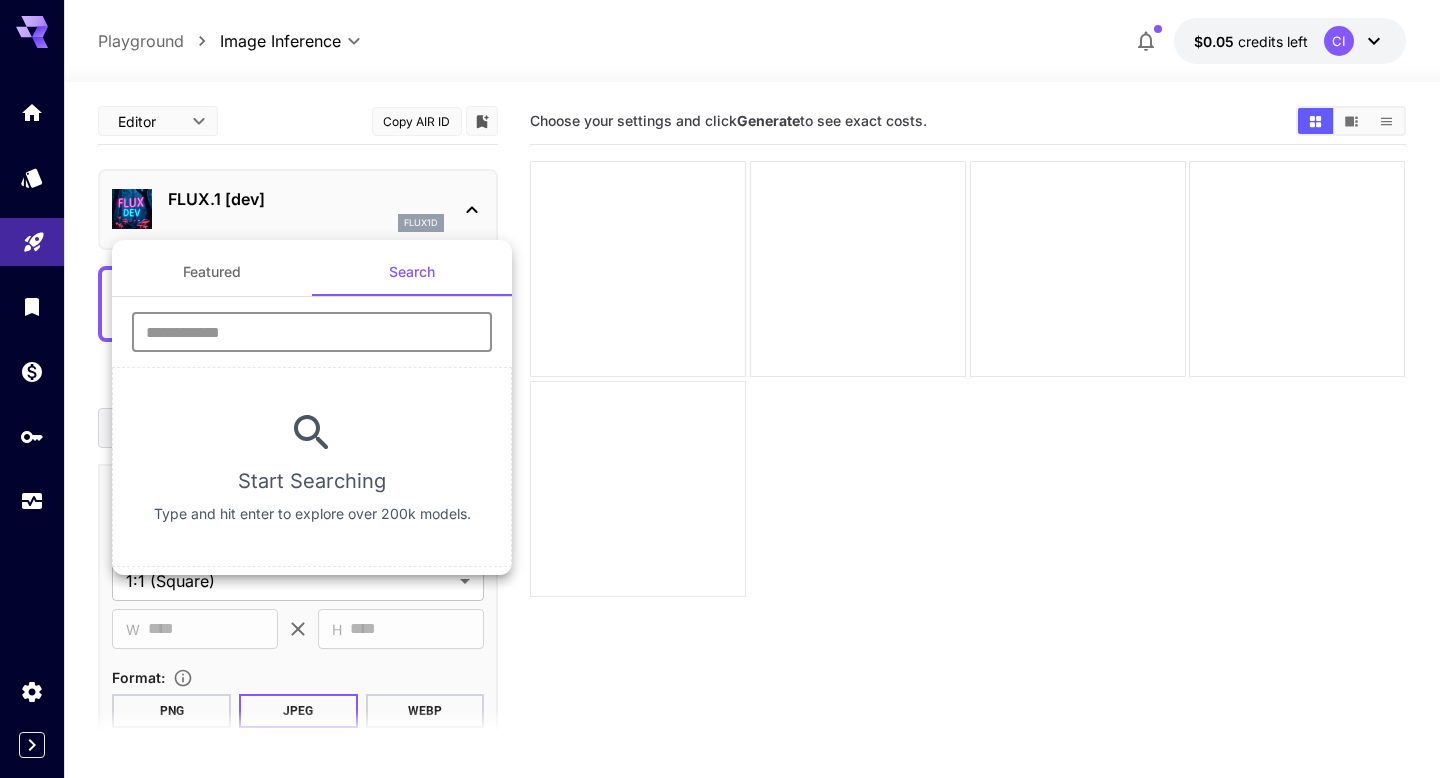 click on "Featured" at bounding box center (212, 272) 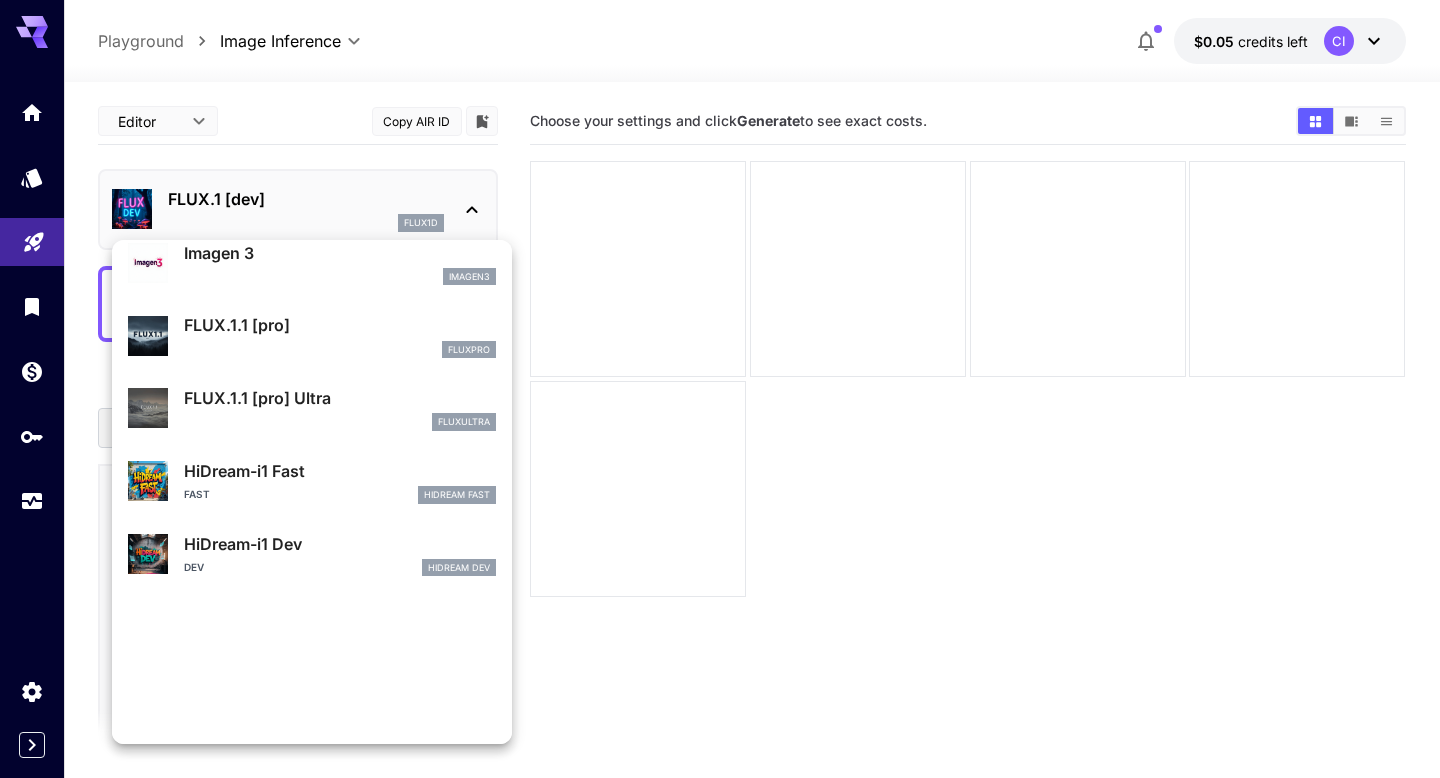 scroll, scrollTop: 0, scrollLeft: 0, axis: both 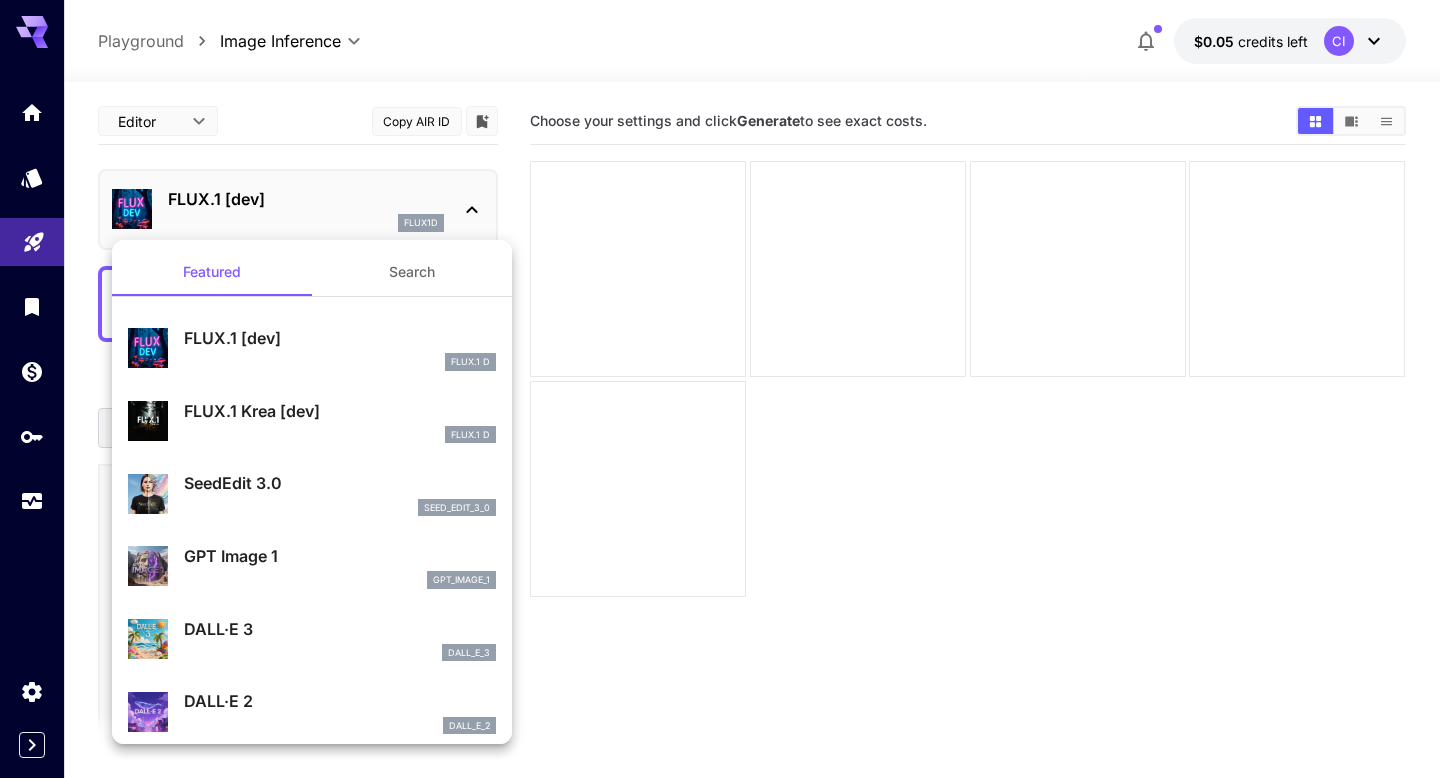 click on "FLUX.1 [dev]" at bounding box center [340, 338] 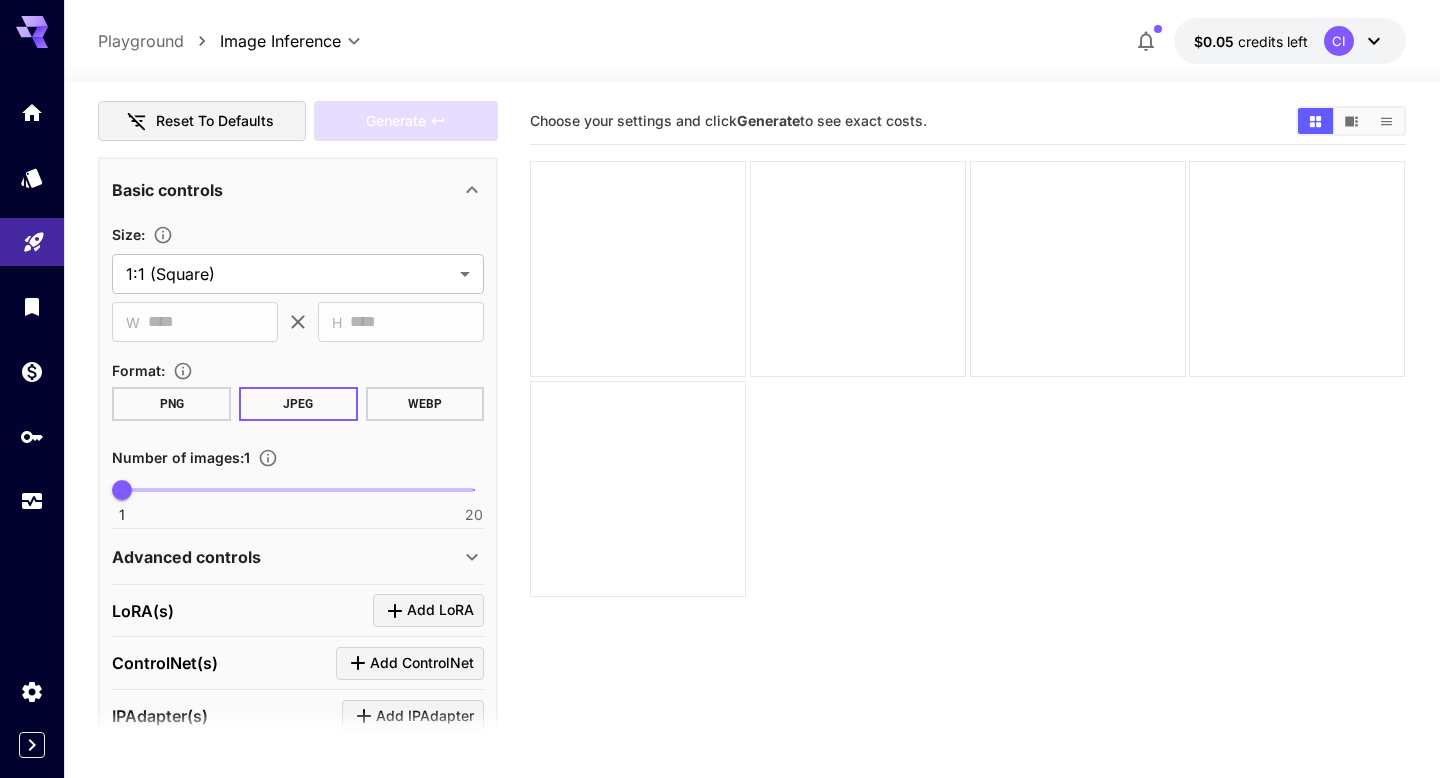 scroll, scrollTop: 308, scrollLeft: 0, axis: vertical 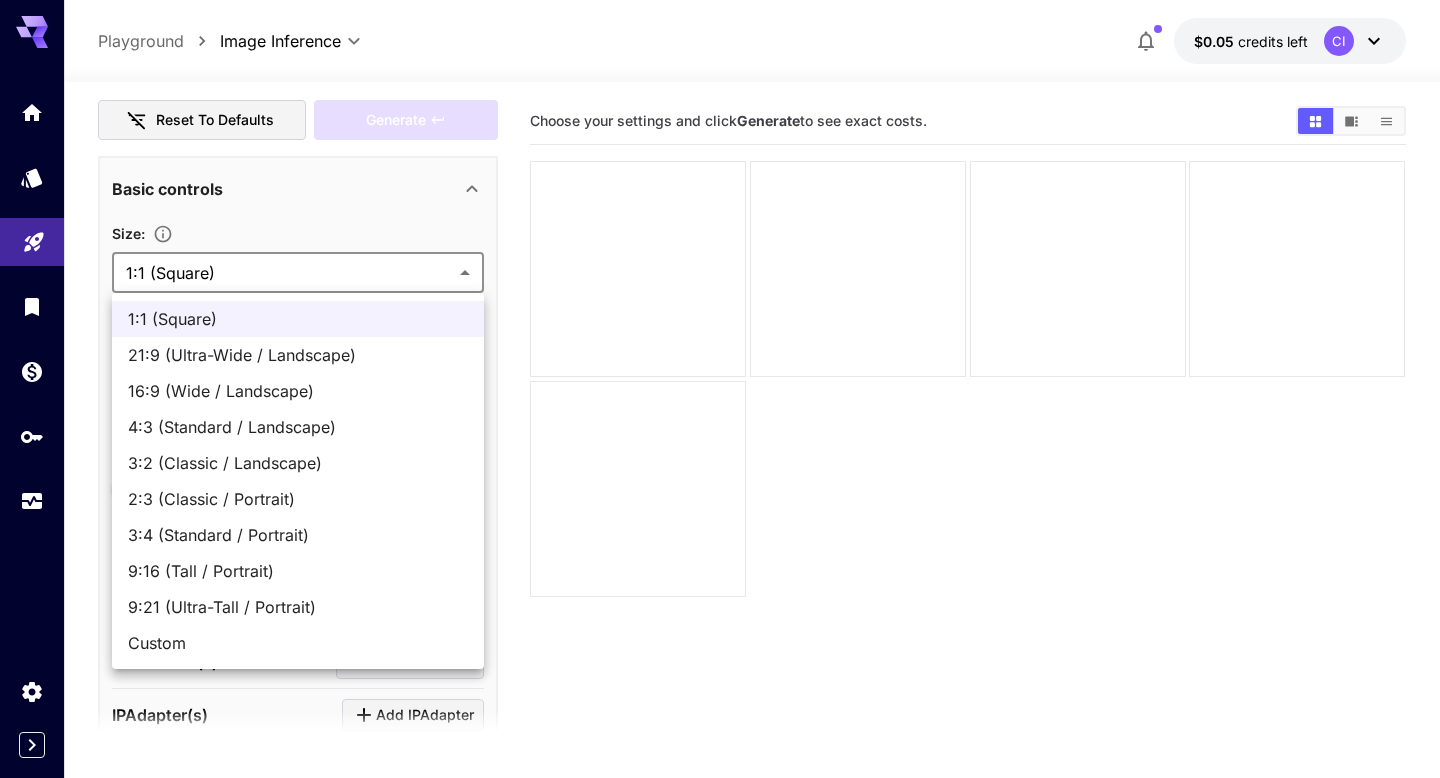 click on "**********" at bounding box center (720, 468) 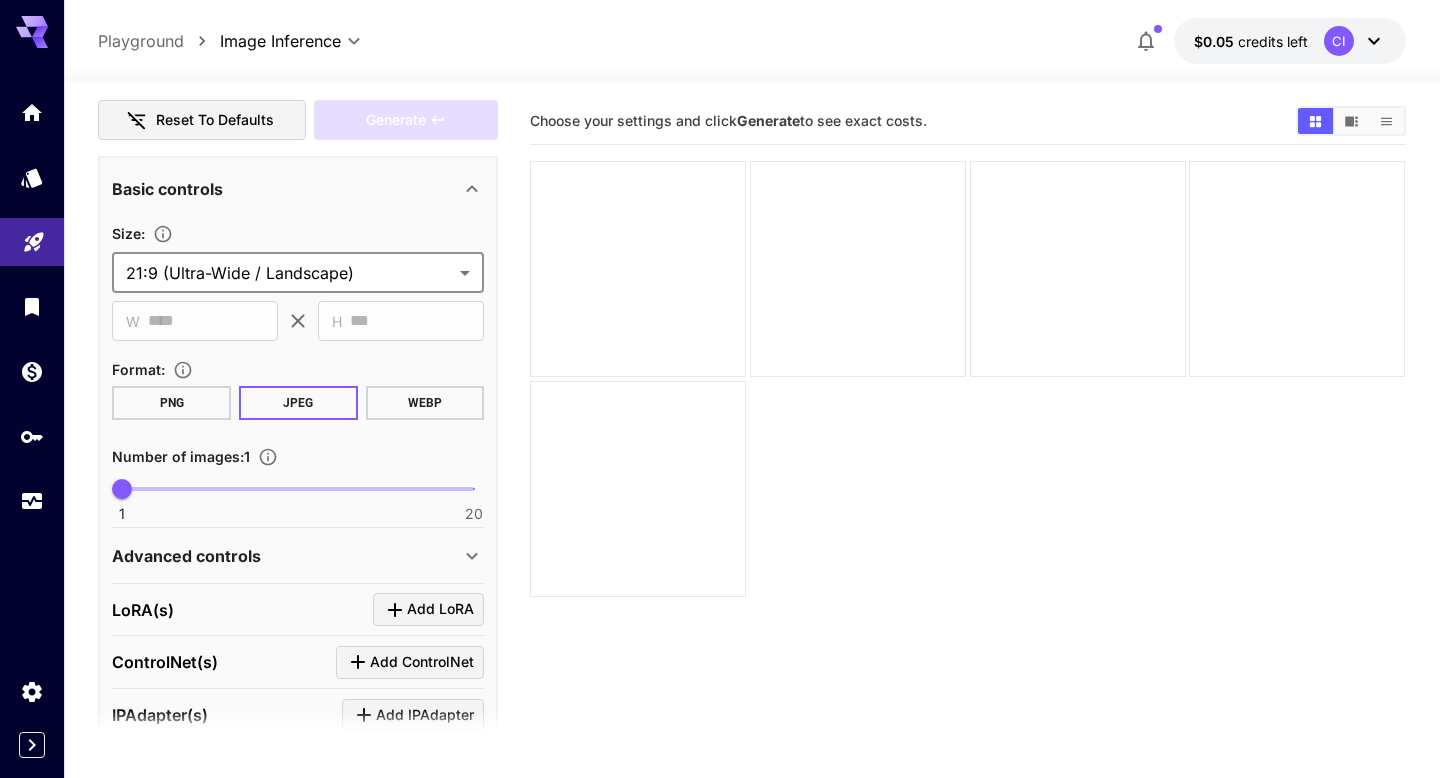 click on "**********" at bounding box center (720, 468) 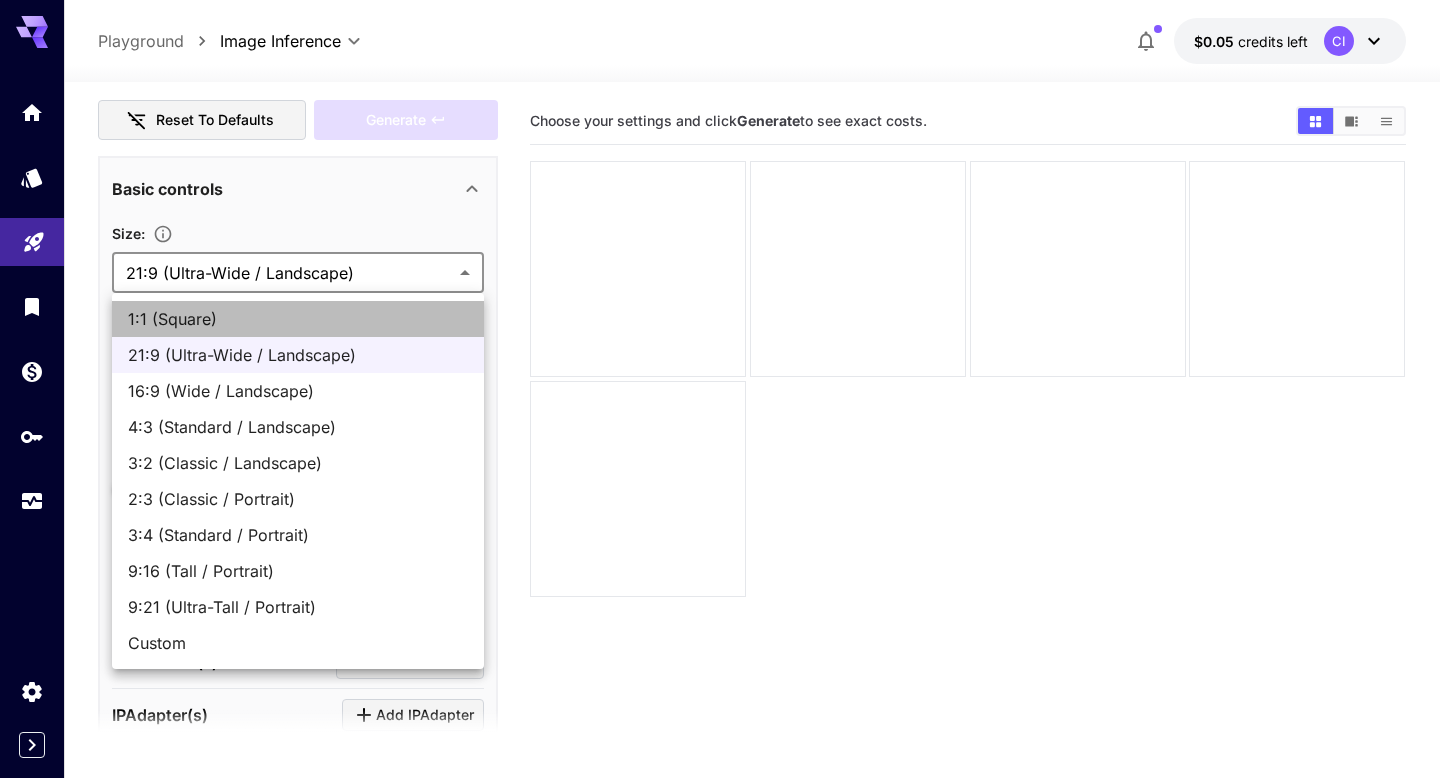 click on "1:1 (Square)" at bounding box center (298, 319) 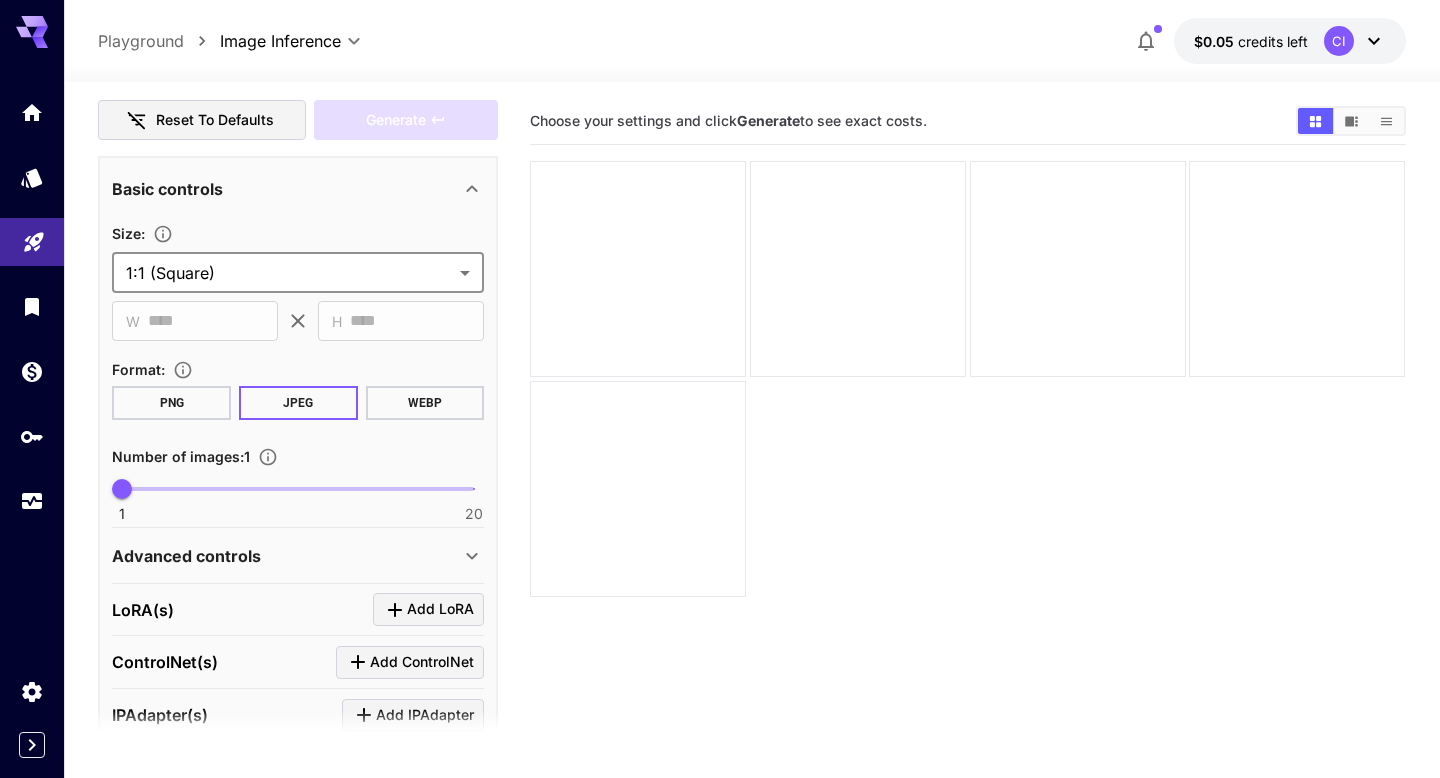 click on "PNG" at bounding box center (171, 403) 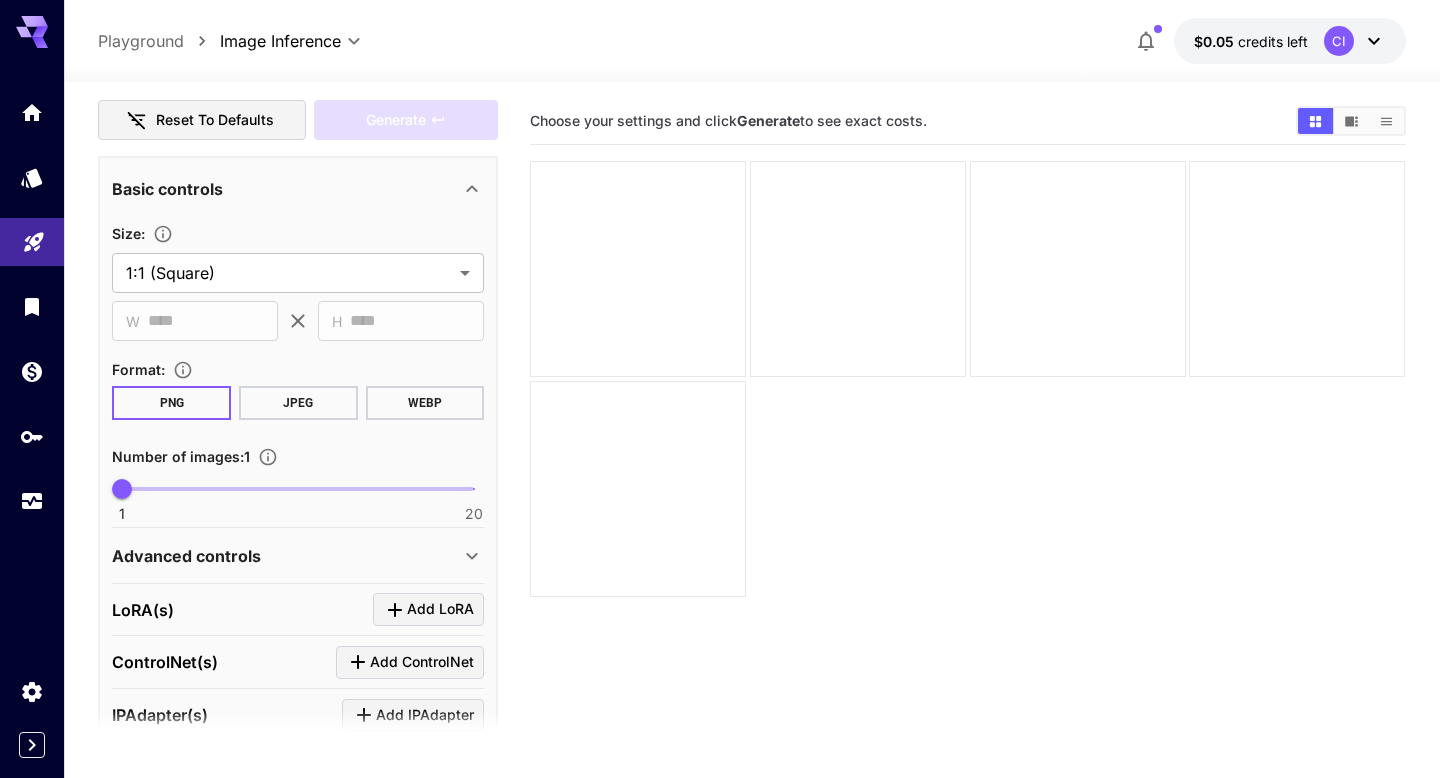 click on "JPEG" at bounding box center [298, 403] 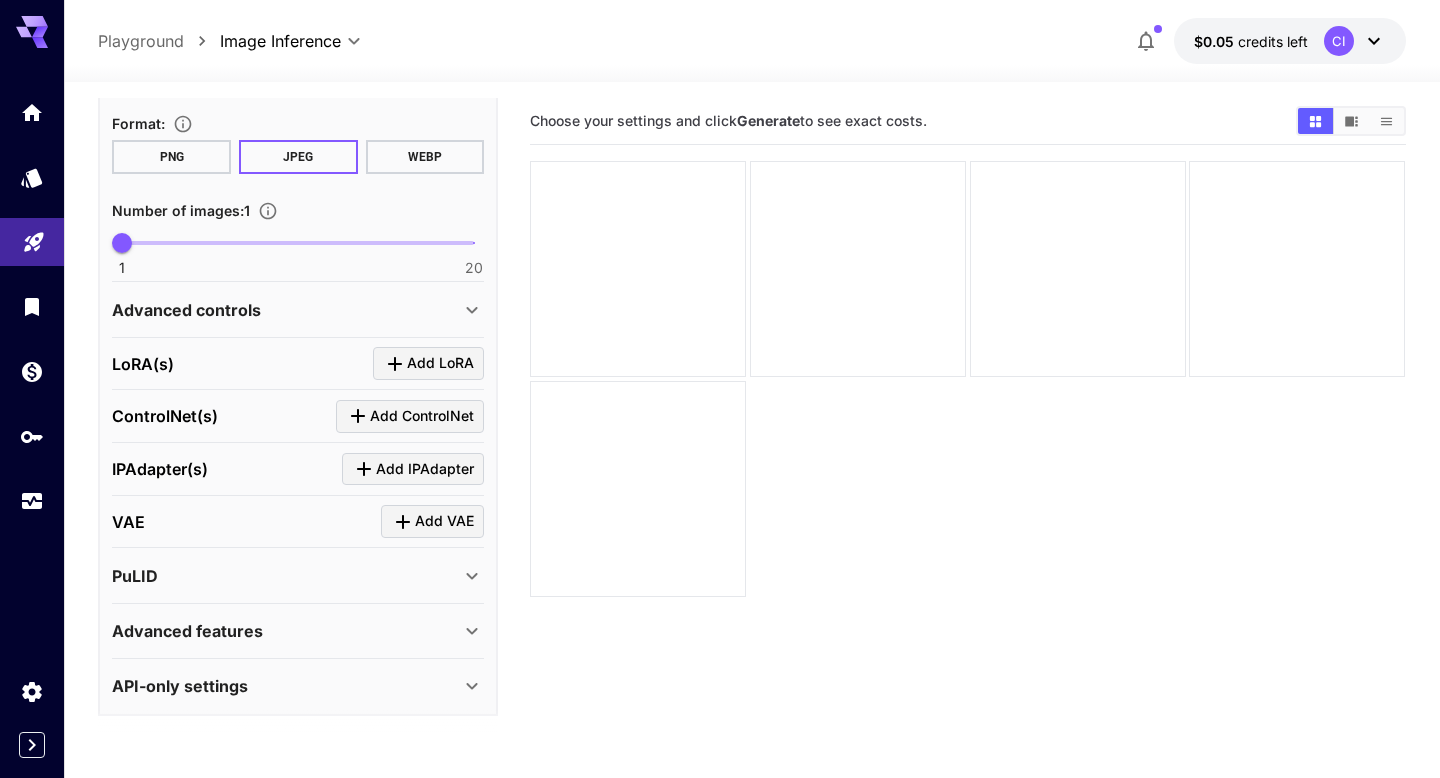 scroll, scrollTop: 559, scrollLeft: 0, axis: vertical 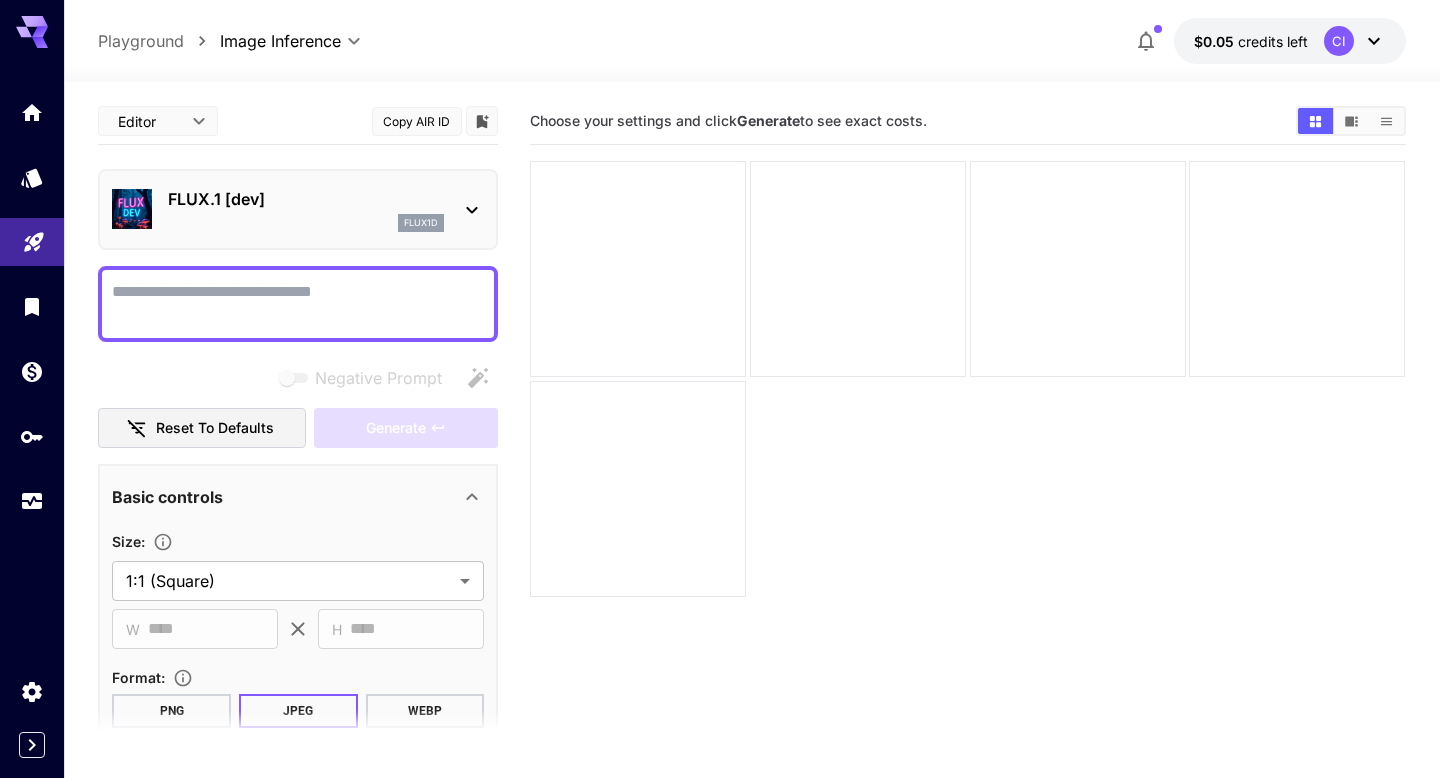 click on "Negative Prompt" at bounding box center [298, 304] 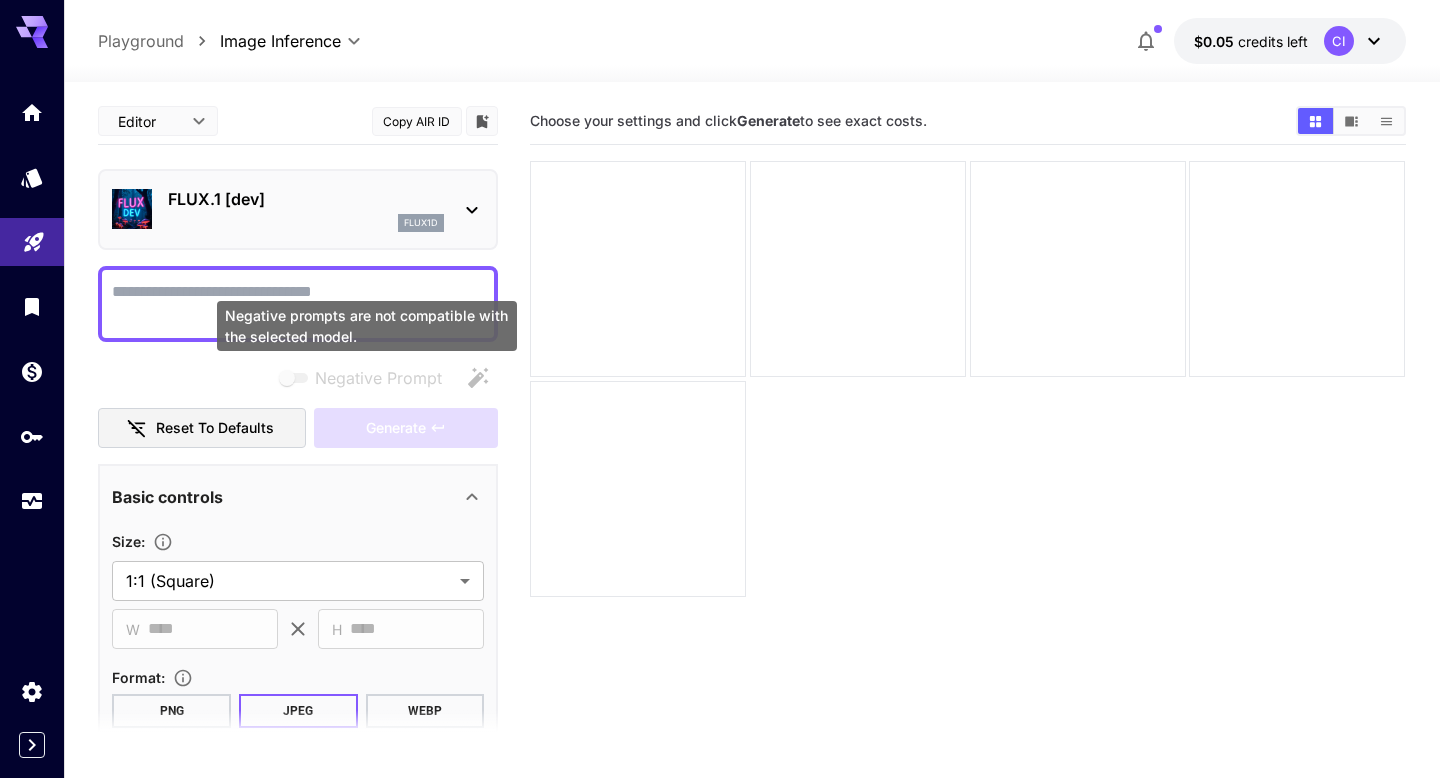 click at bounding box center (295, 378) 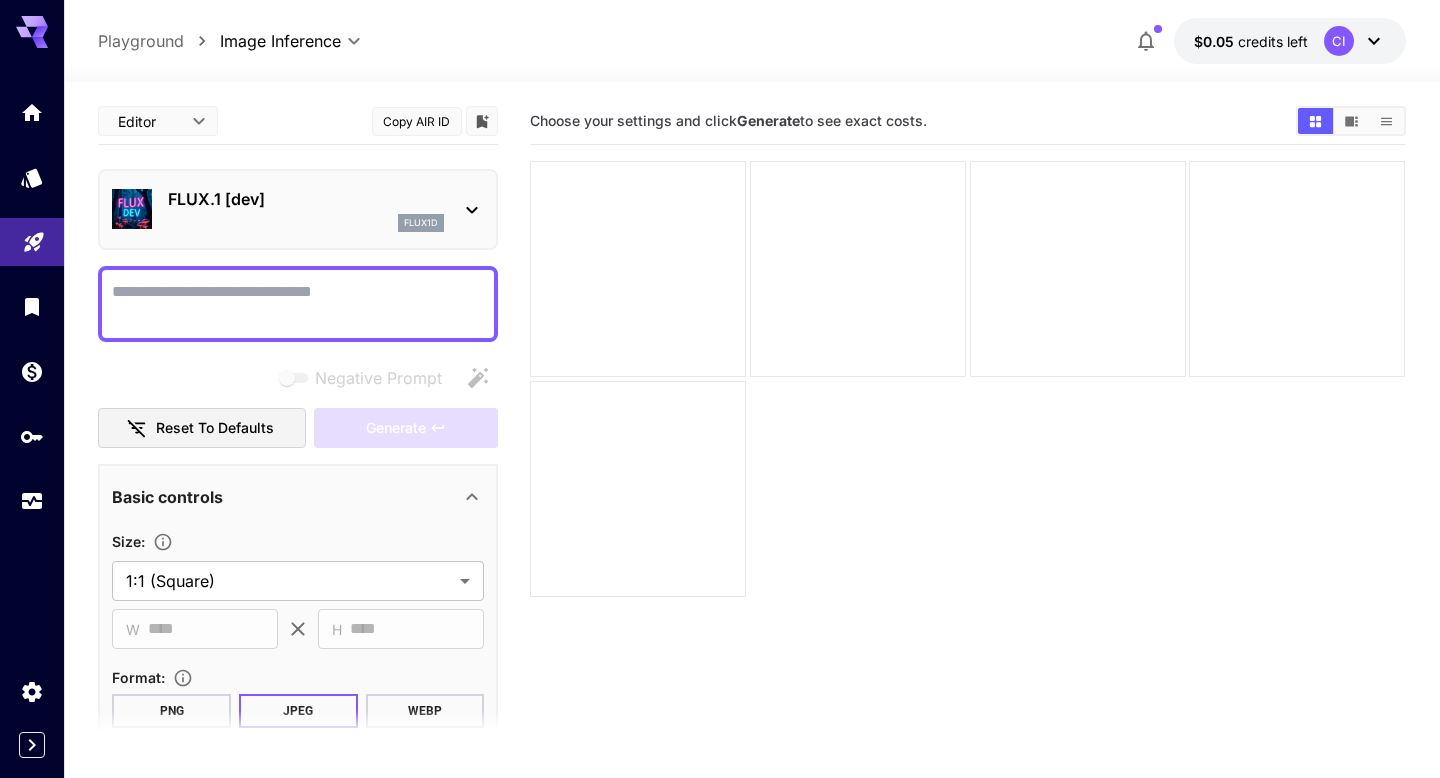 click on "FLUX.1 [dev] flux1d" at bounding box center [298, 209] 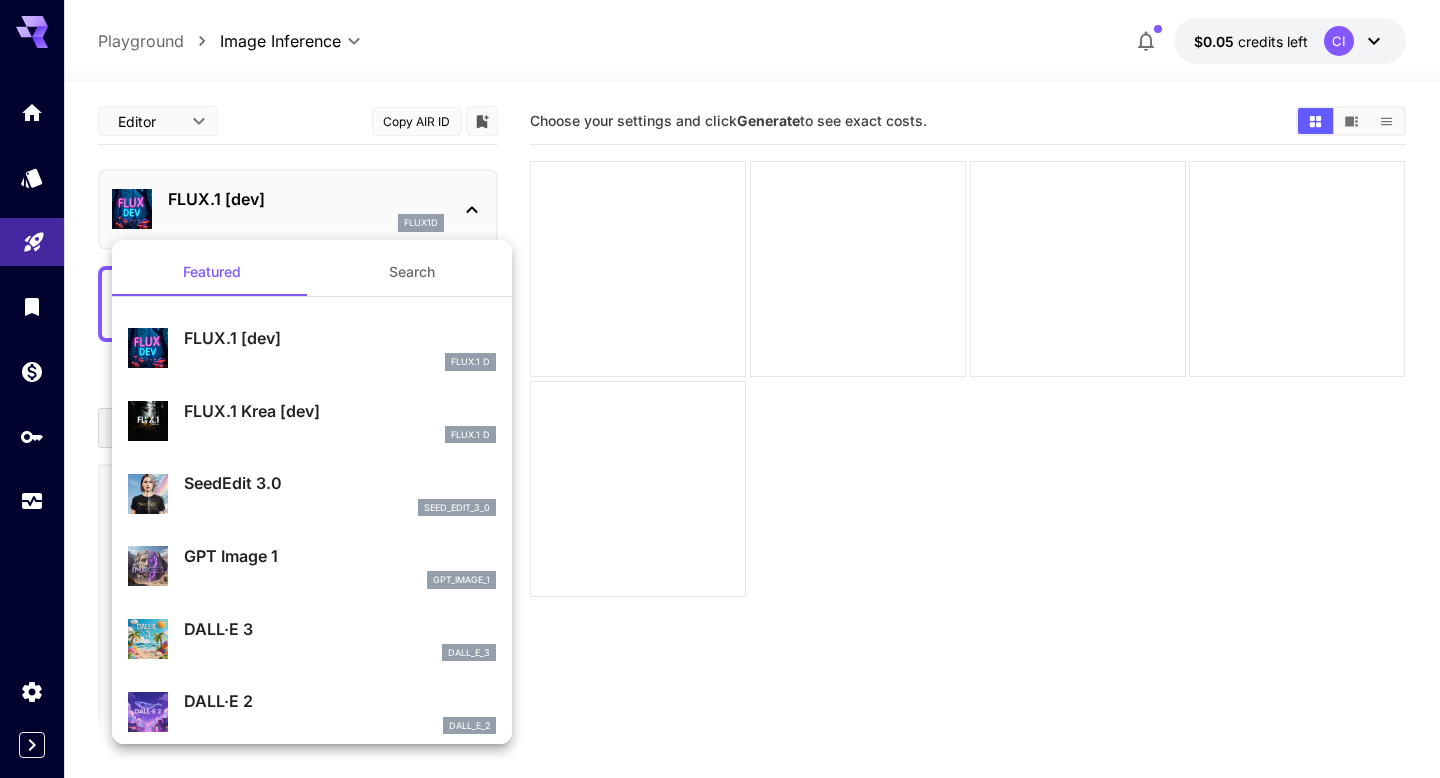 click on "FLUX.1 Krea [dev]" at bounding box center (340, 411) 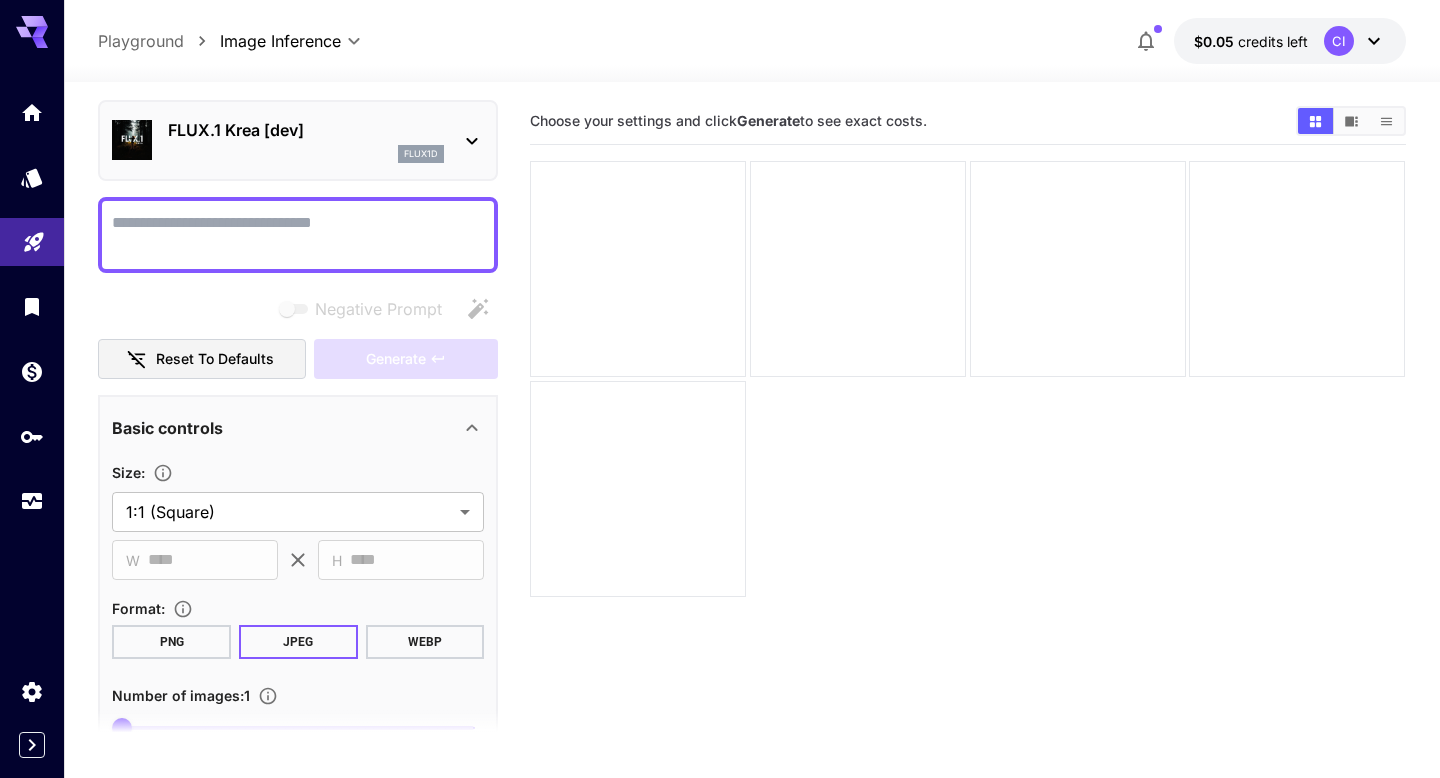scroll, scrollTop: 0, scrollLeft: 0, axis: both 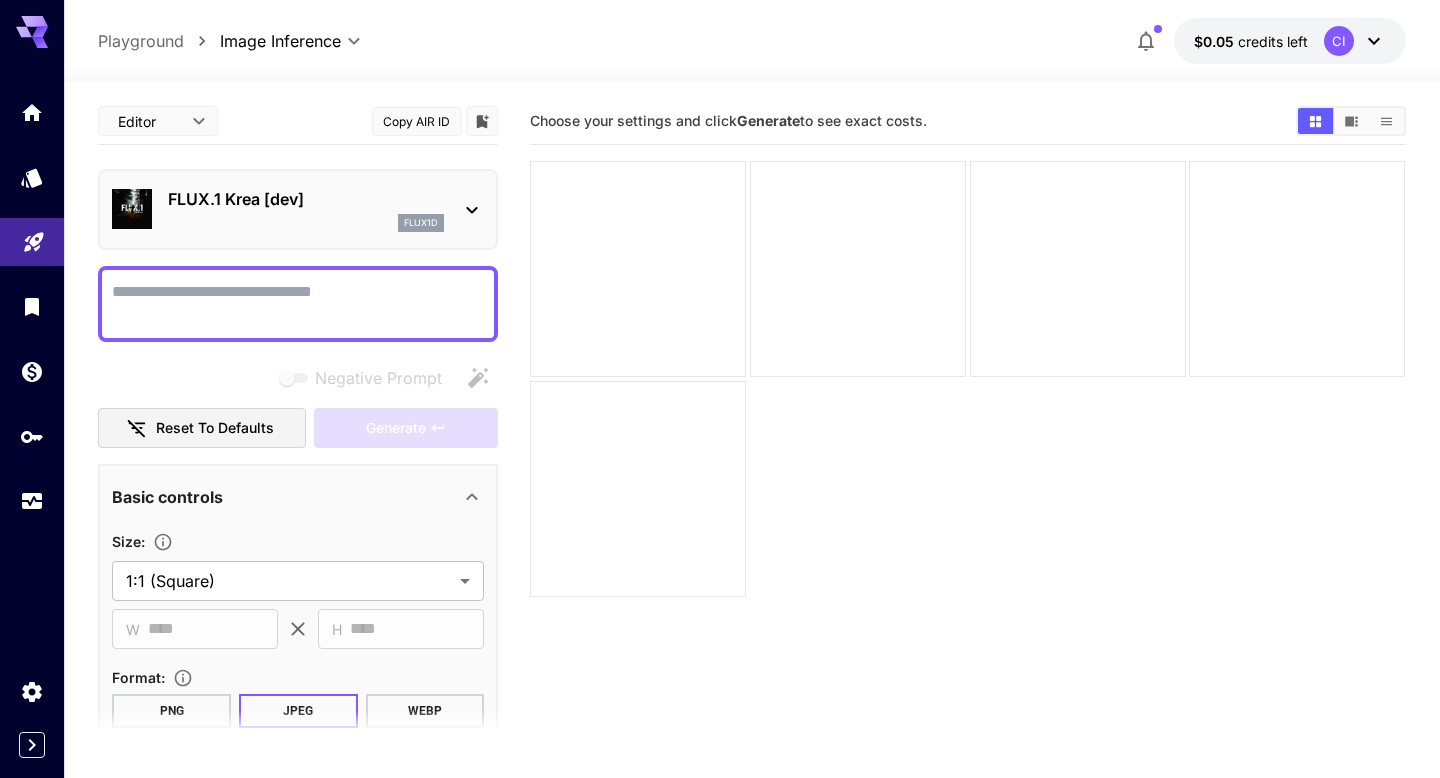 click on "Negative Prompt" at bounding box center (298, 304) 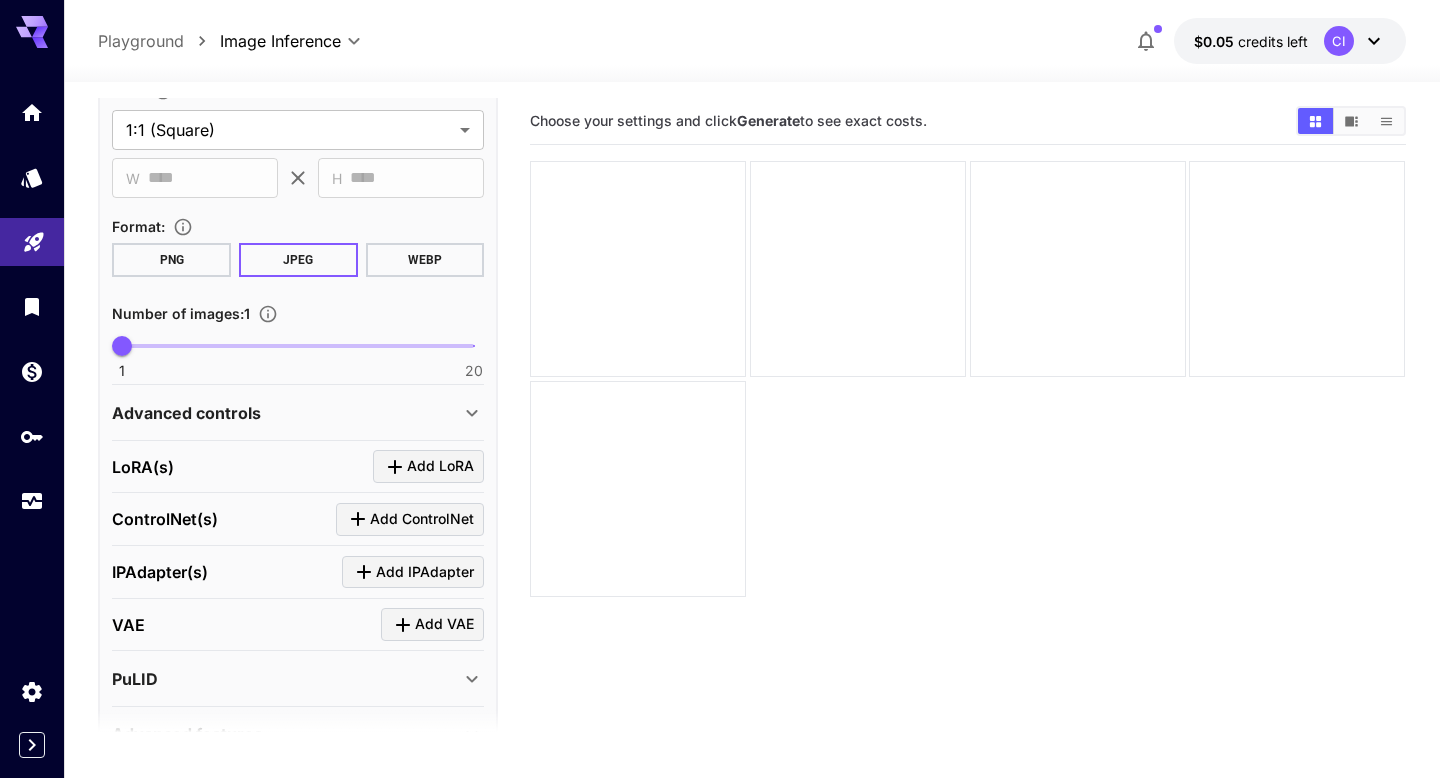 scroll, scrollTop: 452, scrollLeft: 0, axis: vertical 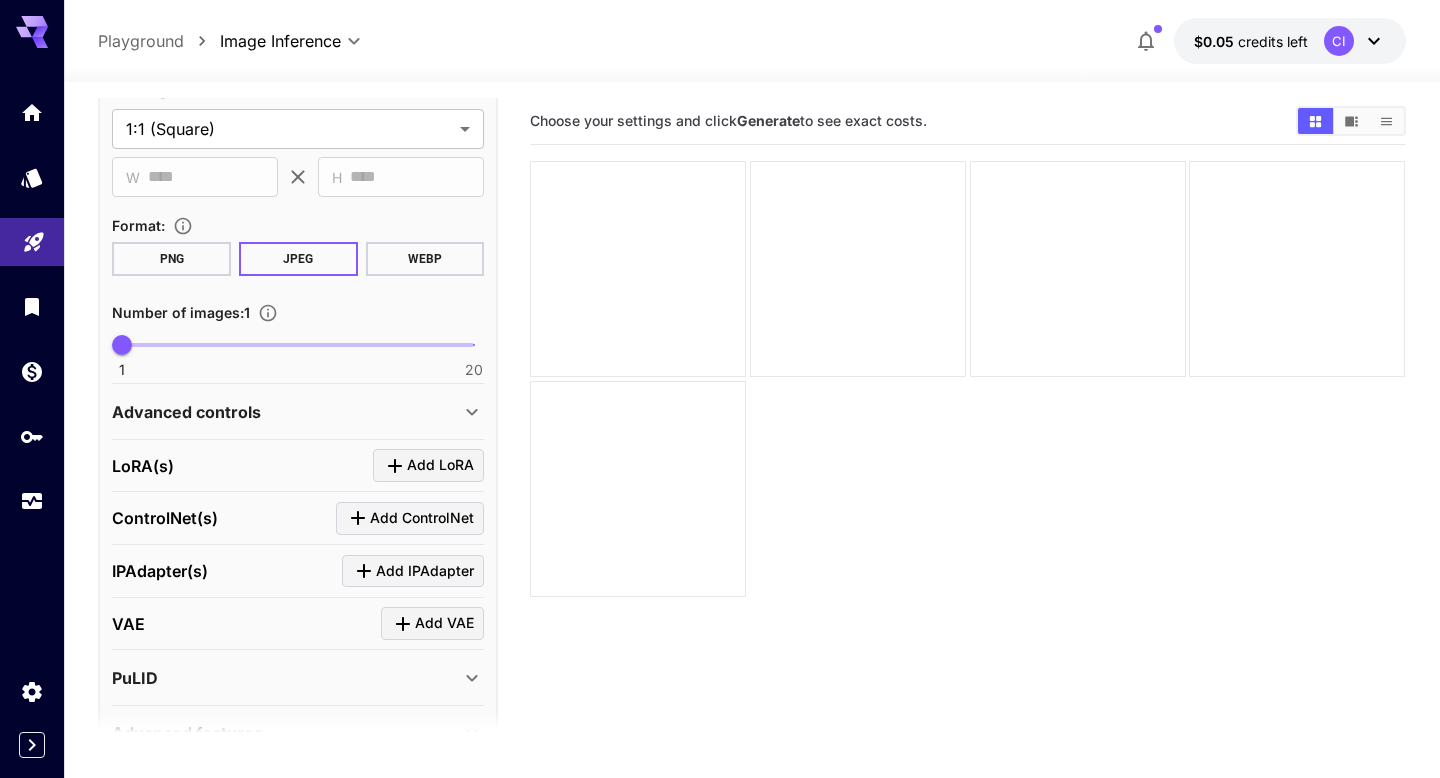 click on "PNG" at bounding box center (171, 259) 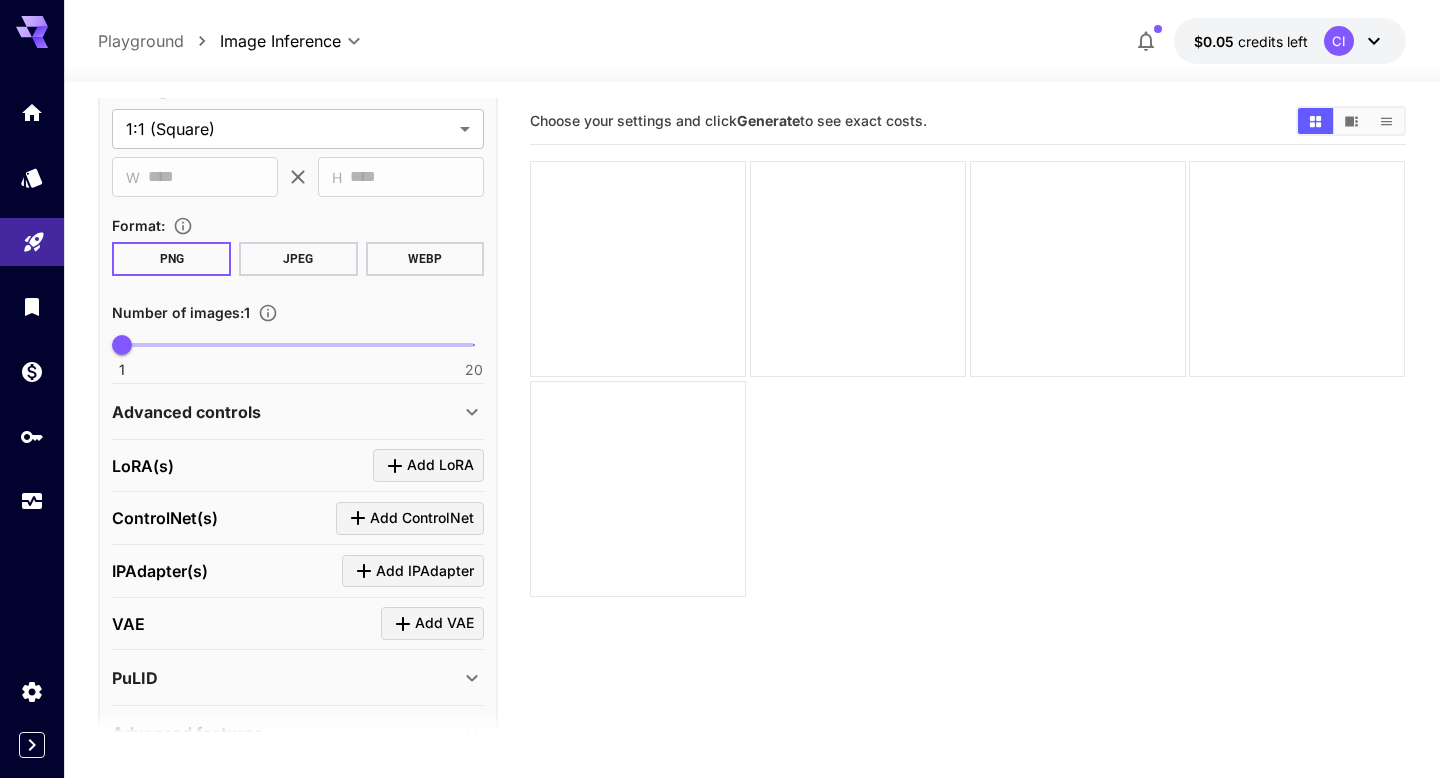 click on "JPEG" at bounding box center (298, 259) 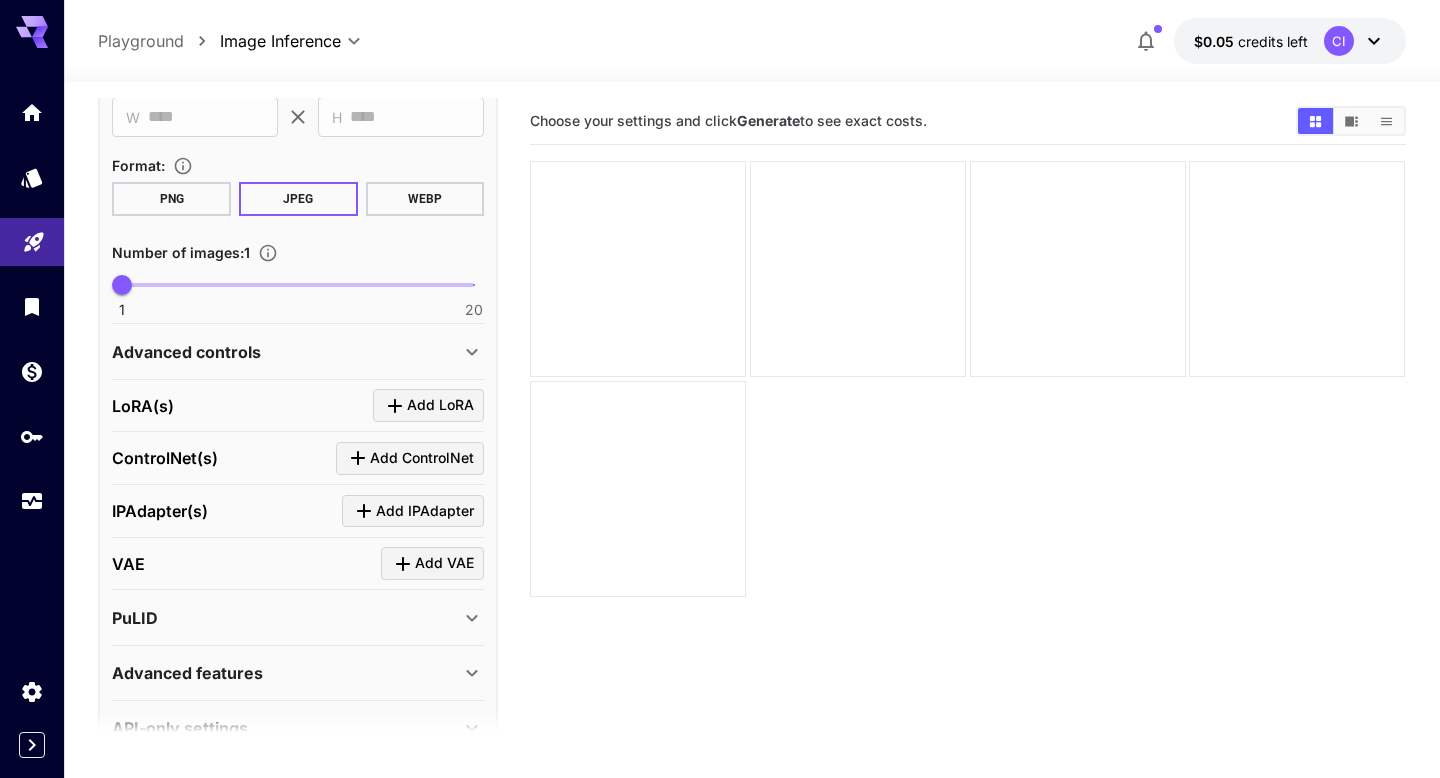 scroll, scrollTop: 514, scrollLeft: 0, axis: vertical 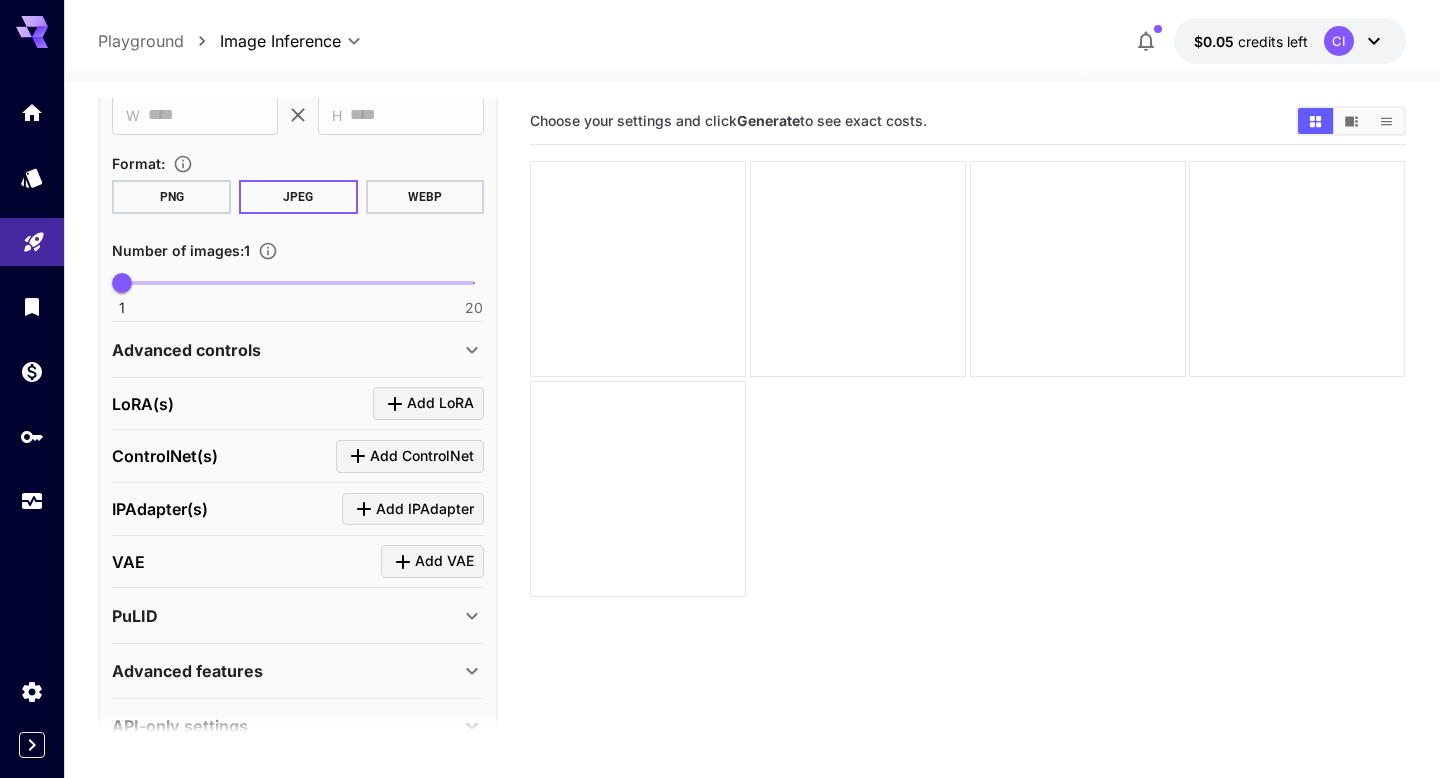 click on "Advanced controls" at bounding box center [298, 350] 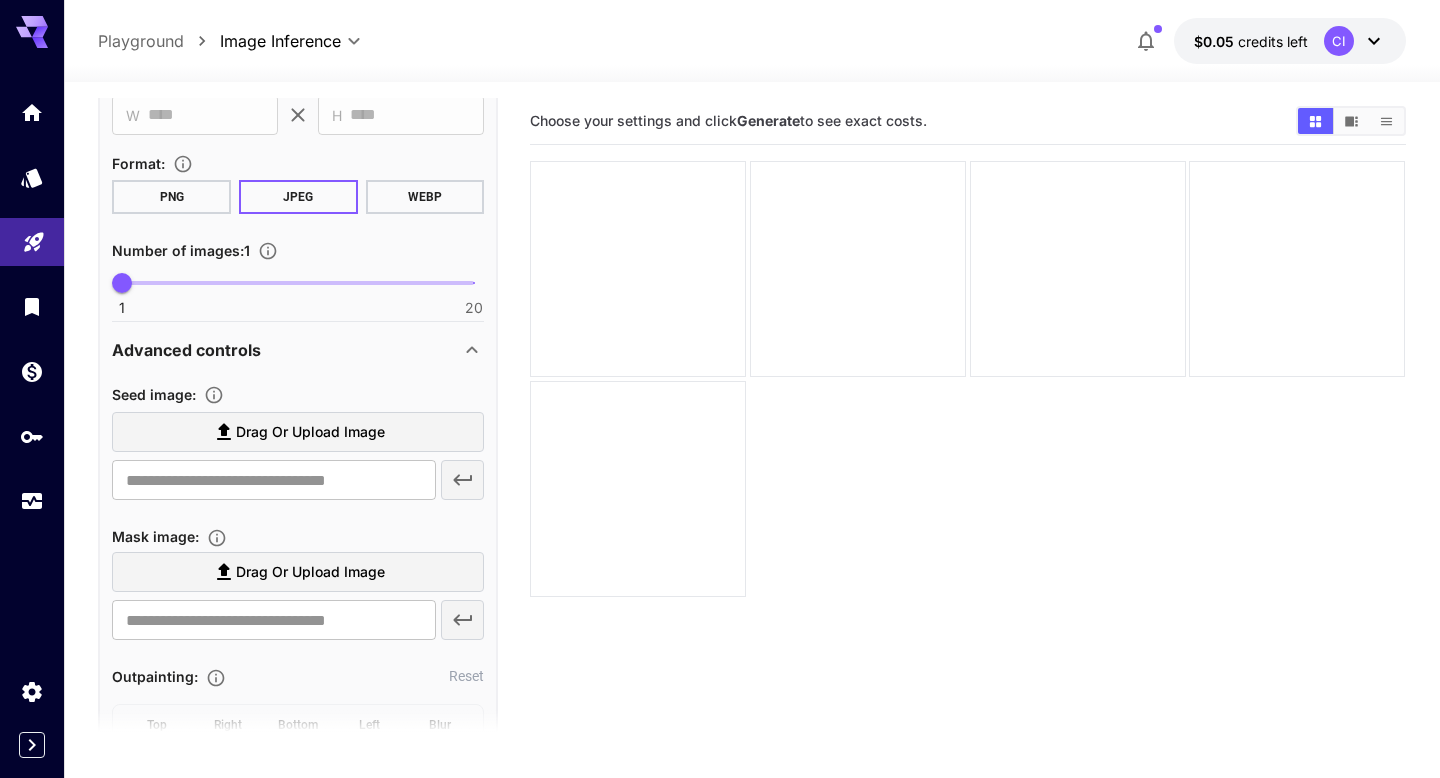 click on "Drag or upload image" at bounding box center [310, 432] 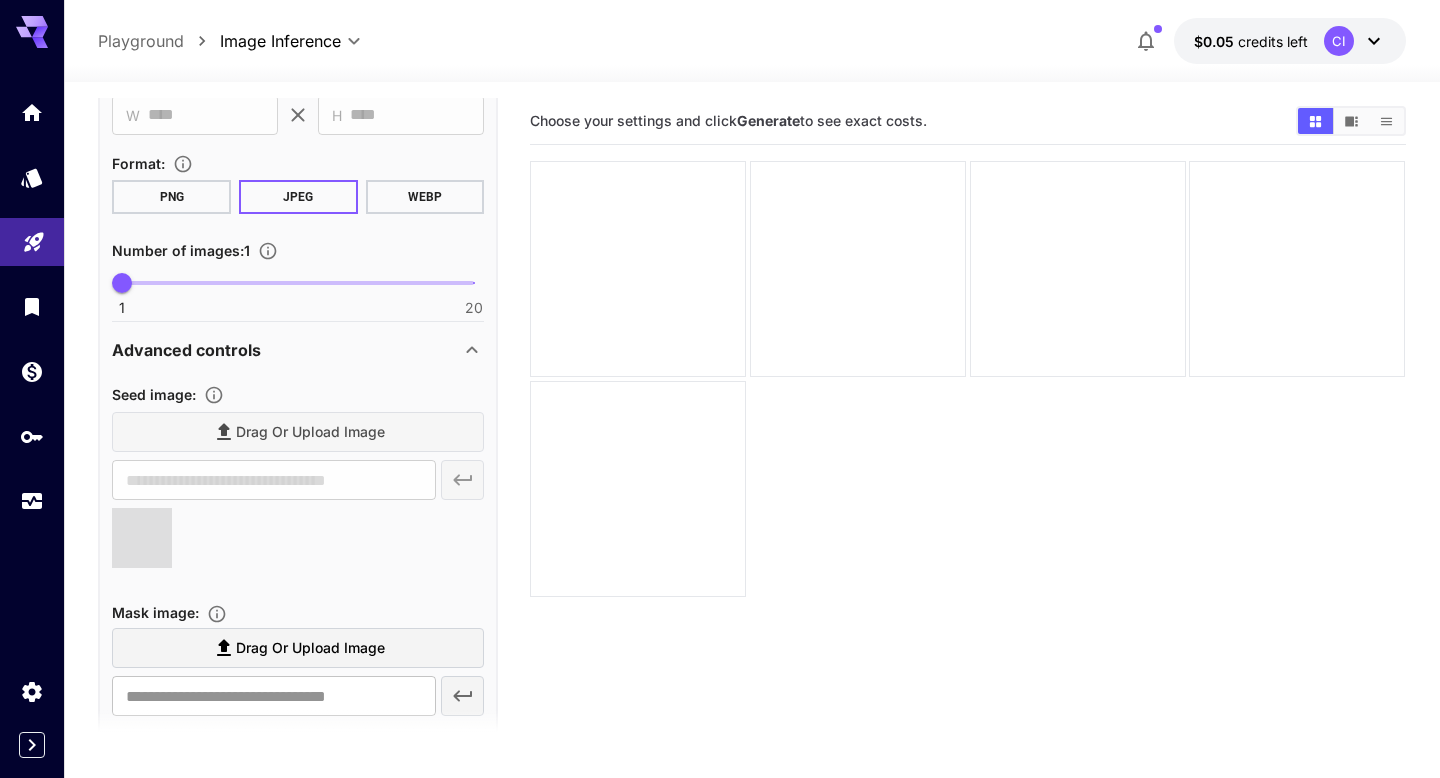 type on "**********" 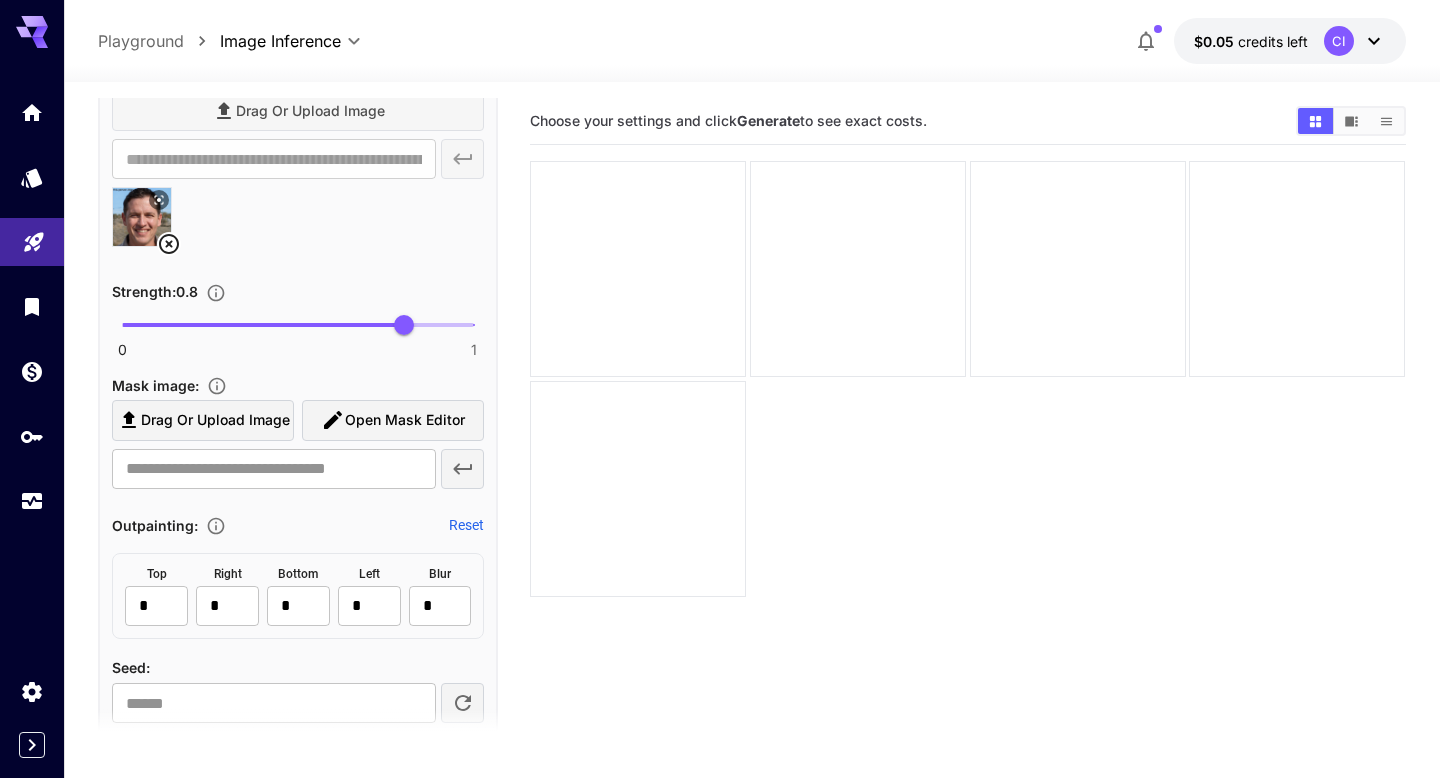 scroll, scrollTop: 837, scrollLeft: 0, axis: vertical 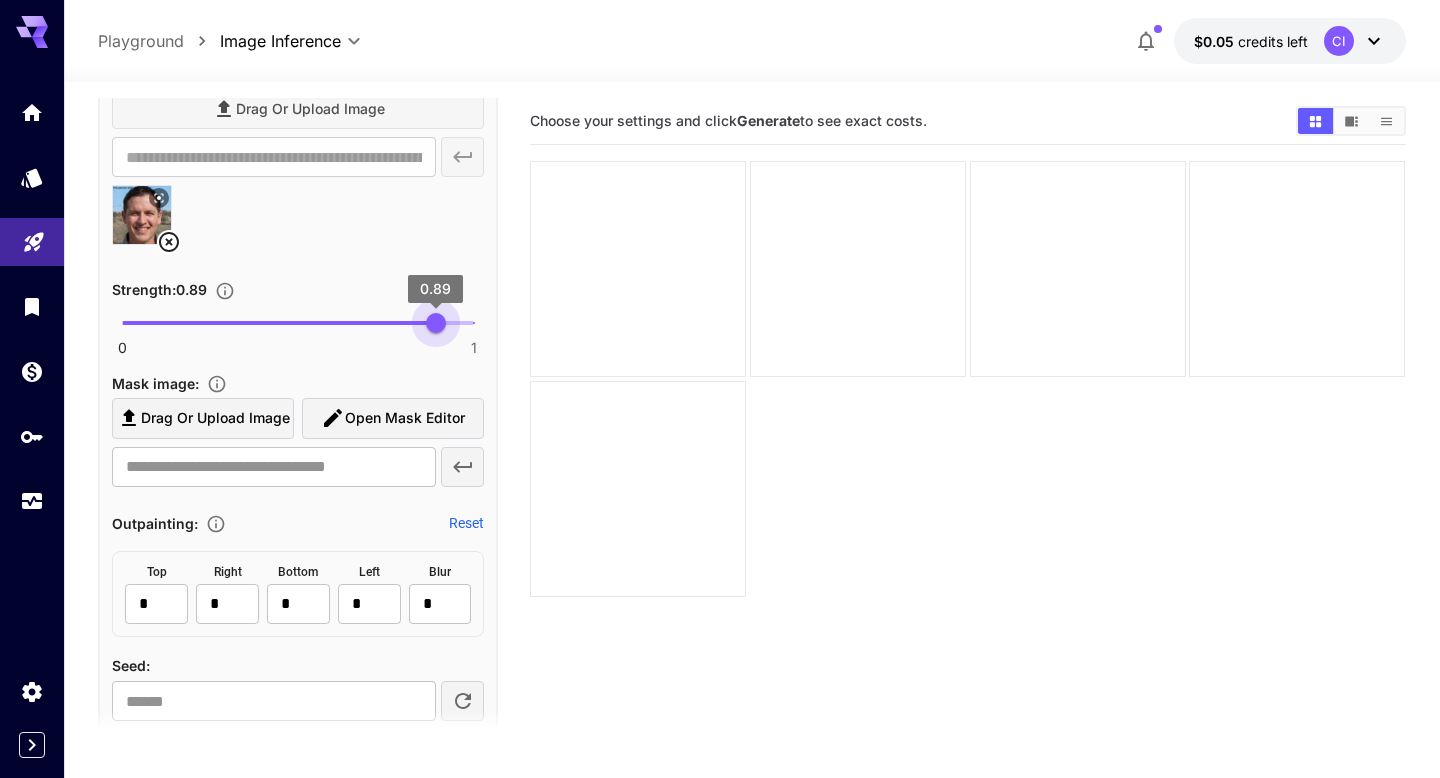 type on "****" 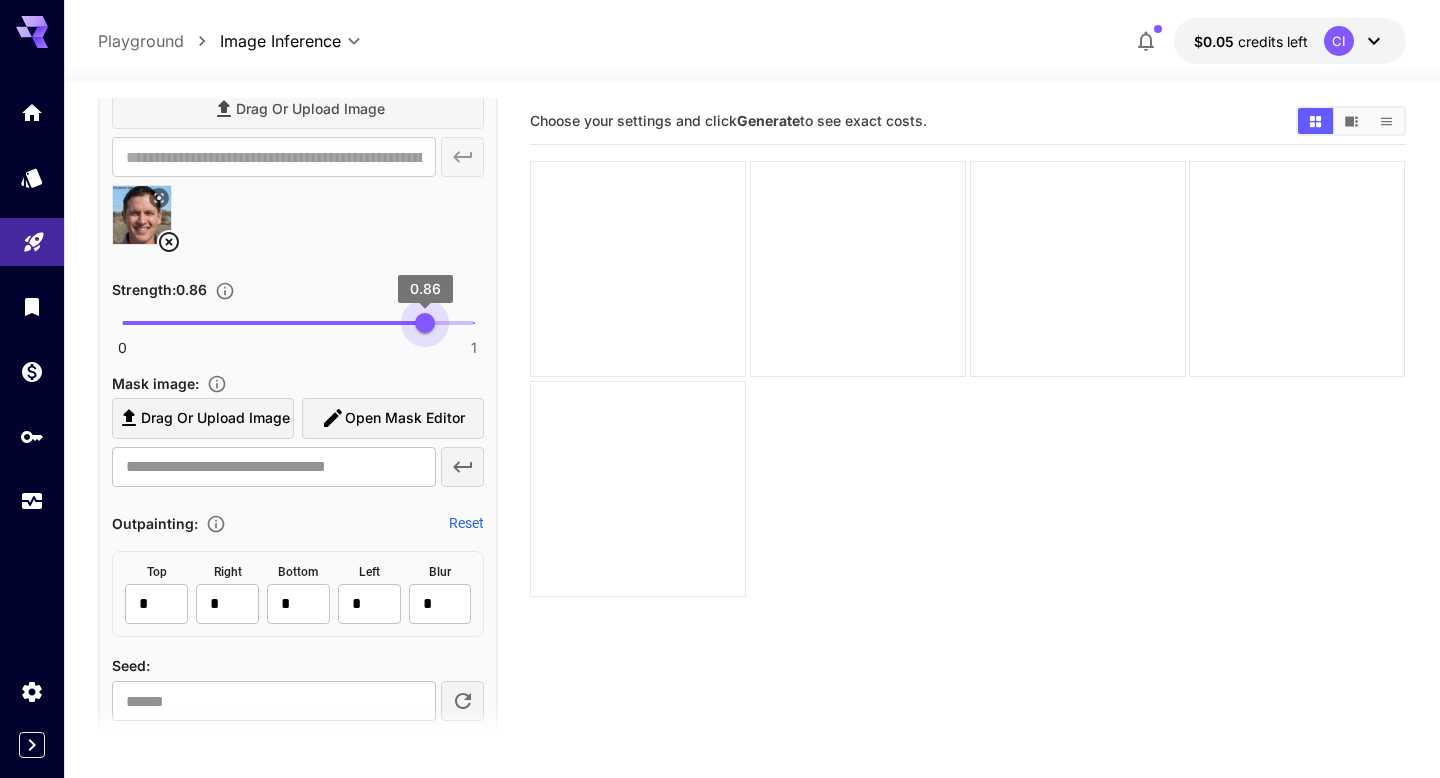 drag, startPoint x: 403, startPoint y: 327, endPoint x: 426, endPoint y: 332, distance: 23.537205 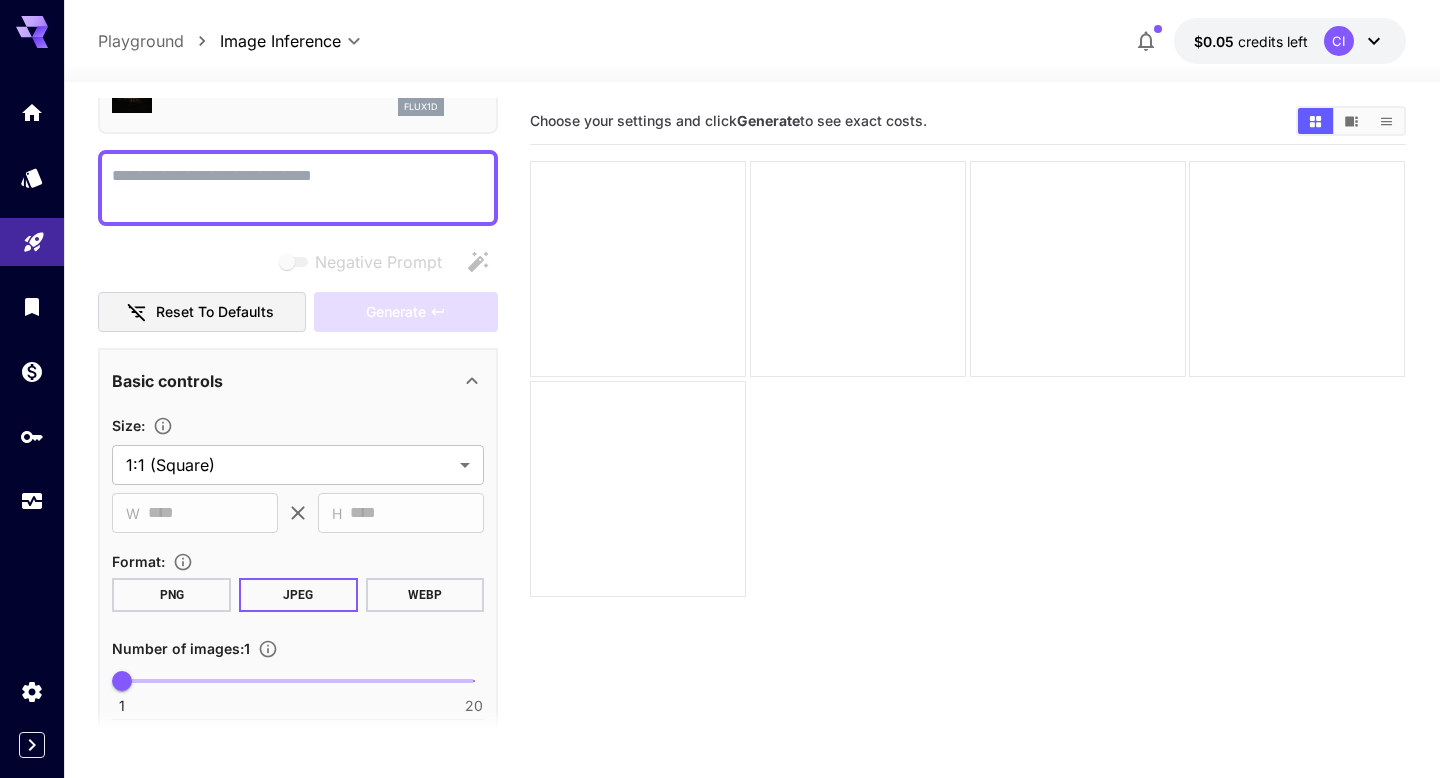 scroll, scrollTop: 119, scrollLeft: 0, axis: vertical 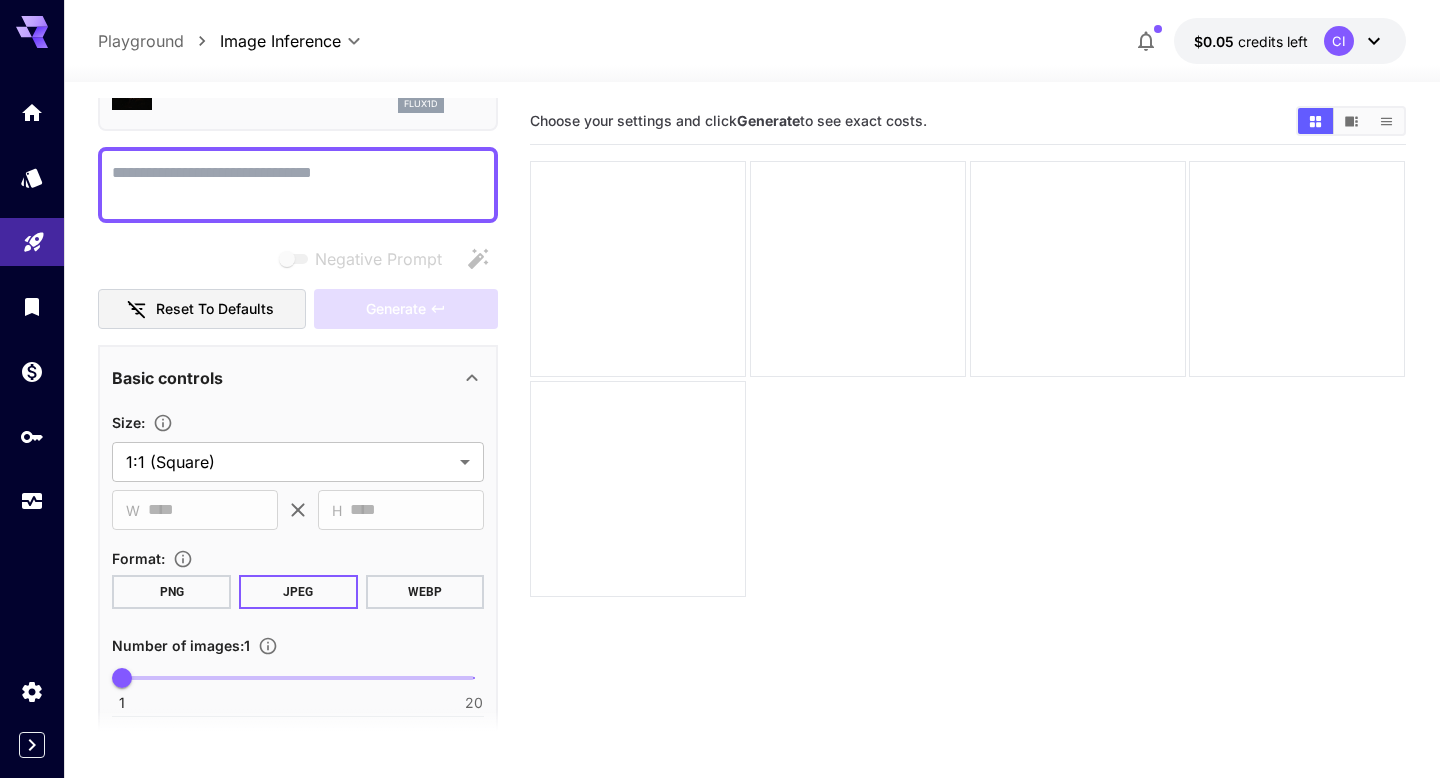 click on "PNG" at bounding box center [171, 592] 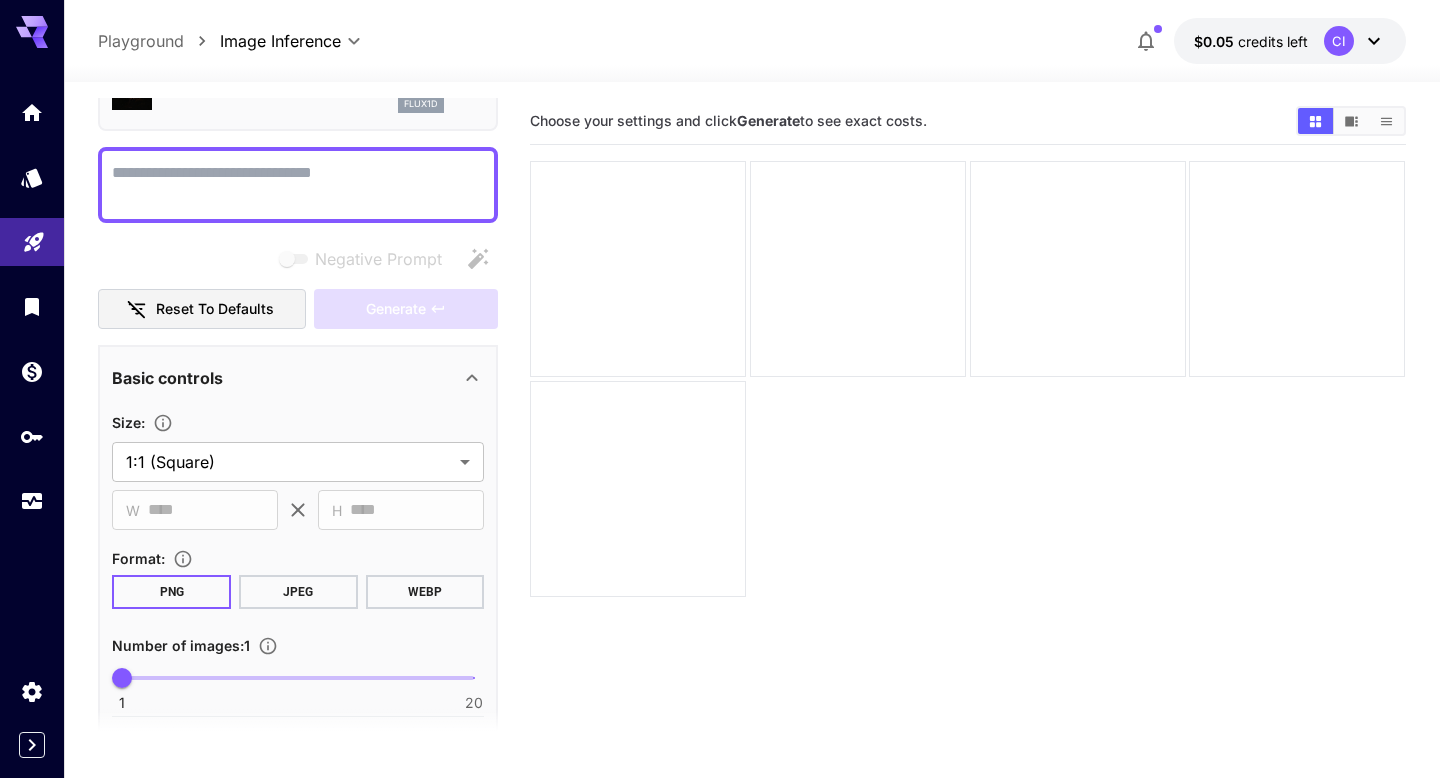 click on "JPEG" at bounding box center [298, 592] 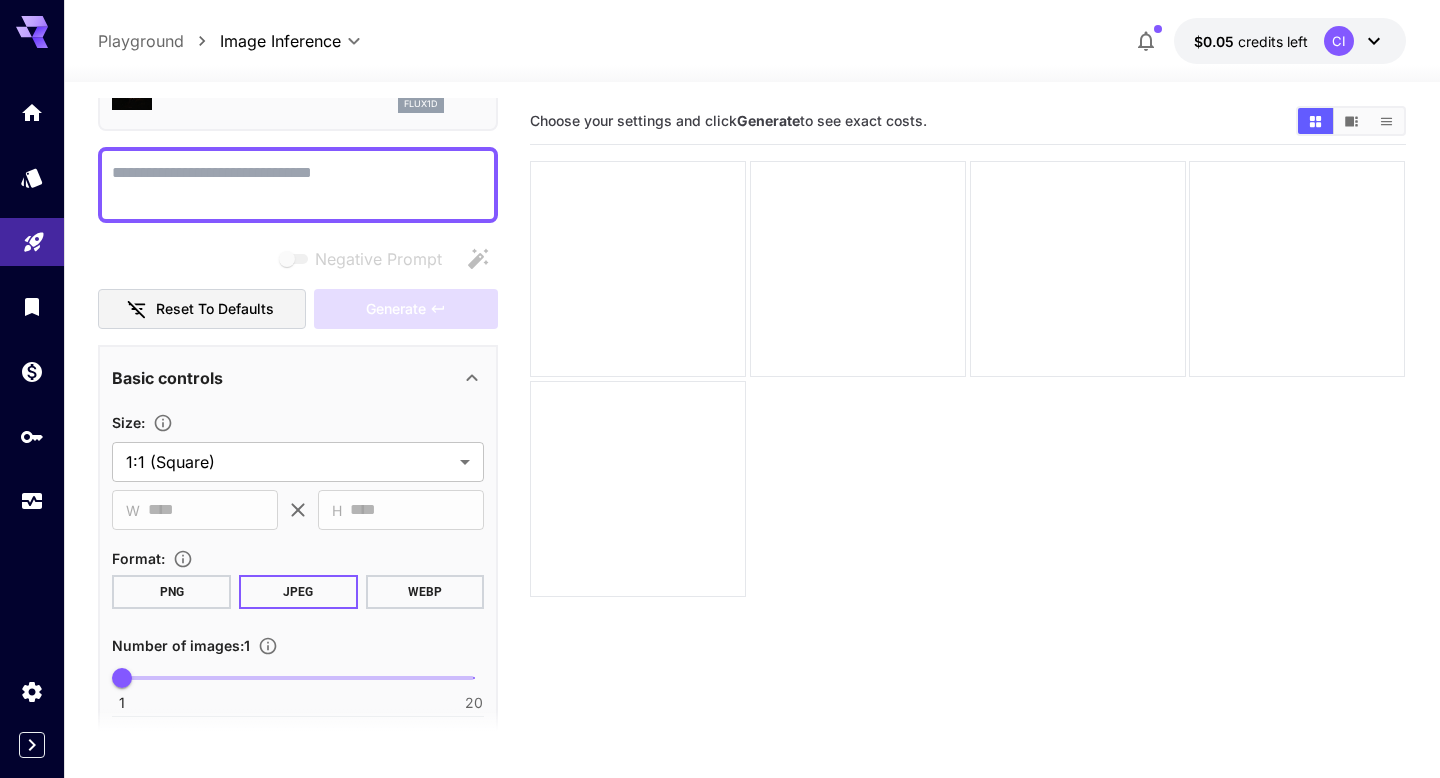 click on "Negative Prompt" at bounding box center (298, 185) 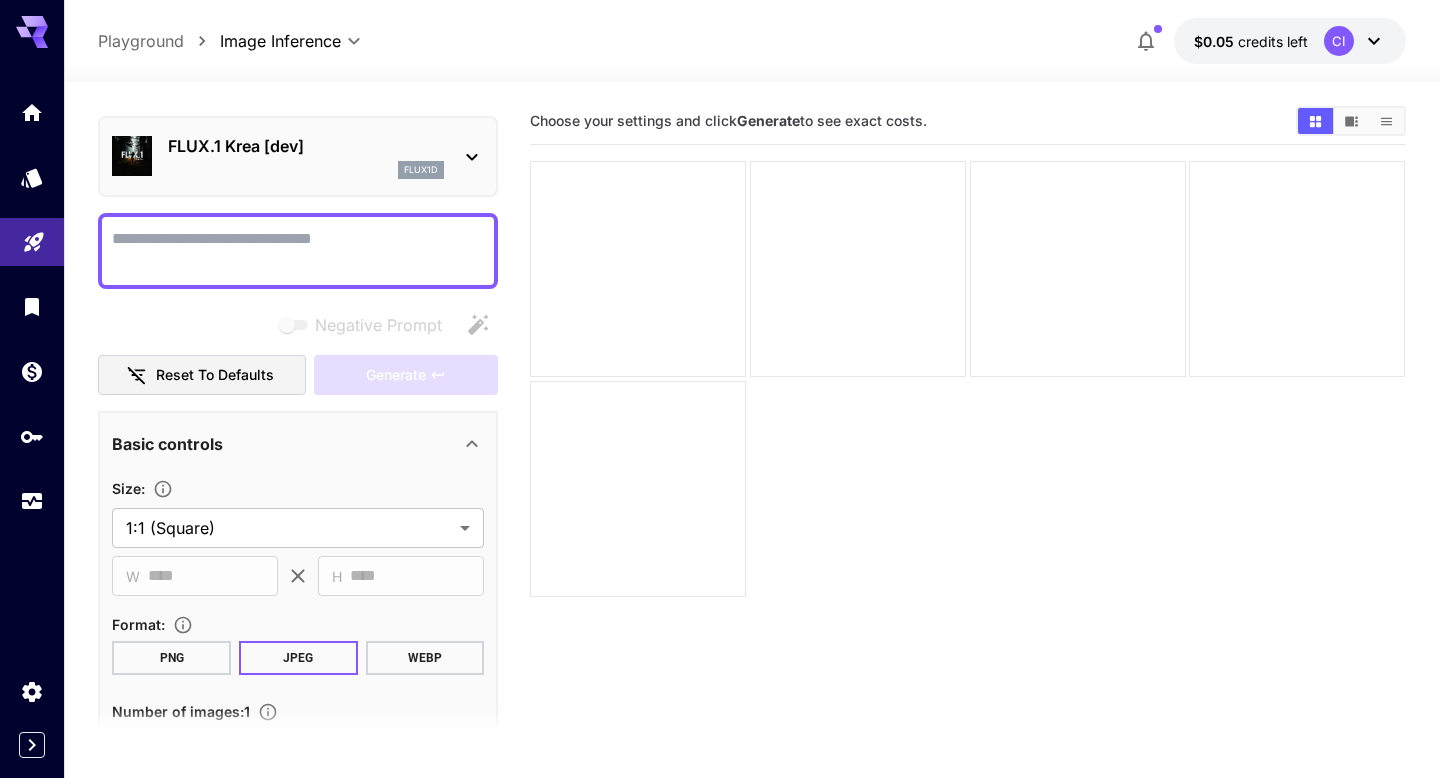 scroll, scrollTop: 51, scrollLeft: 0, axis: vertical 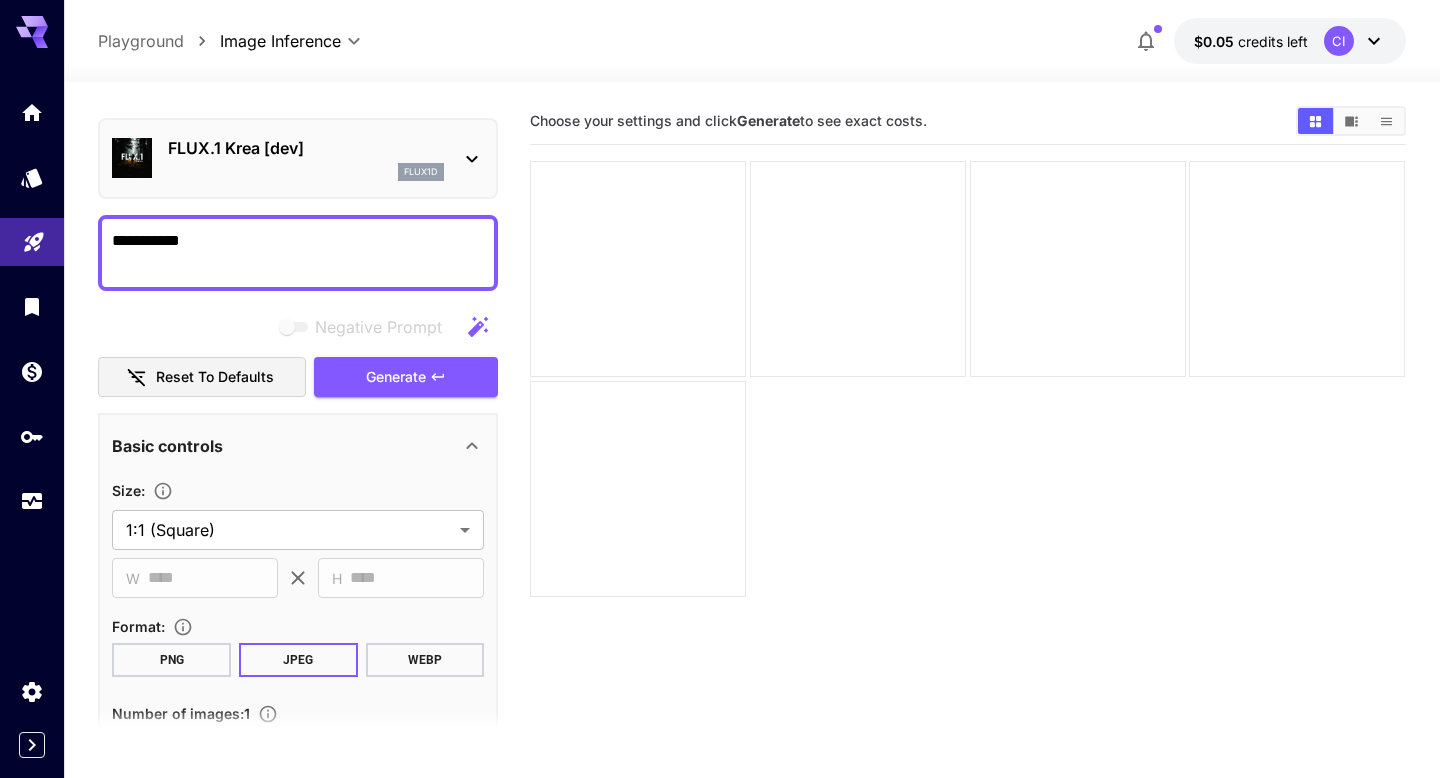 click on "Negative Prompt" at bounding box center (298, 327) 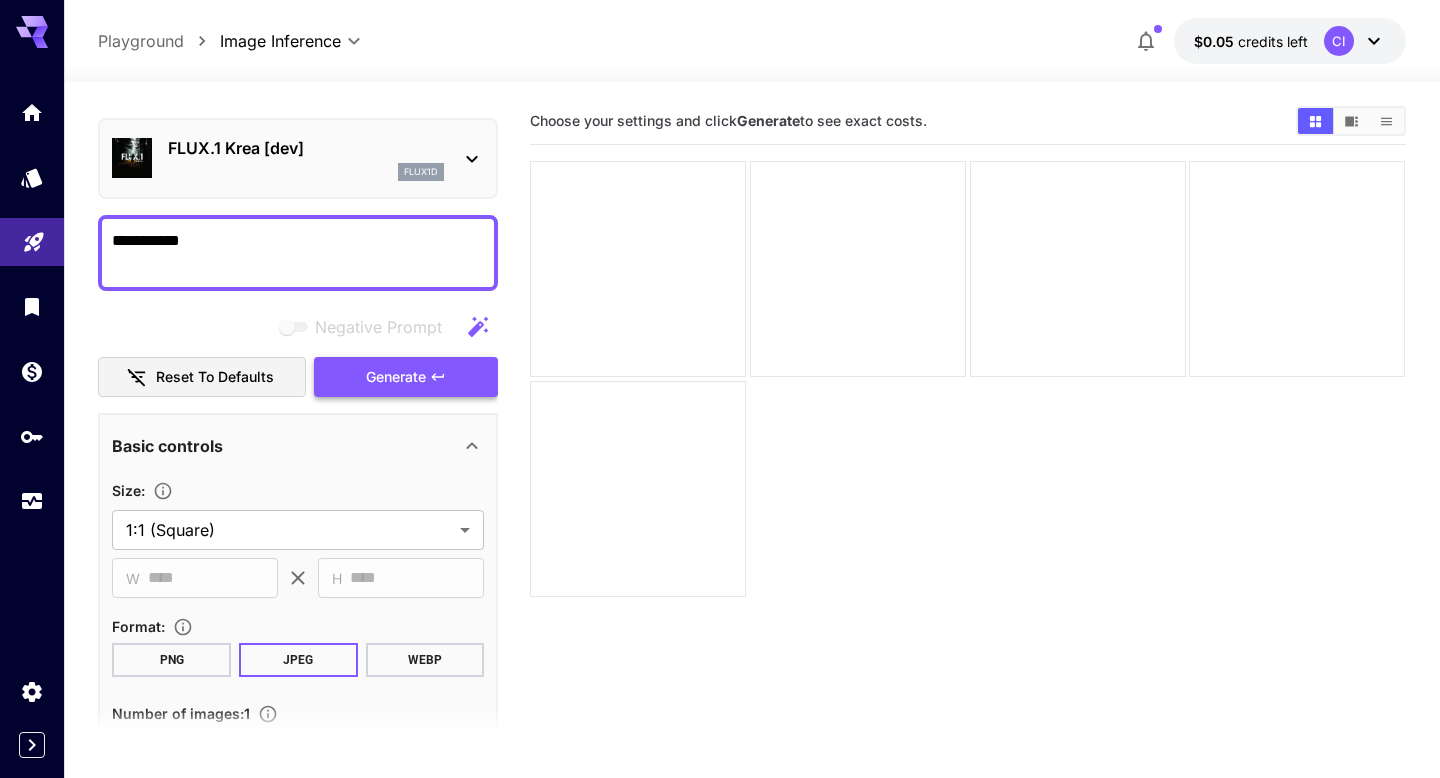 click on "Generate" at bounding box center [396, 377] 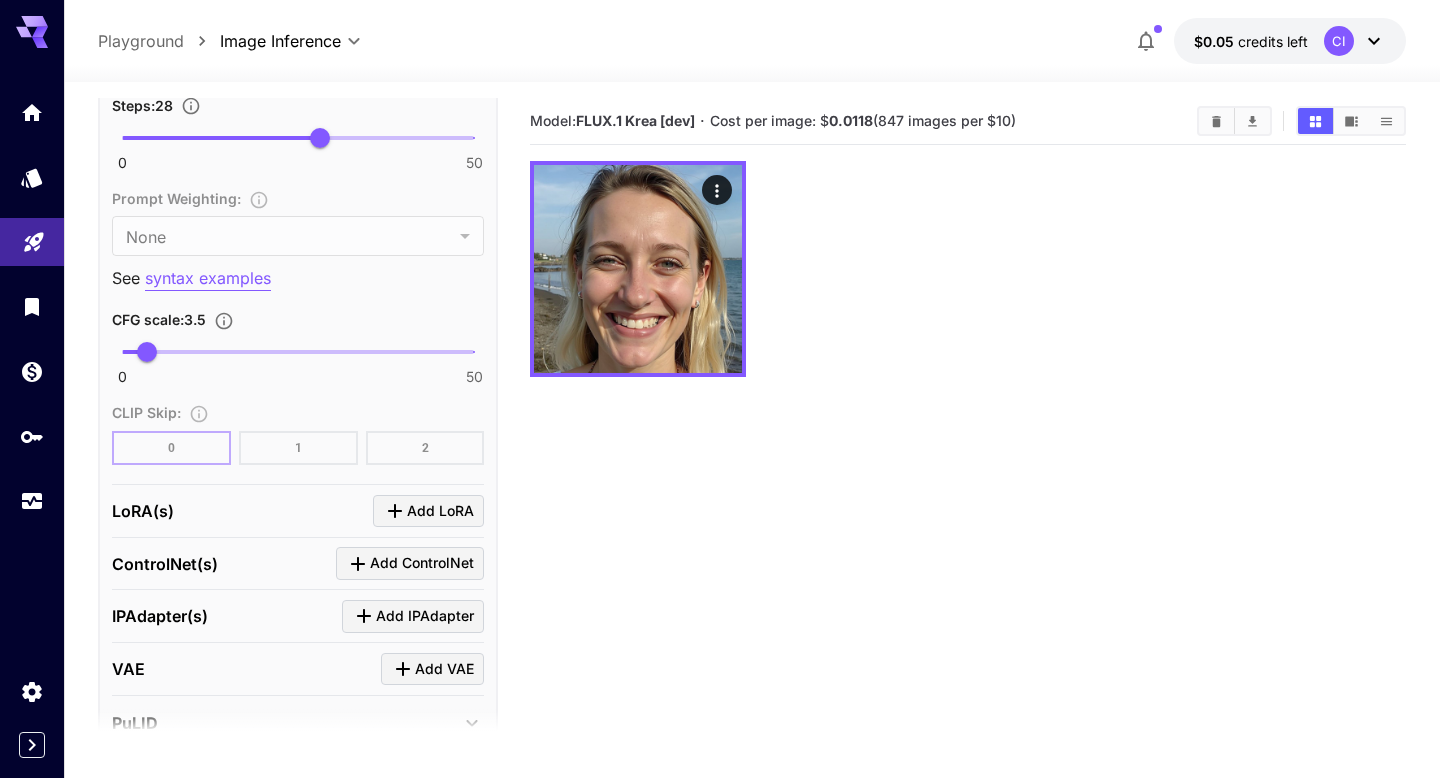 scroll, scrollTop: 1719, scrollLeft: 0, axis: vertical 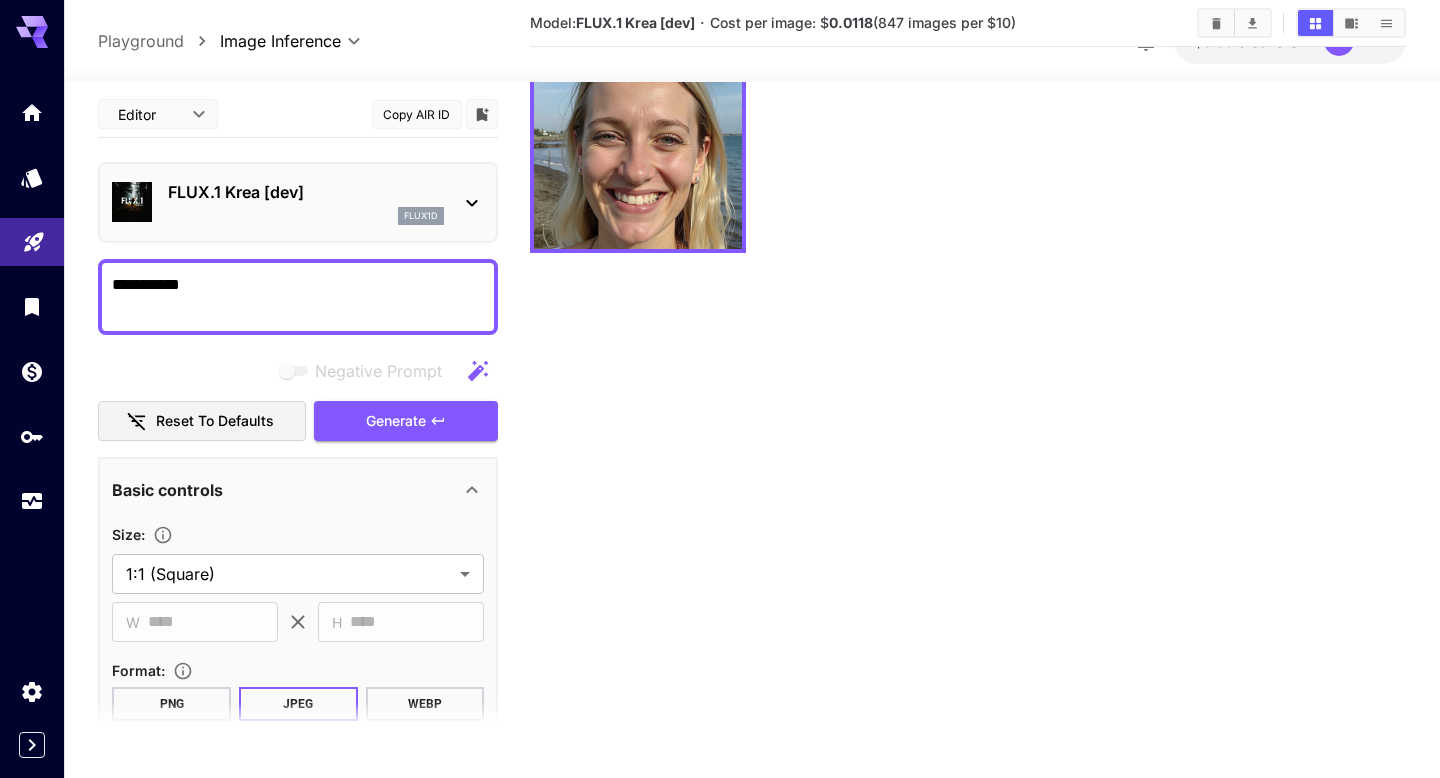 click on "**********" at bounding box center [298, 296] 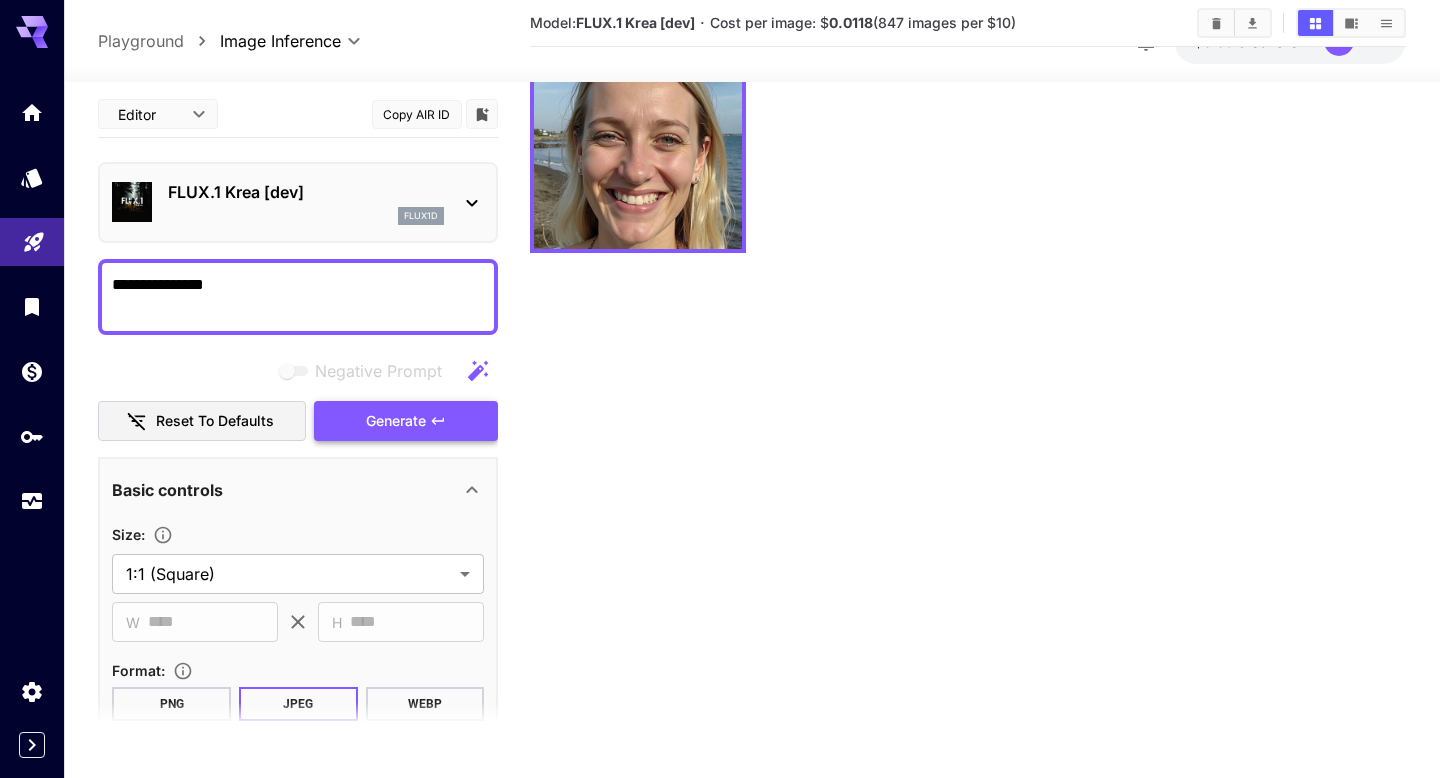 type on "**********" 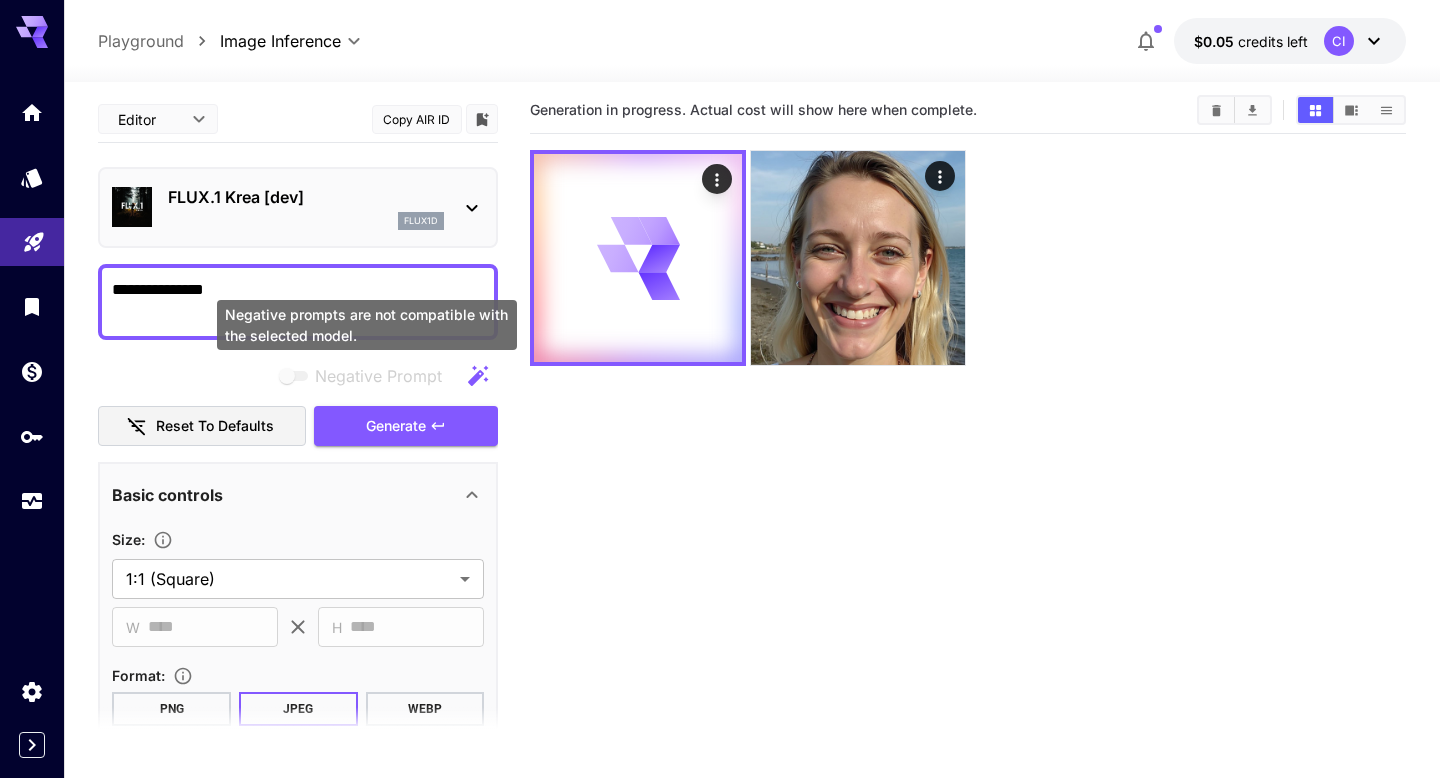 scroll, scrollTop: 0, scrollLeft: 0, axis: both 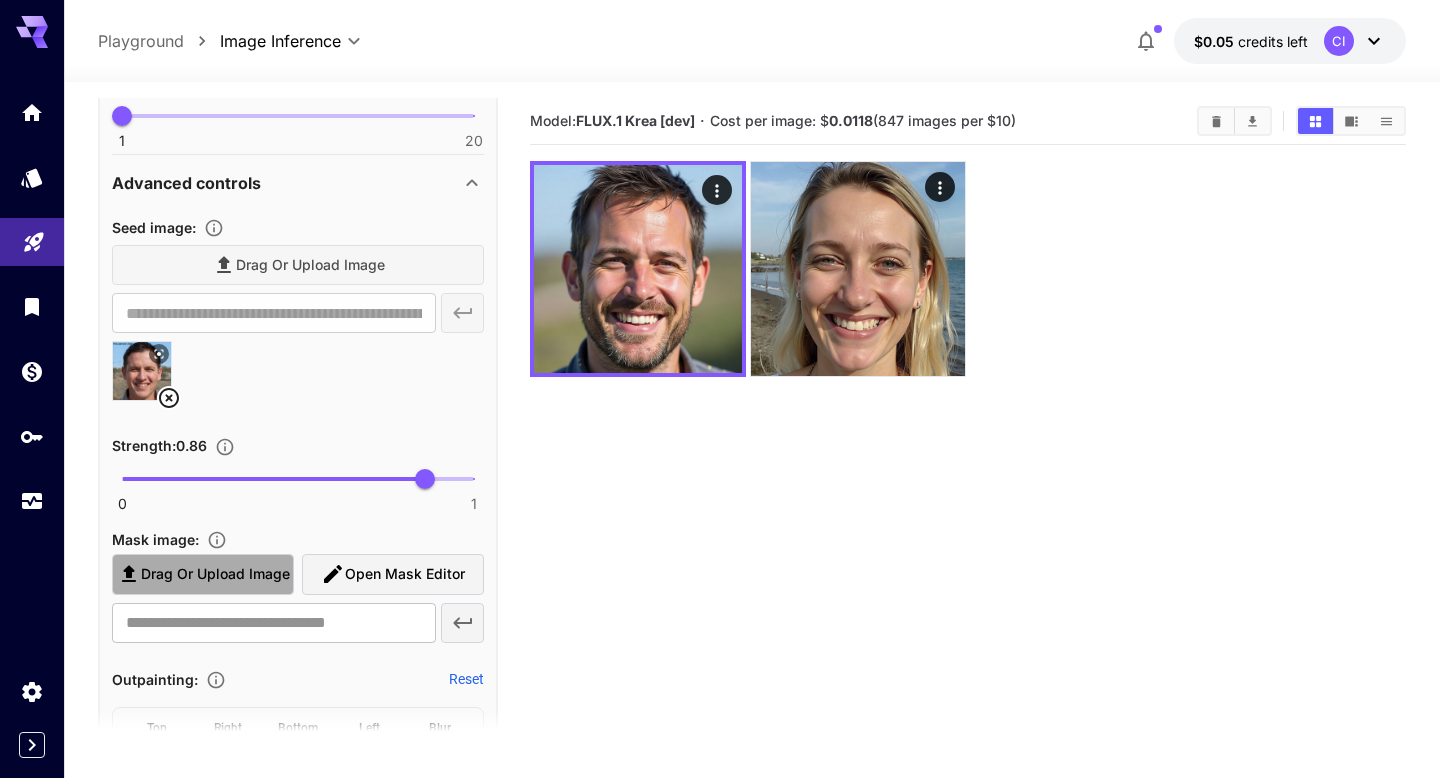 click on "Drag or upload image" at bounding box center (215, 574) 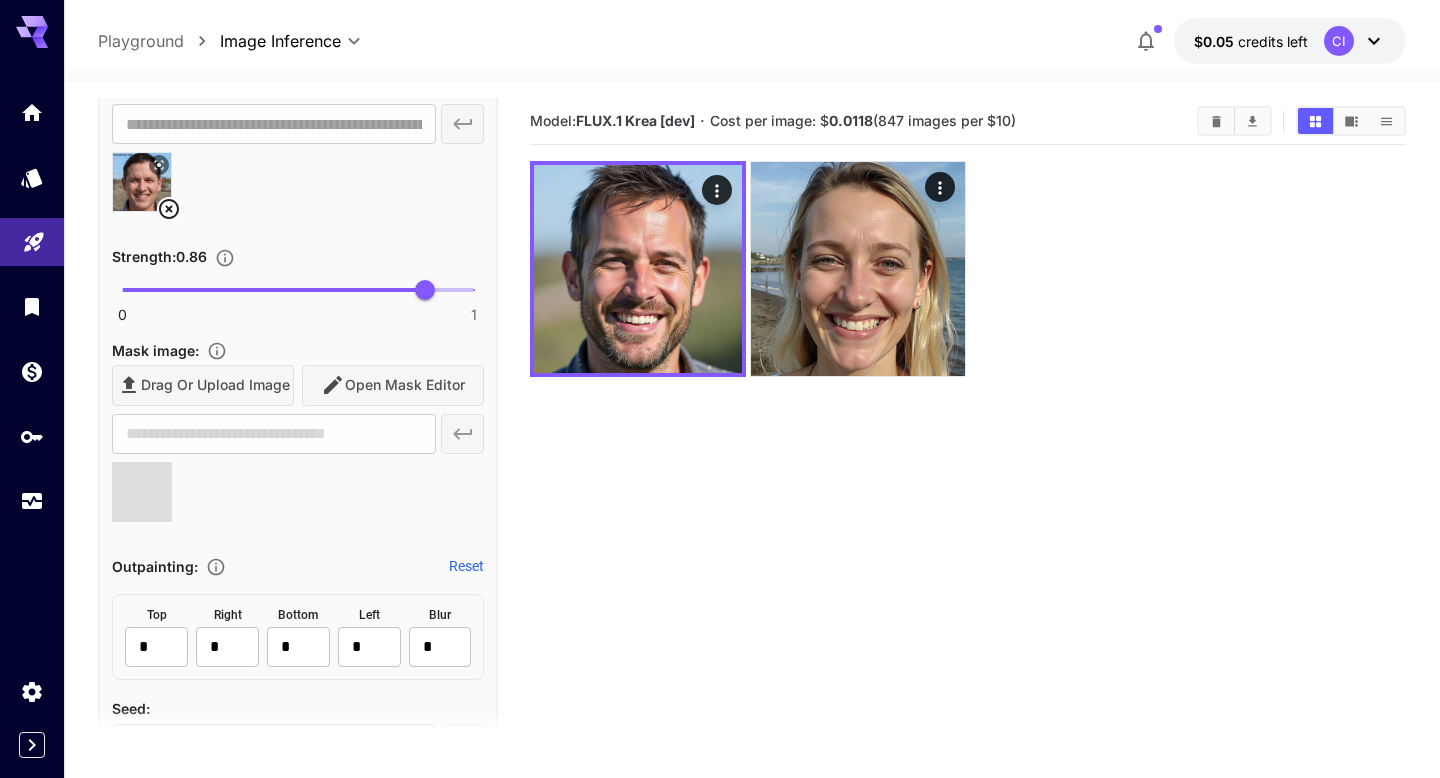 scroll, scrollTop: 872, scrollLeft: 0, axis: vertical 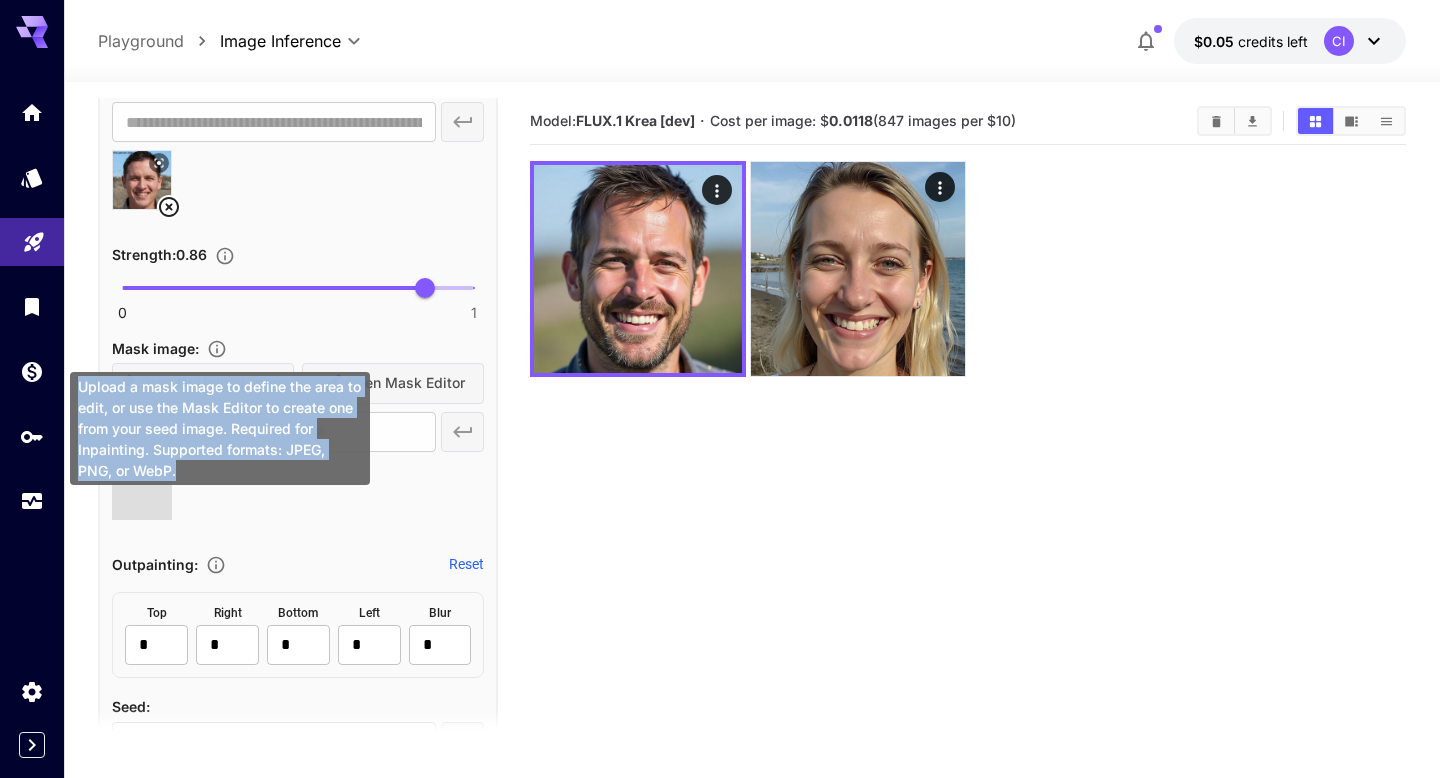 drag, startPoint x: 200, startPoint y: 476, endPoint x: 74, endPoint y: 384, distance: 156.01282 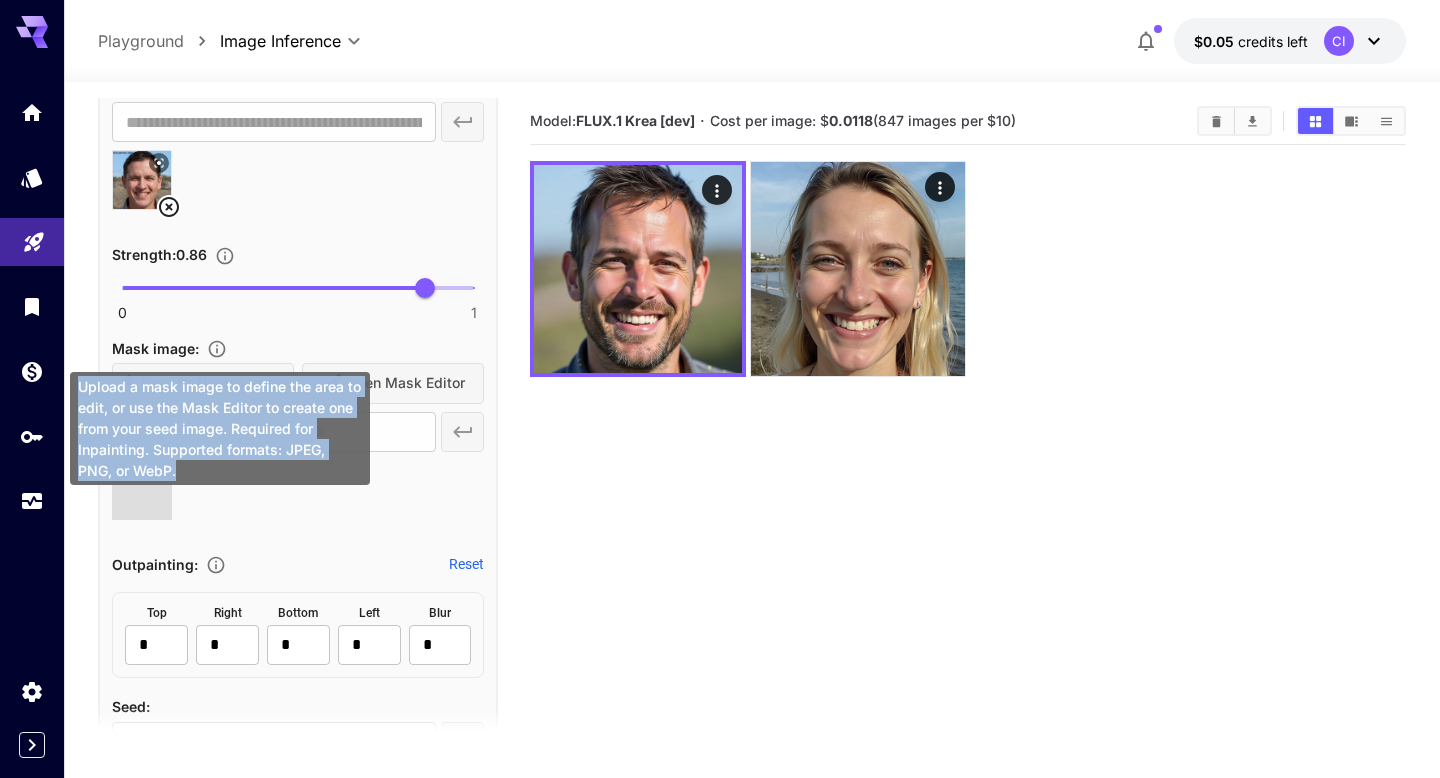 click on "Upload a mask image to define the area to edit, or use the Mask Editor to create one from your seed image. Required for Inpainting. Supported formats: JPEG, PNG, or WebP." at bounding box center (220, 428) 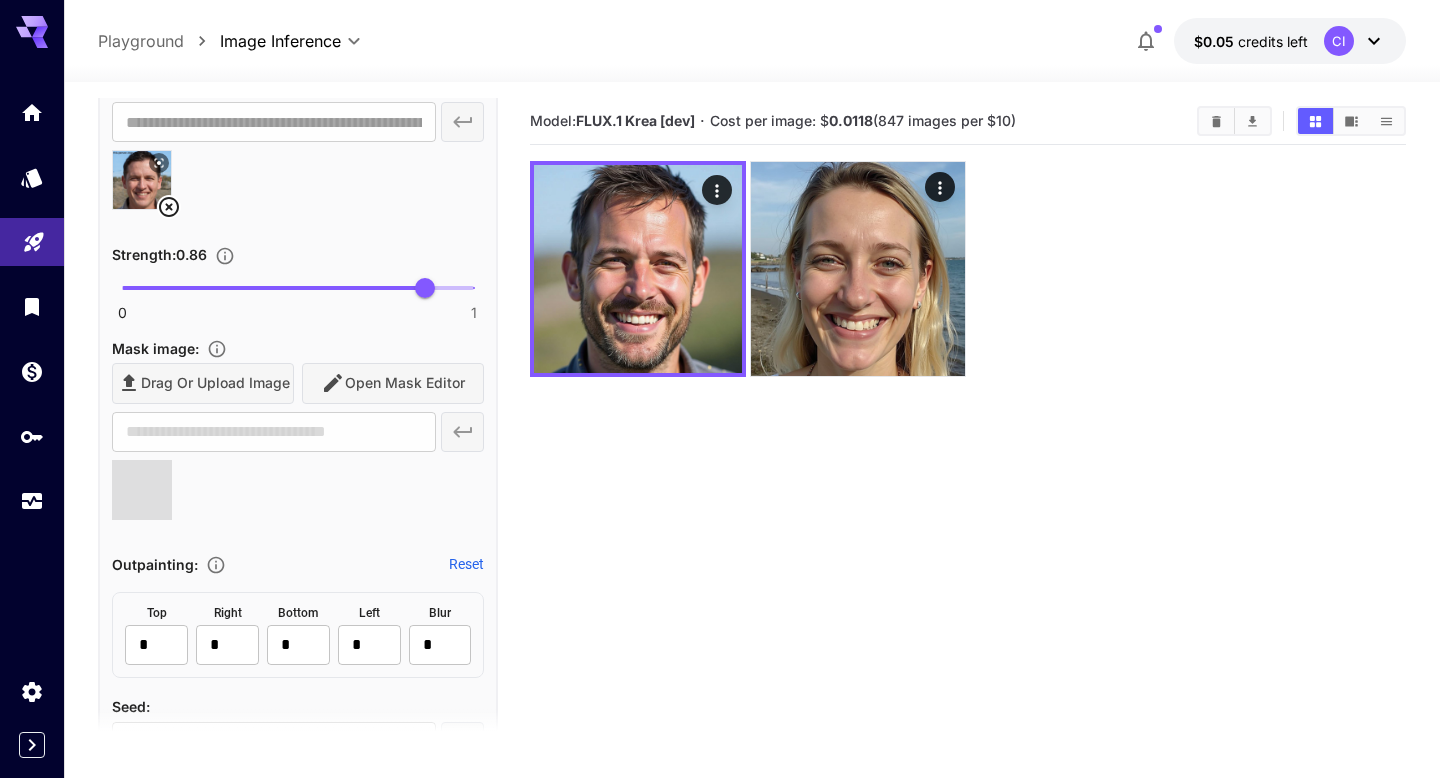 type on "**********" 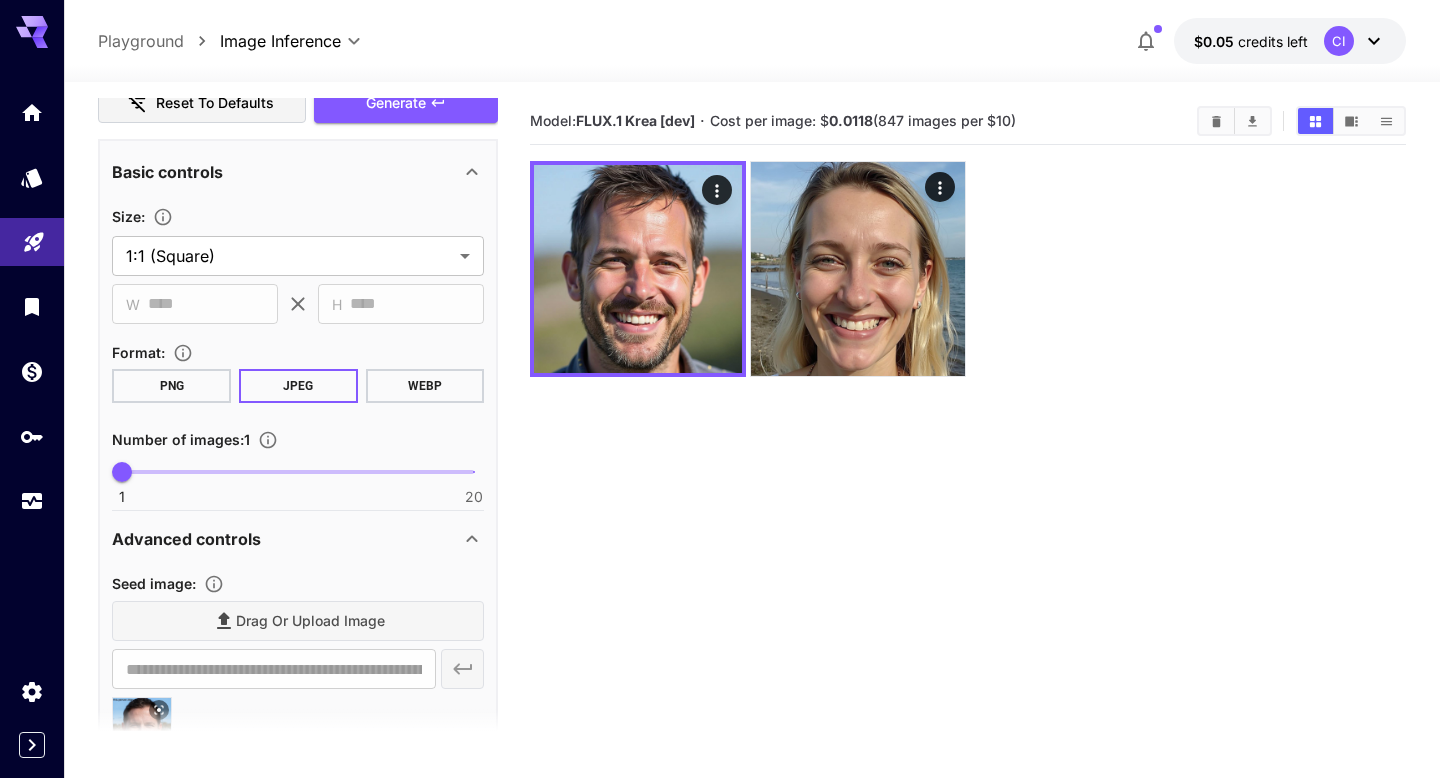 scroll, scrollTop: 0, scrollLeft: 0, axis: both 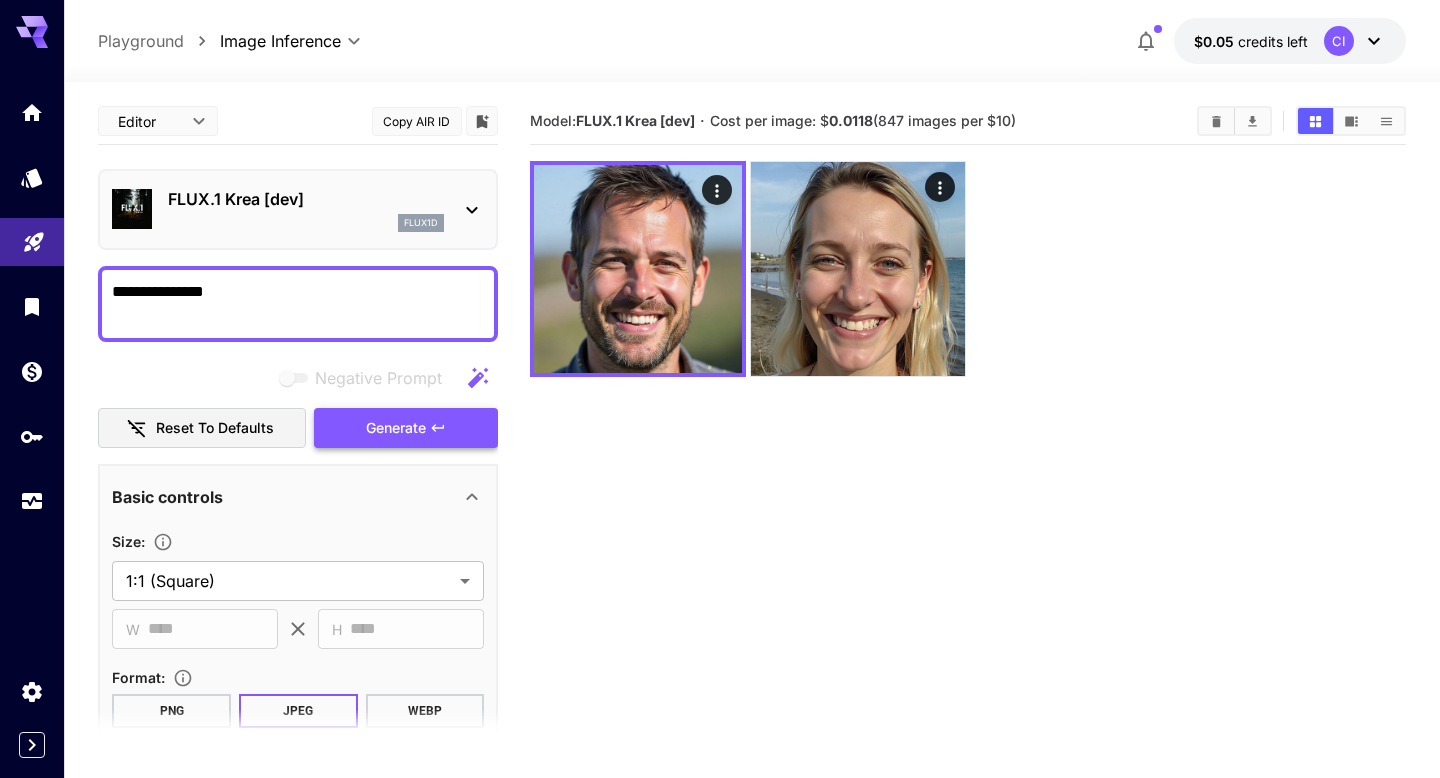 click on "Generate" at bounding box center [396, 428] 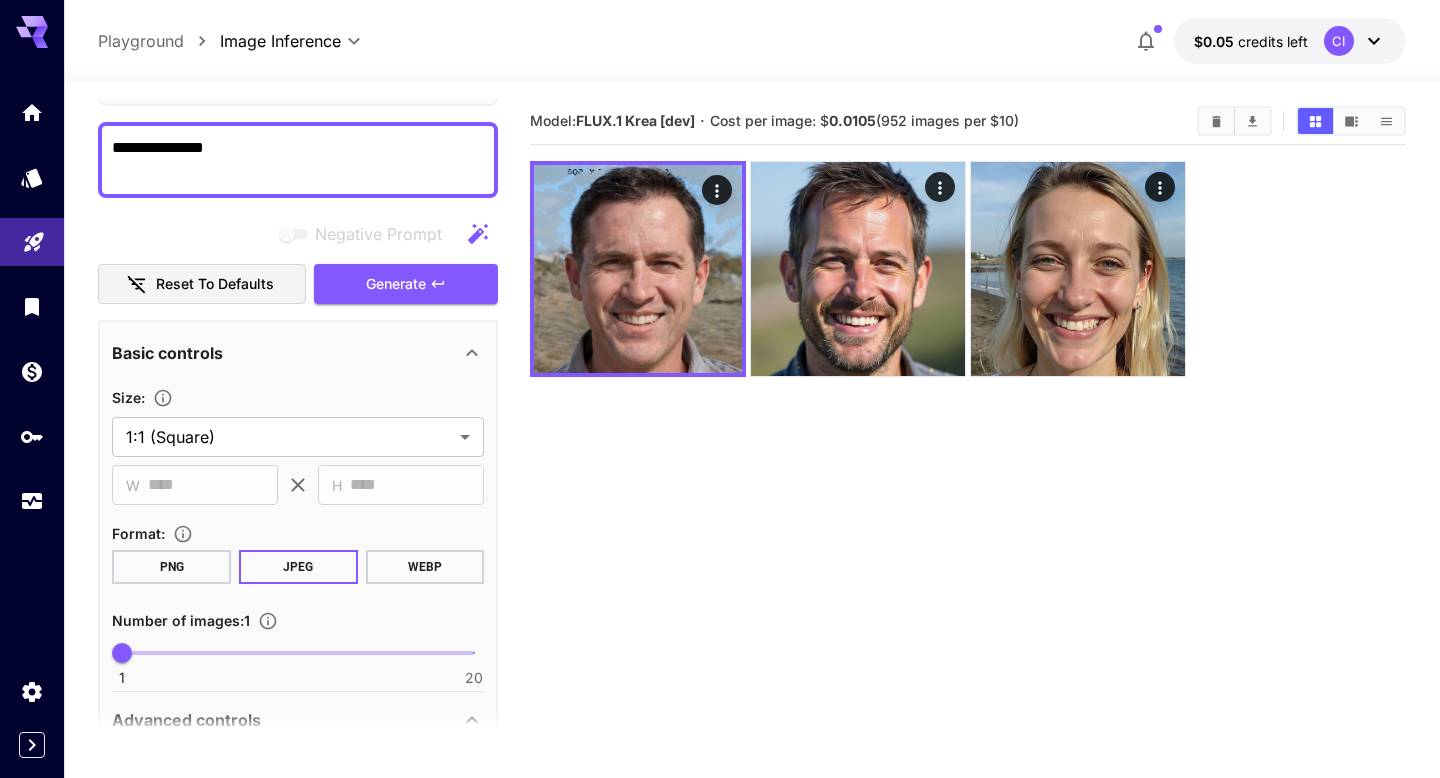 scroll, scrollTop: 0, scrollLeft: 0, axis: both 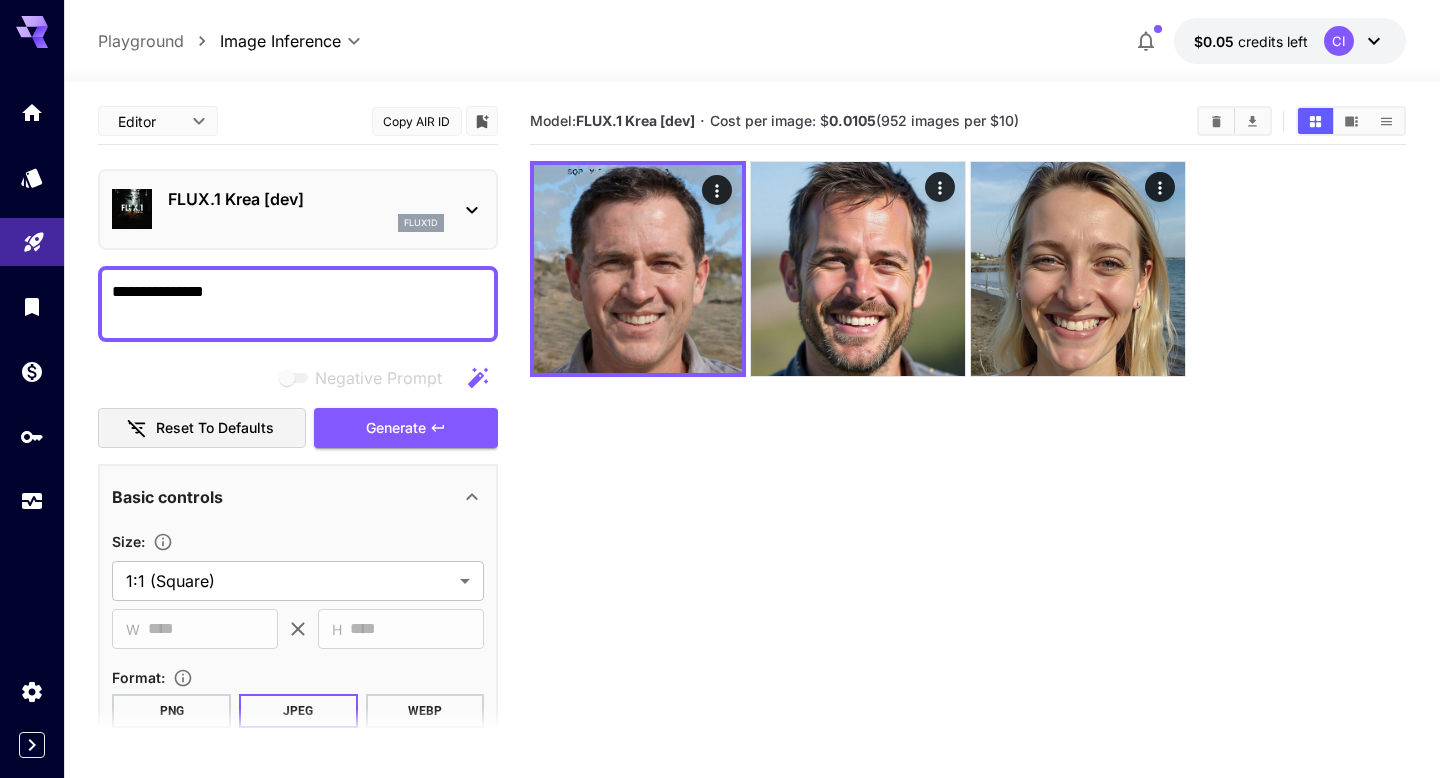 click on "FLUX.1 Krea [dev]" at bounding box center (635, 120) 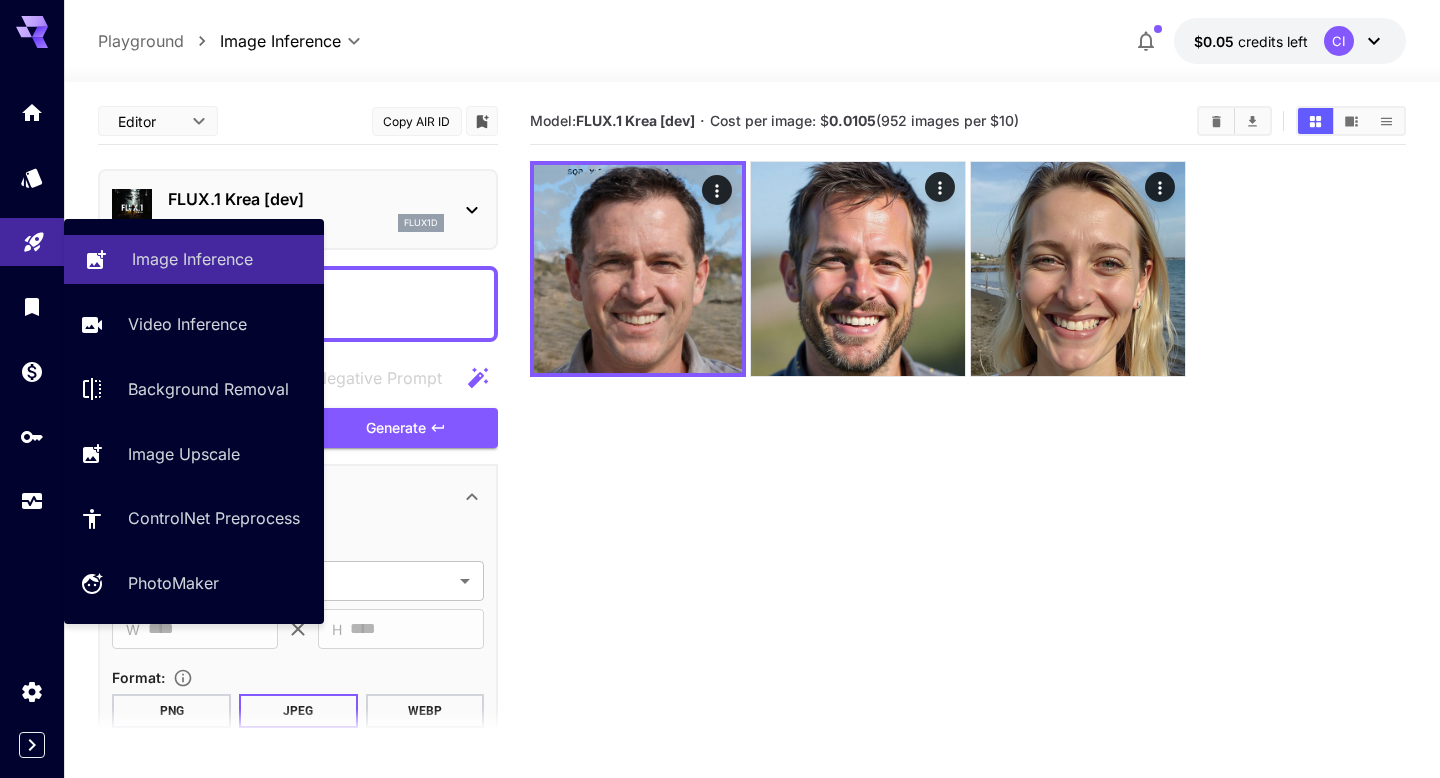click on "Image Inference" at bounding box center [192, 259] 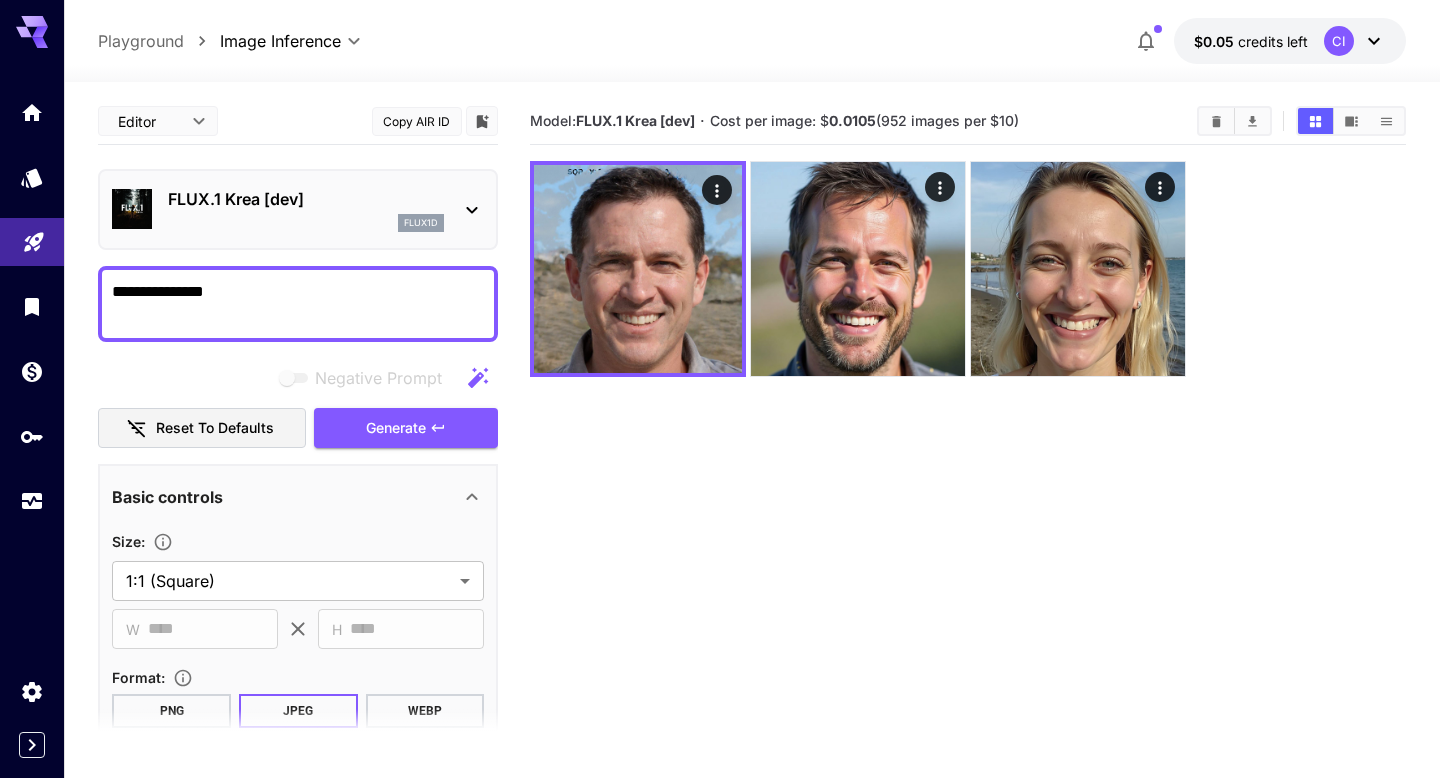 click on "FLUX.1 Krea [dev] flux1d" at bounding box center [298, 209] 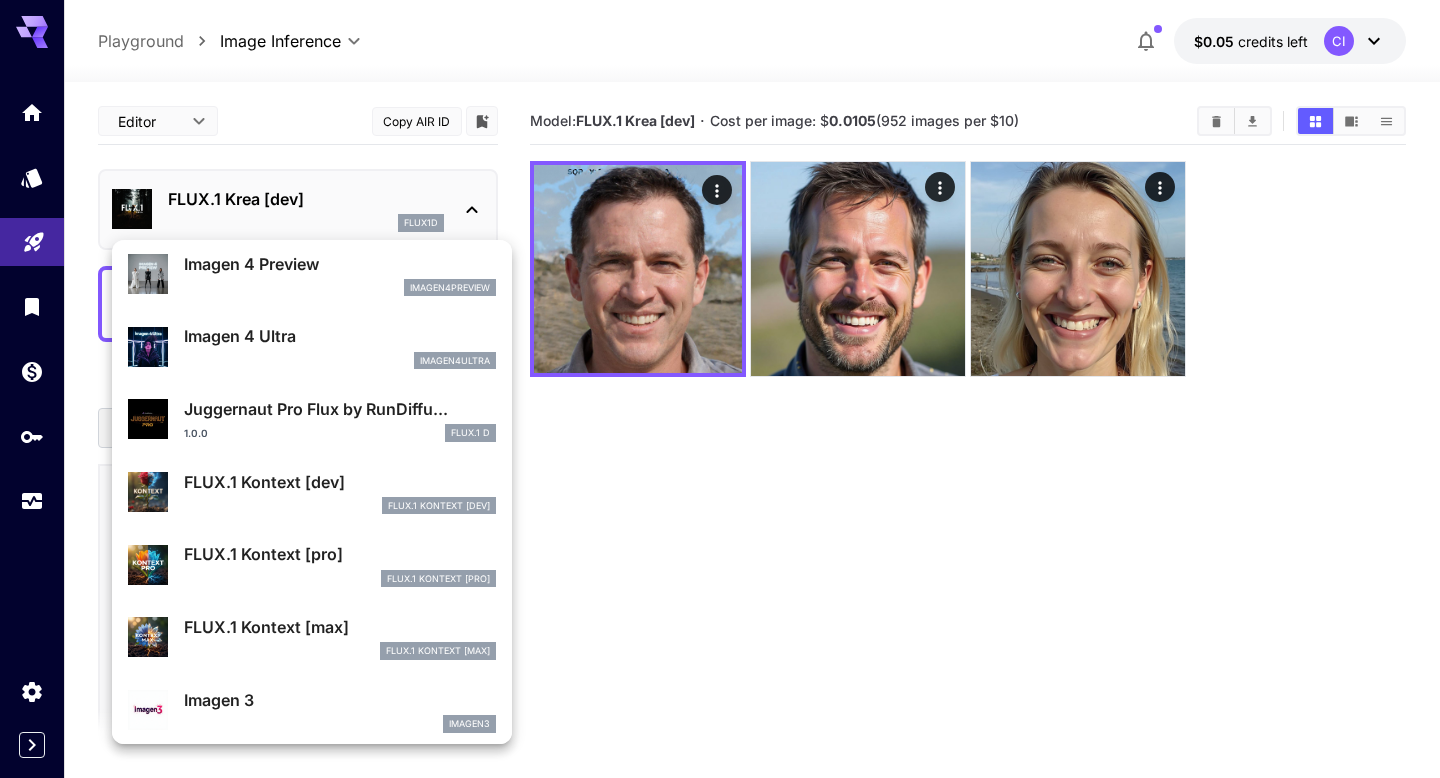 scroll, scrollTop: 591, scrollLeft: 0, axis: vertical 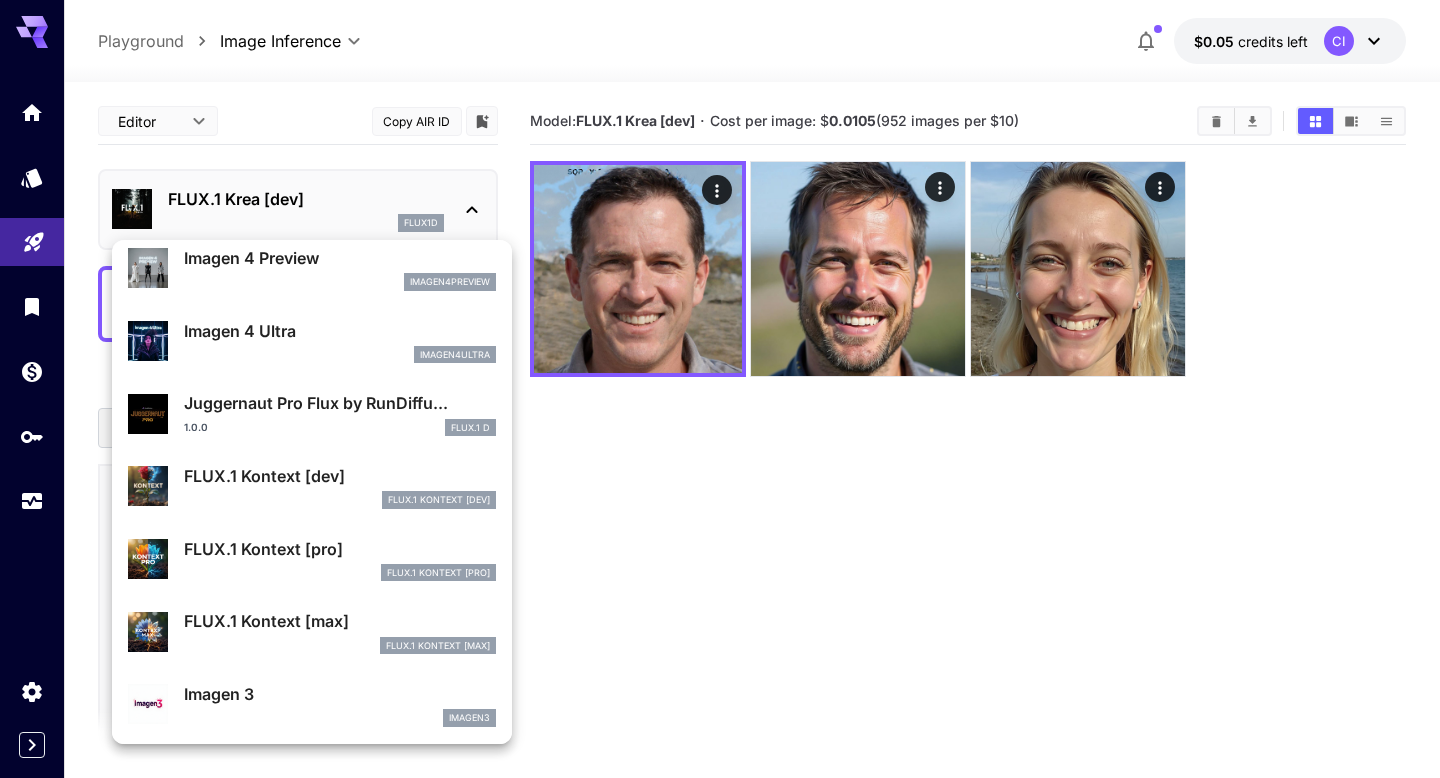 click on "FLUX.1 Kontext [pro]" at bounding box center (340, 549) 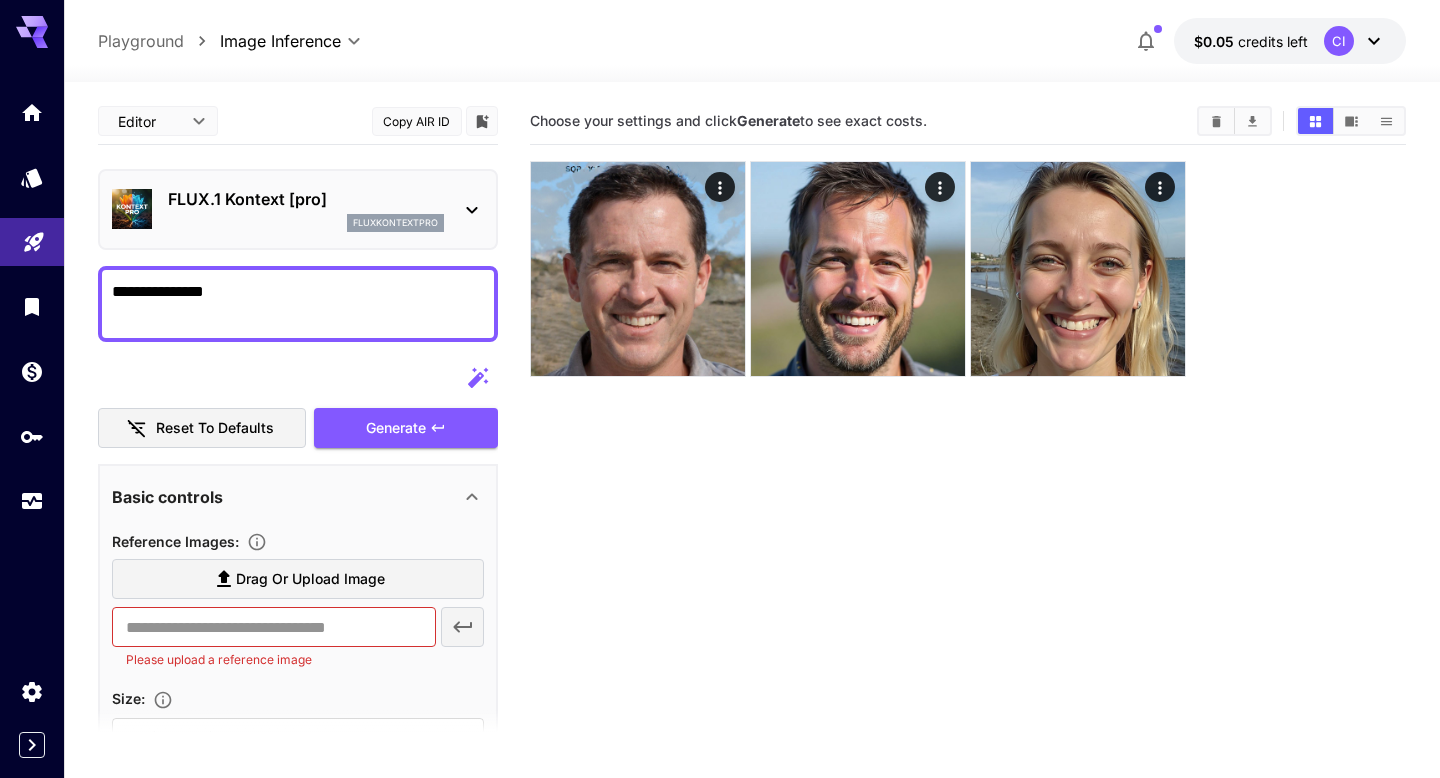 click on "**********" at bounding box center (298, 304) 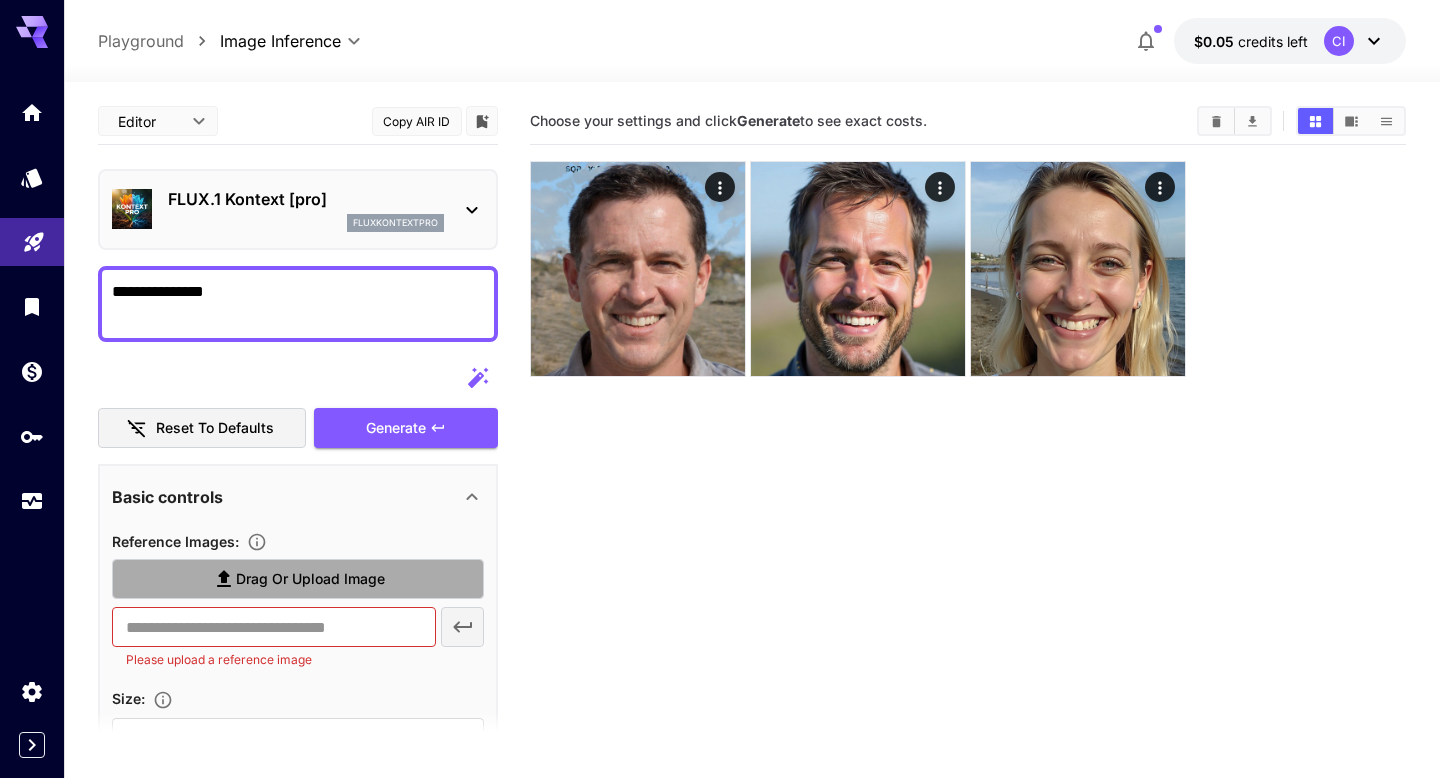 click on "Drag or upload image" at bounding box center (310, 579) 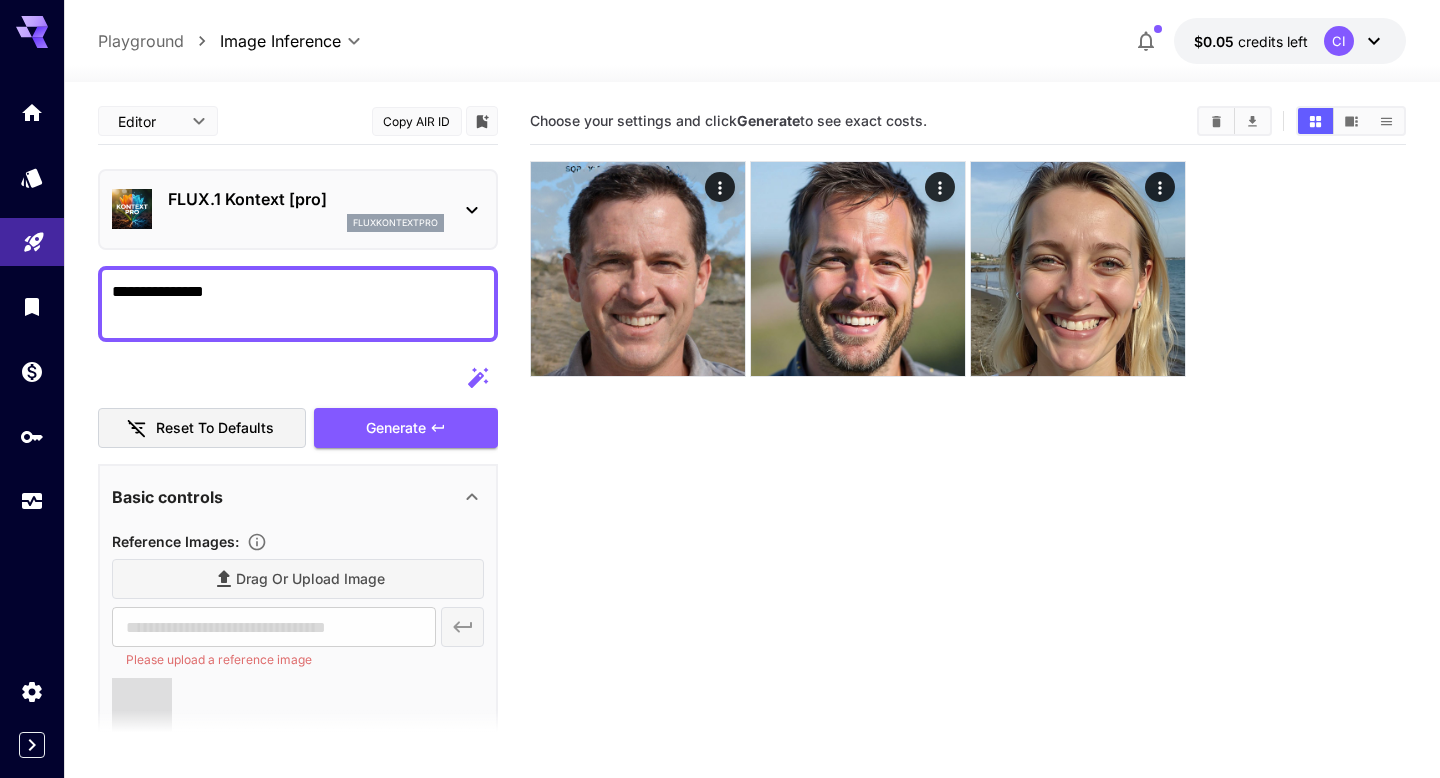 click on "**********" at bounding box center (298, 304) 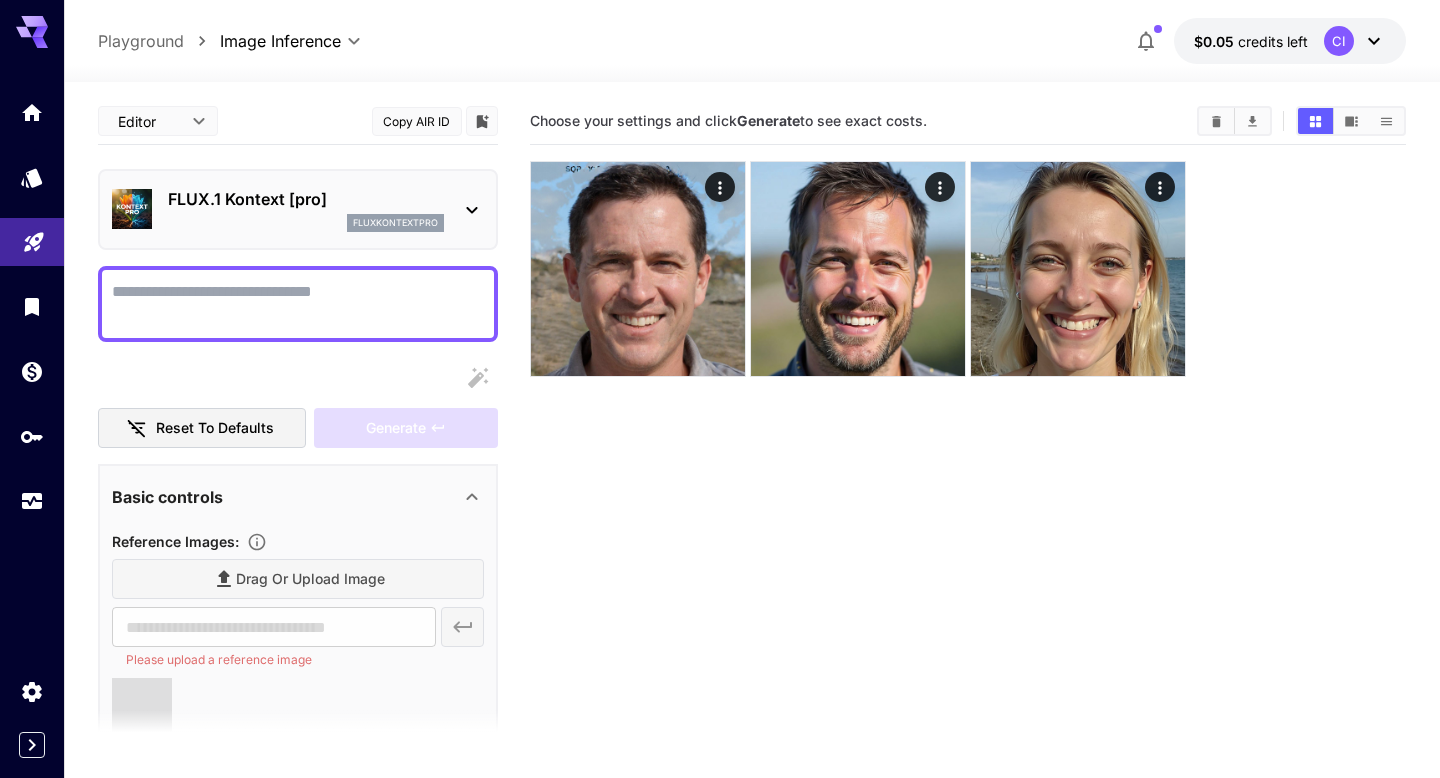 type 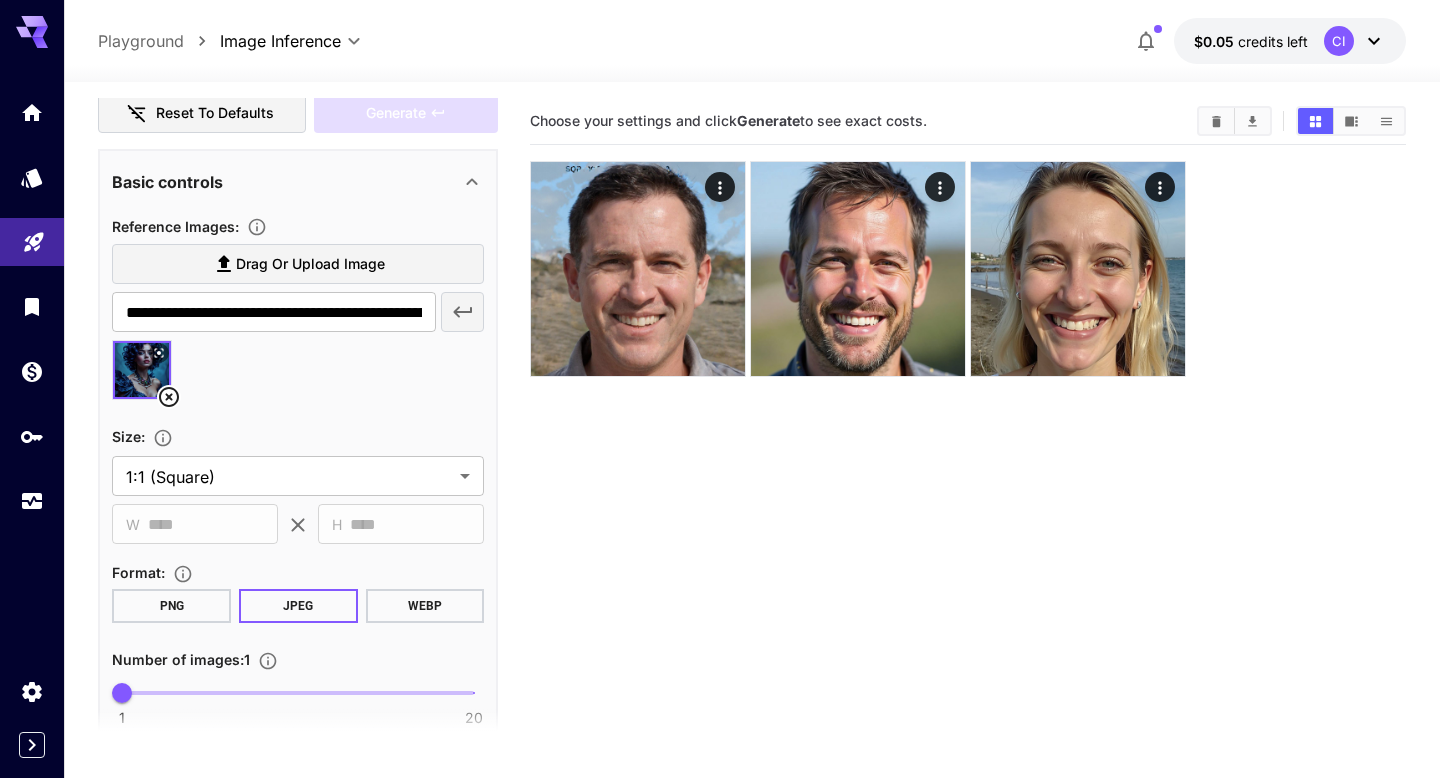 scroll, scrollTop: 323, scrollLeft: 0, axis: vertical 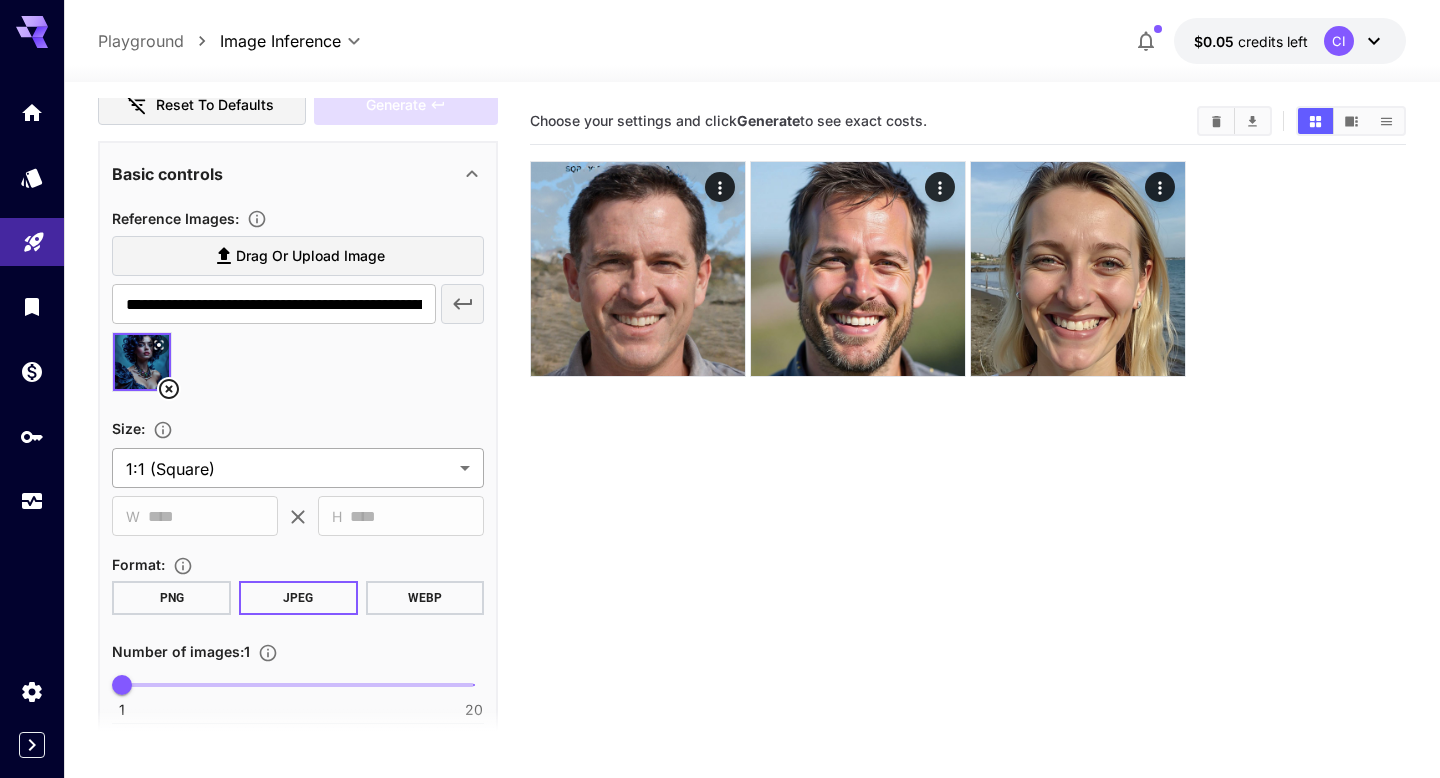 click on "**********" at bounding box center [720, 468] 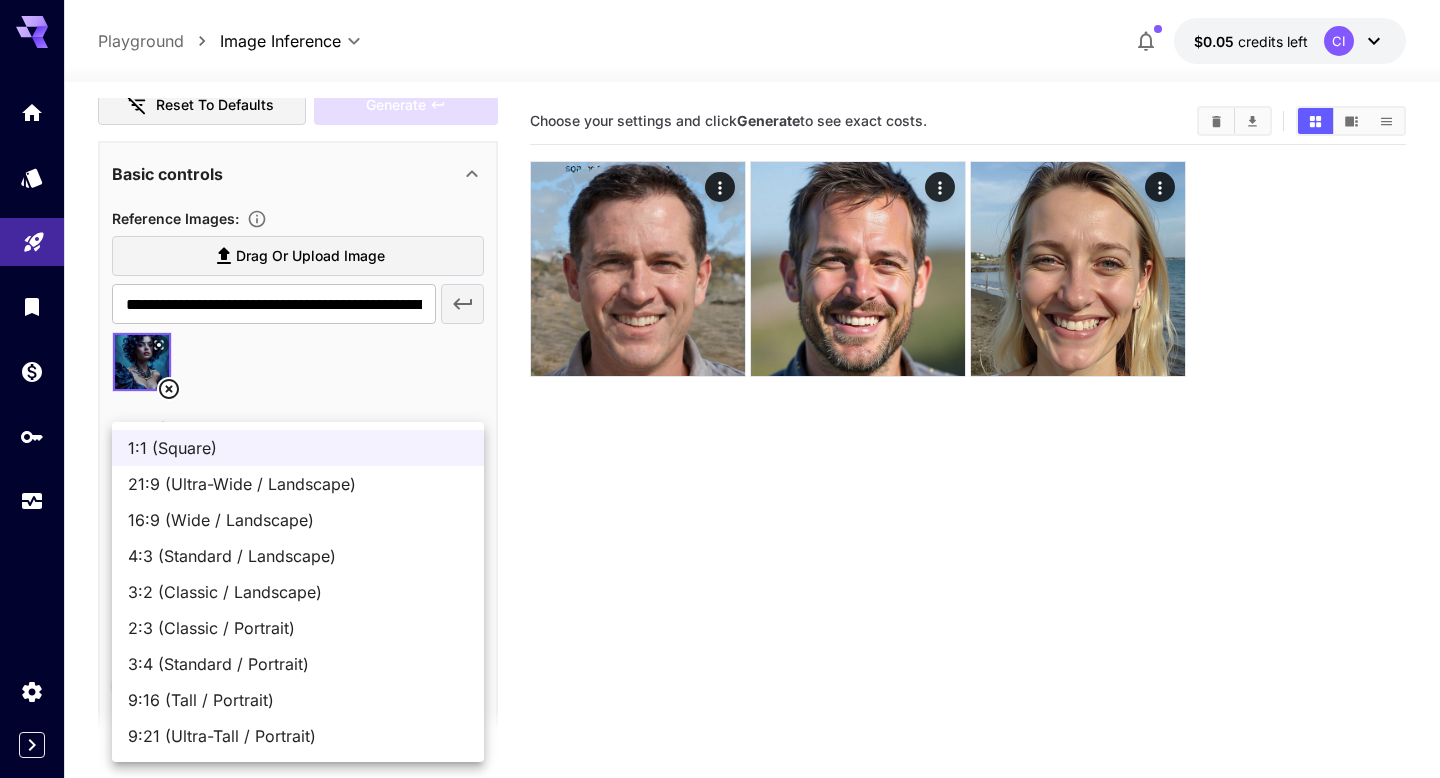 click on "1:1 (Square)" at bounding box center [298, 448] 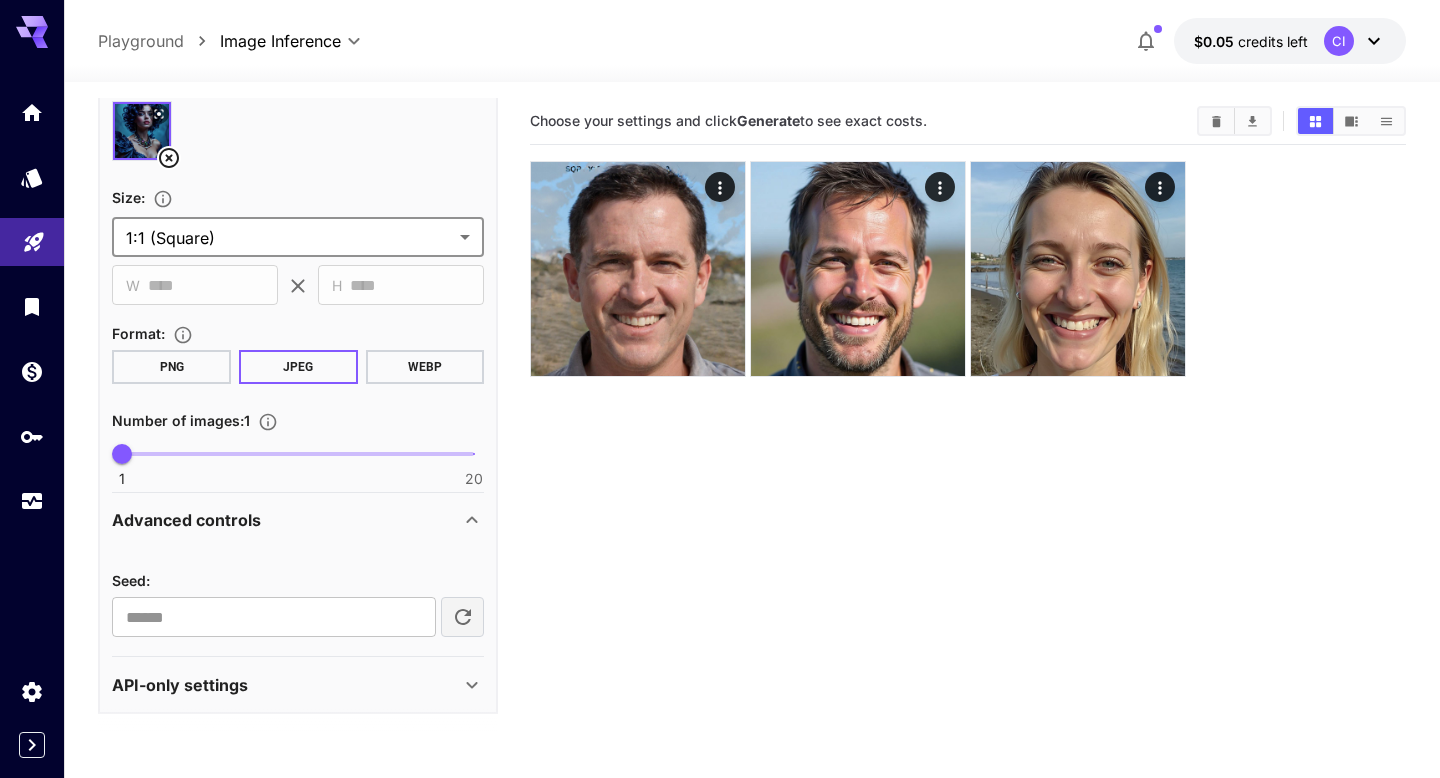 scroll, scrollTop: 558, scrollLeft: 0, axis: vertical 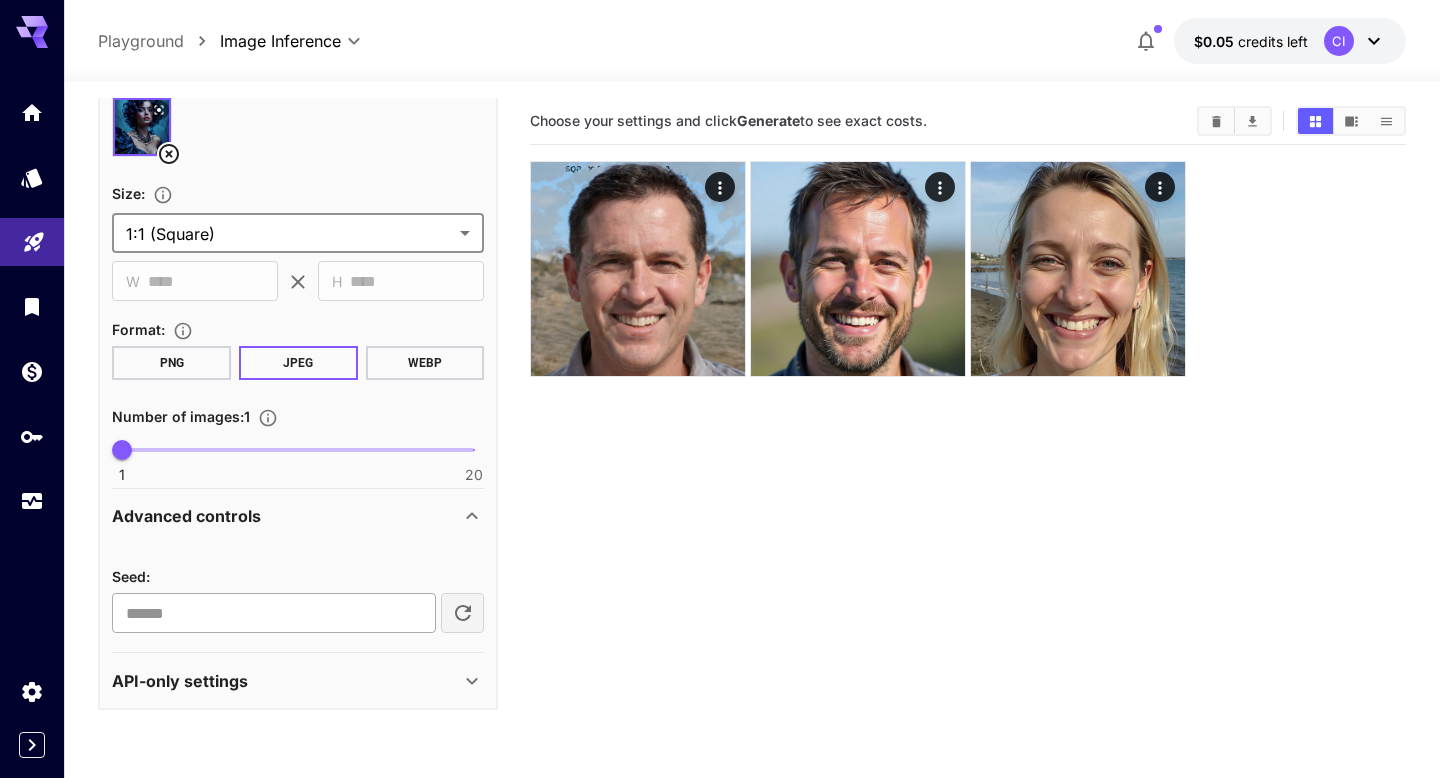 click at bounding box center [273, 613] 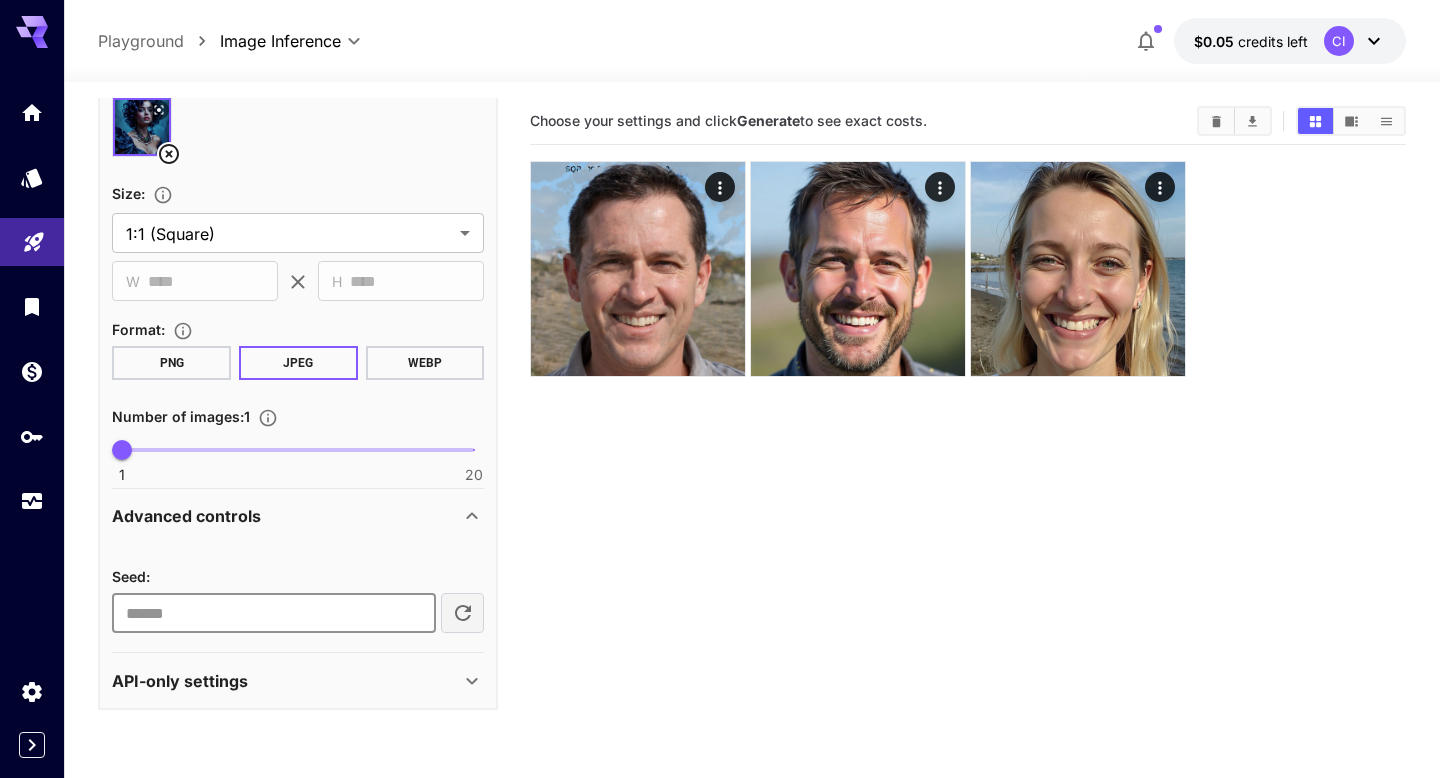 click on "*" at bounding box center (273, 613) 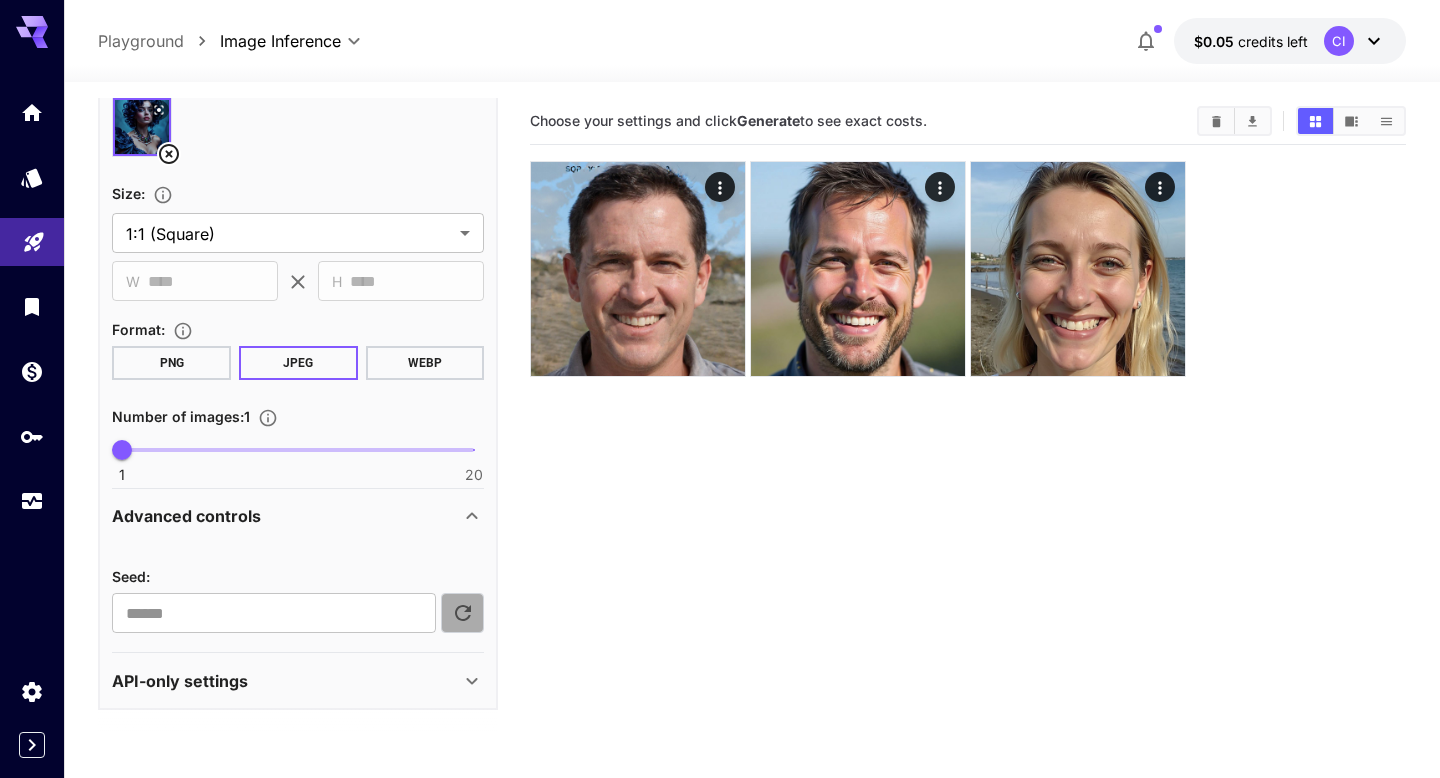 click 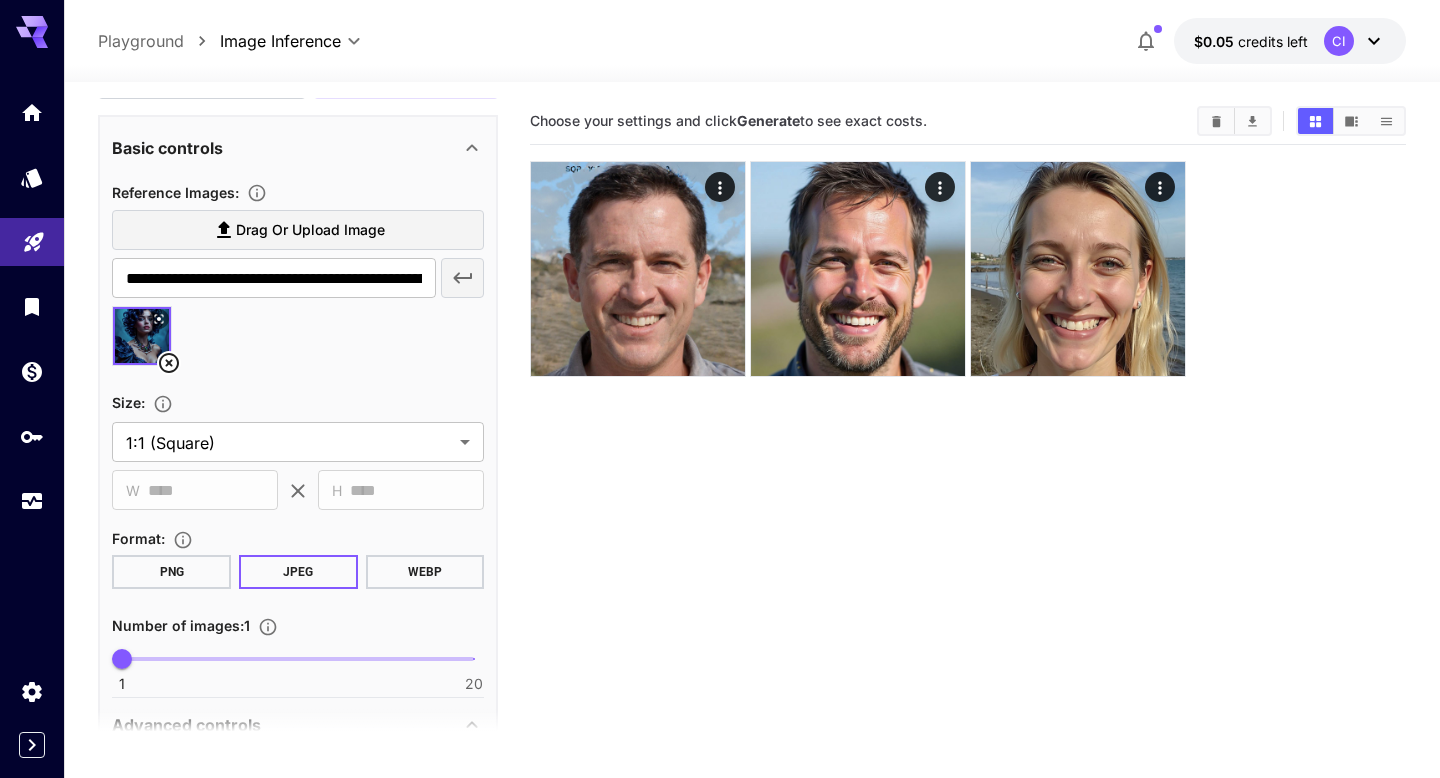 scroll, scrollTop: 558, scrollLeft: 0, axis: vertical 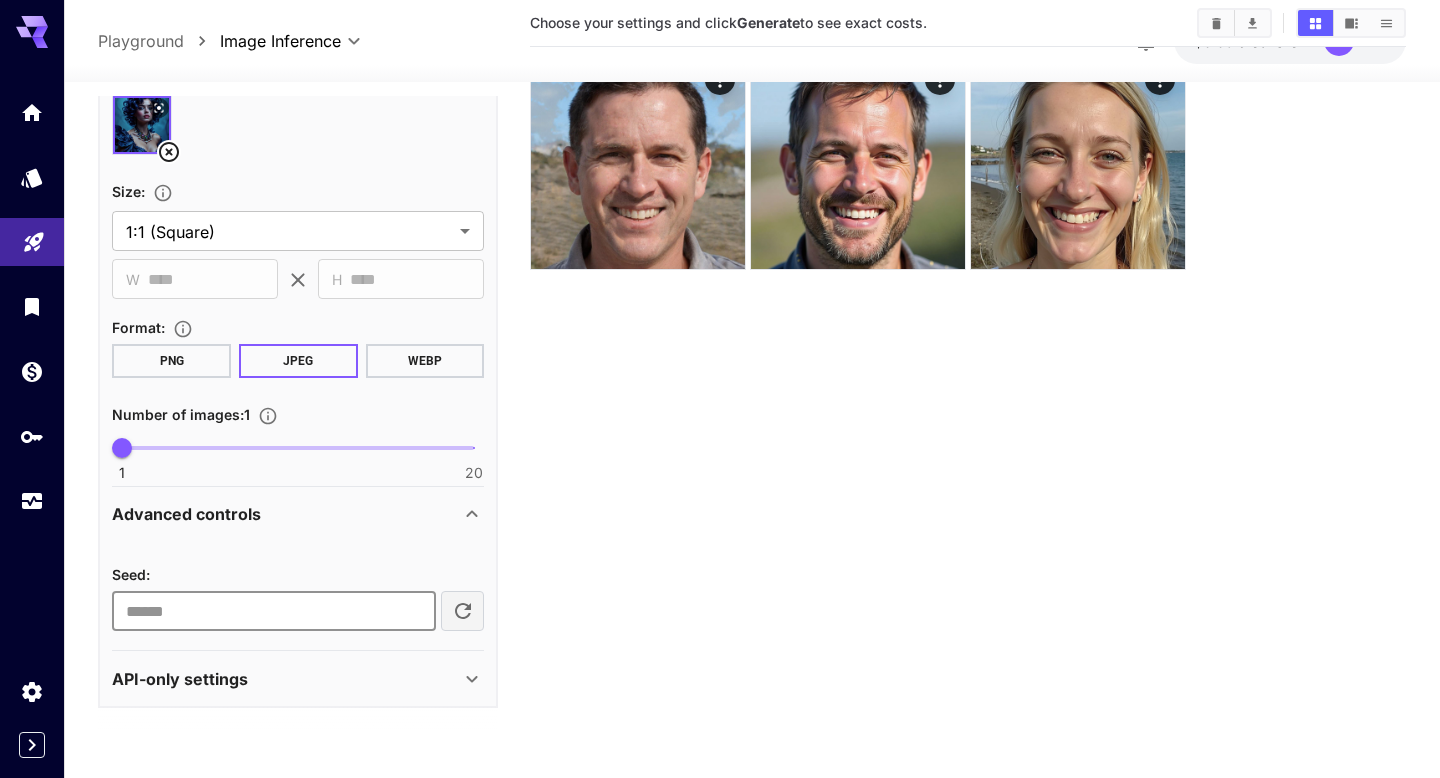 click on "**********" at bounding box center [273, 611] 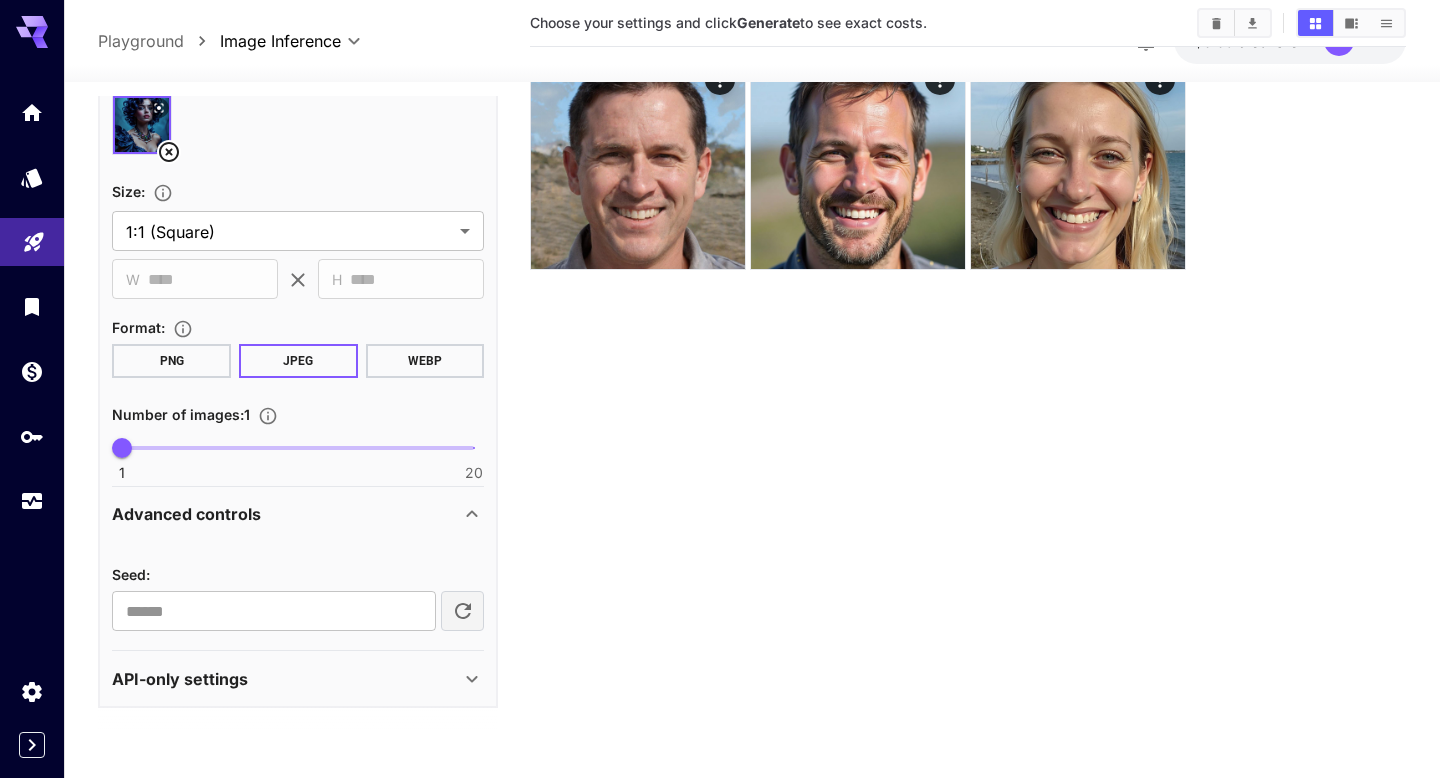 click on "Seed :  ​" at bounding box center [298, 584] 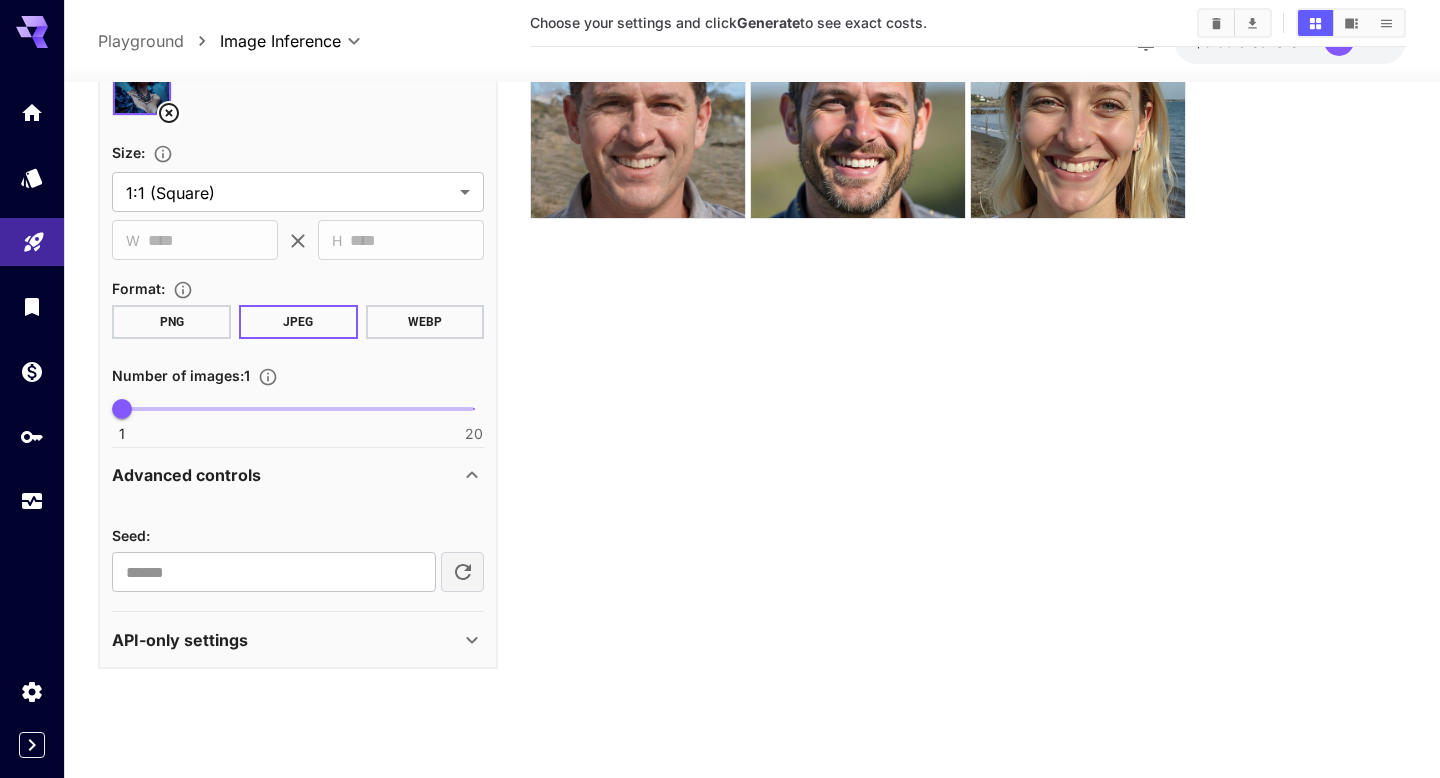 click 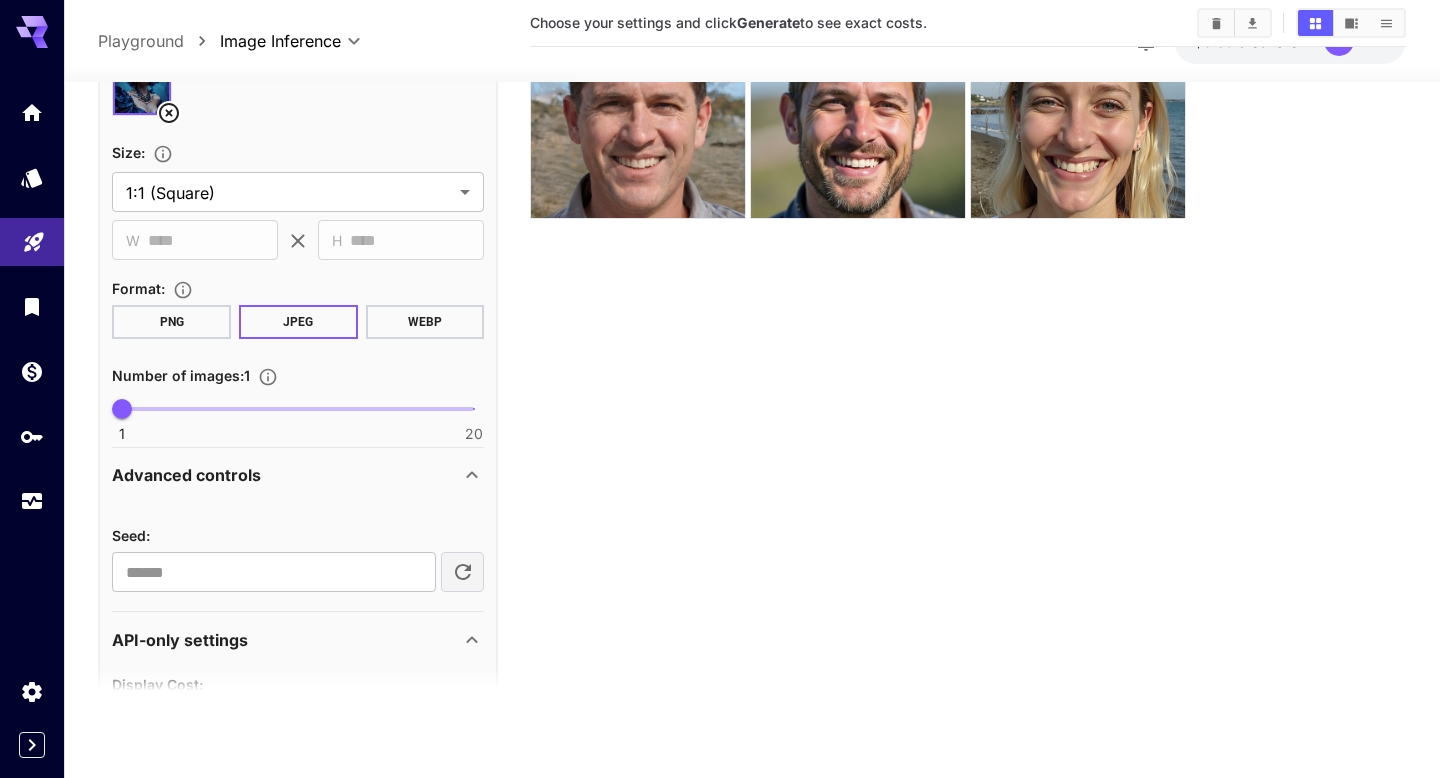 click 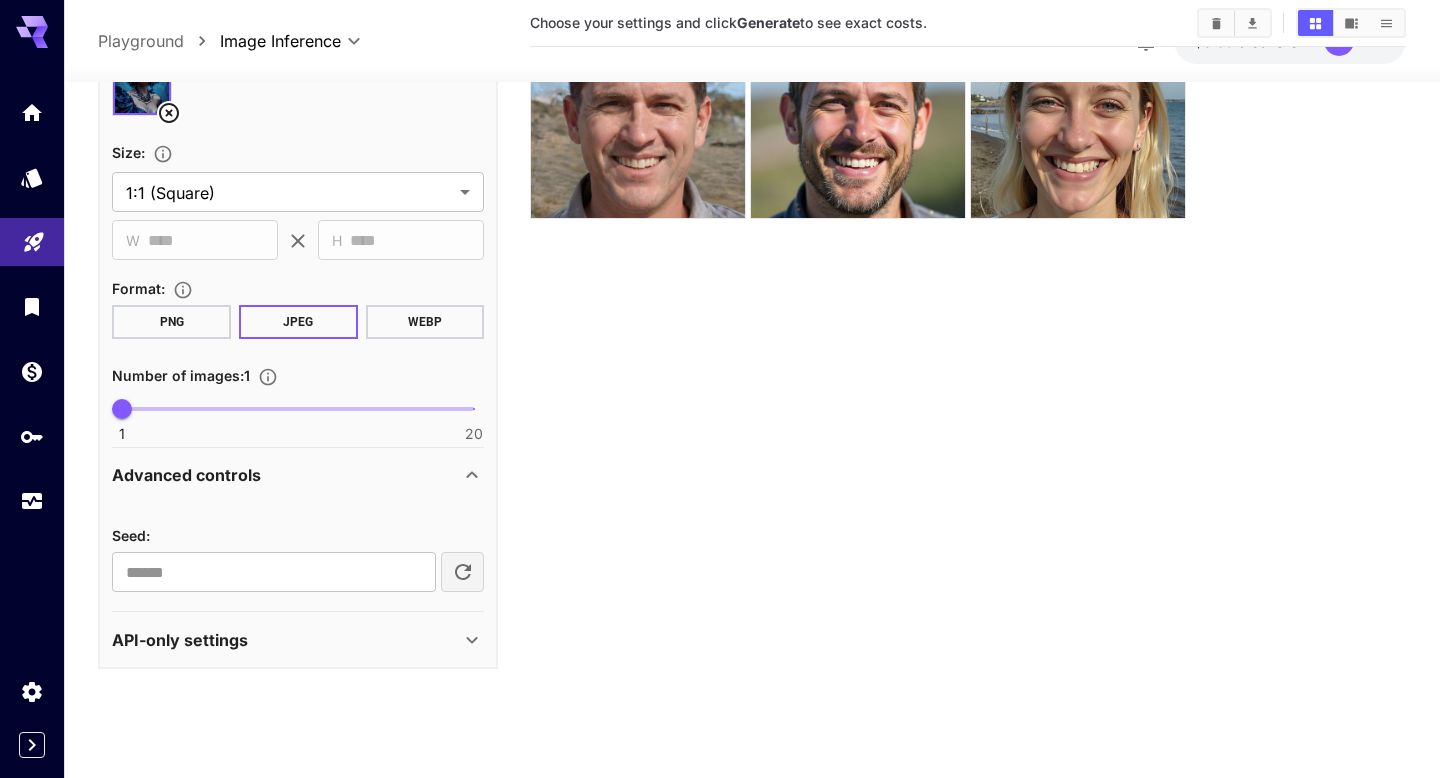 click 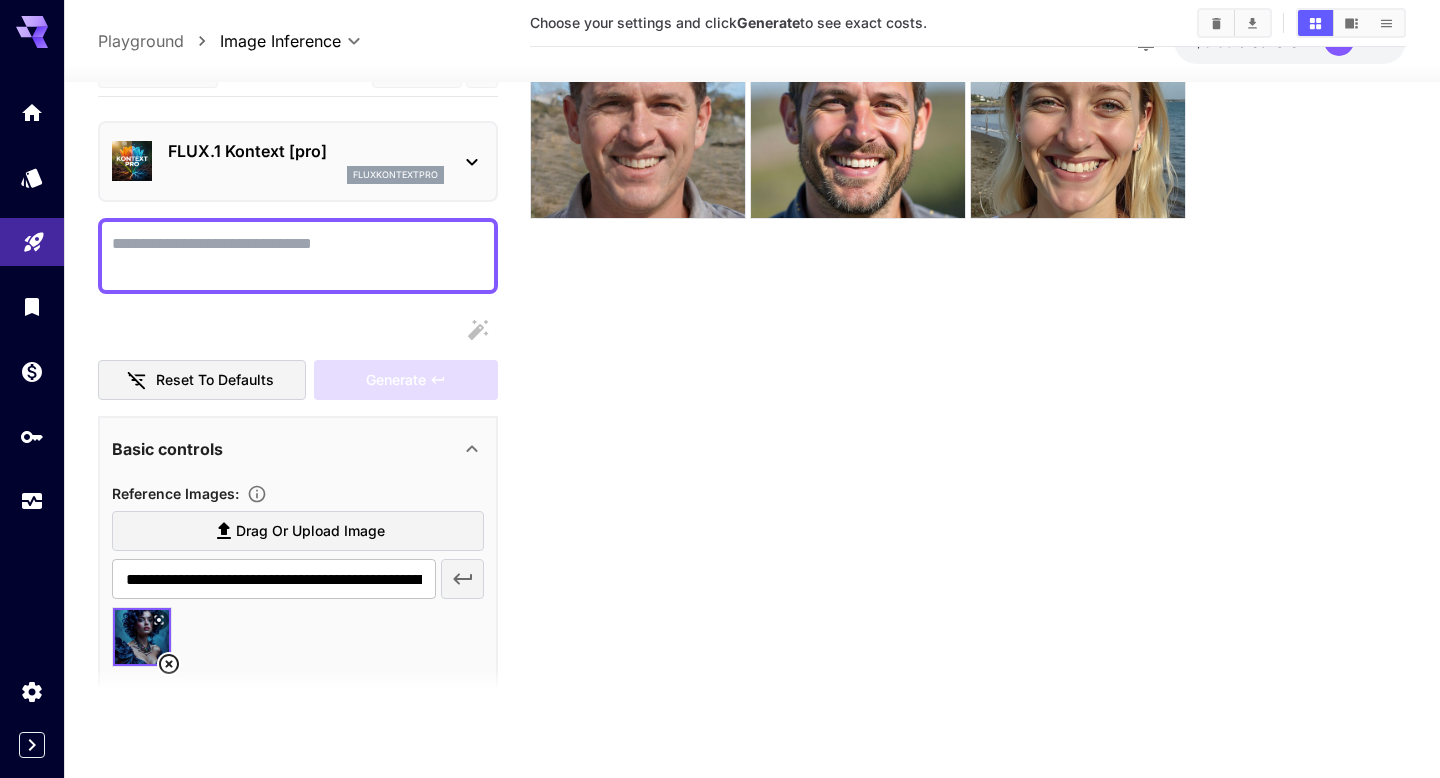 scroll, scrollTop: 0, scrollLeft: 0, axis: both 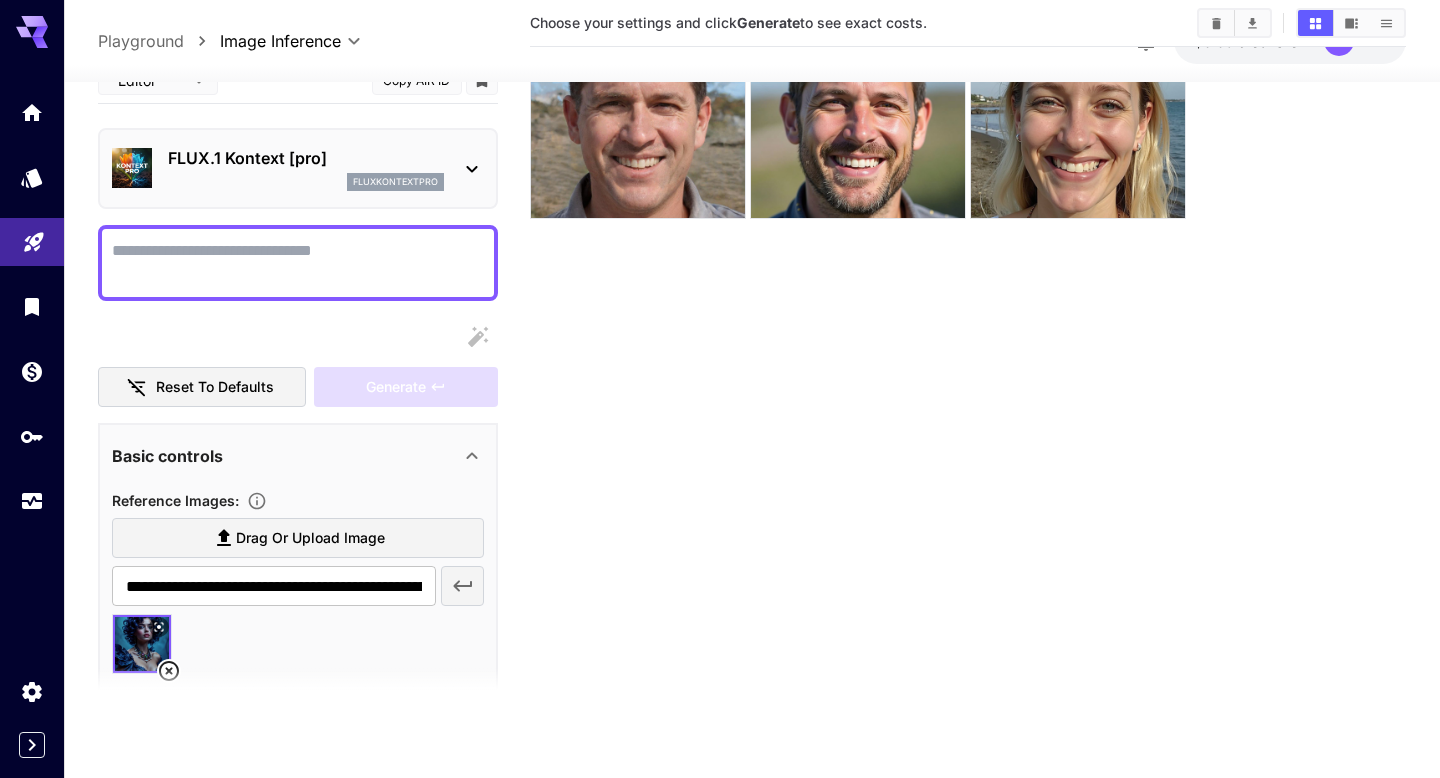 click on "Display cost in response" at bounding box center (298, 262) 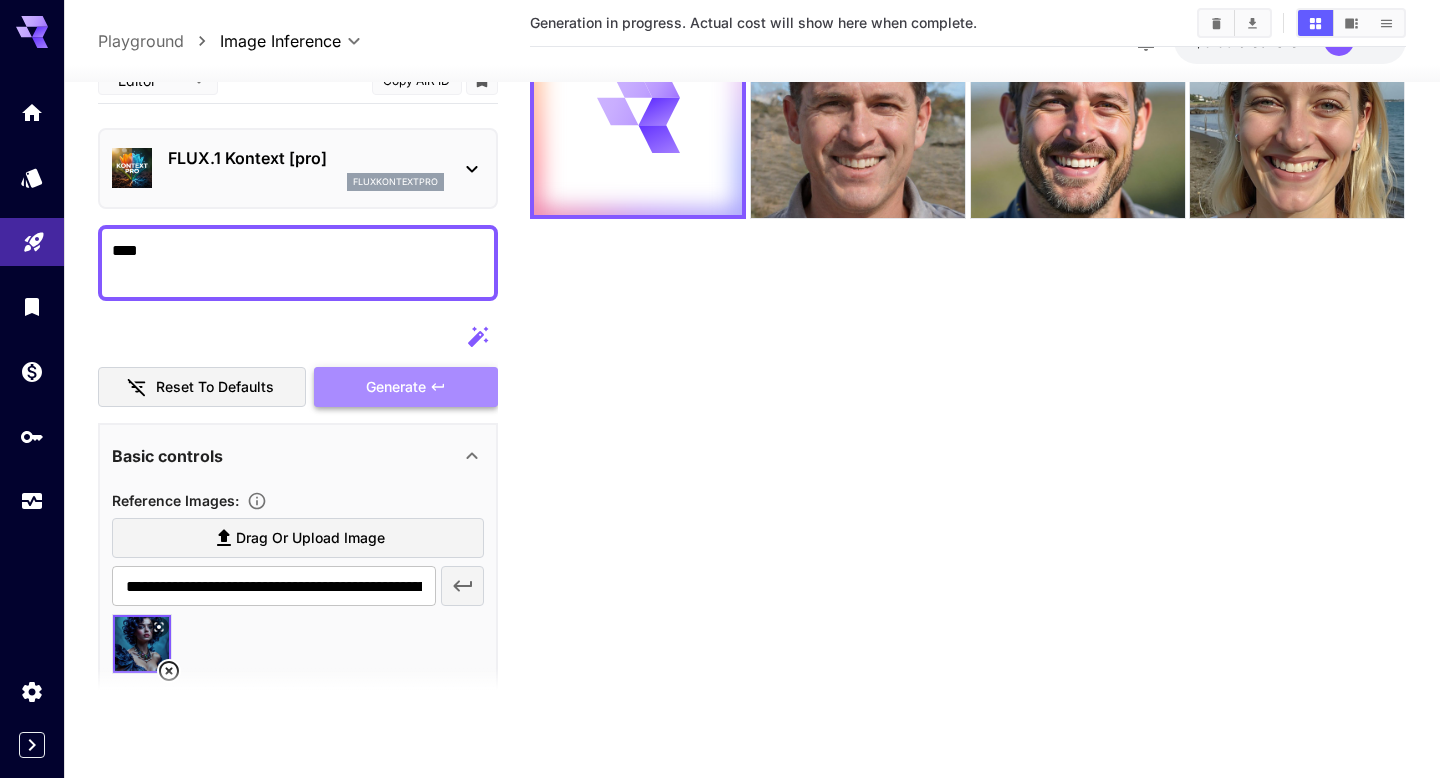 click on "Generate" at bounding box center (396, 386) 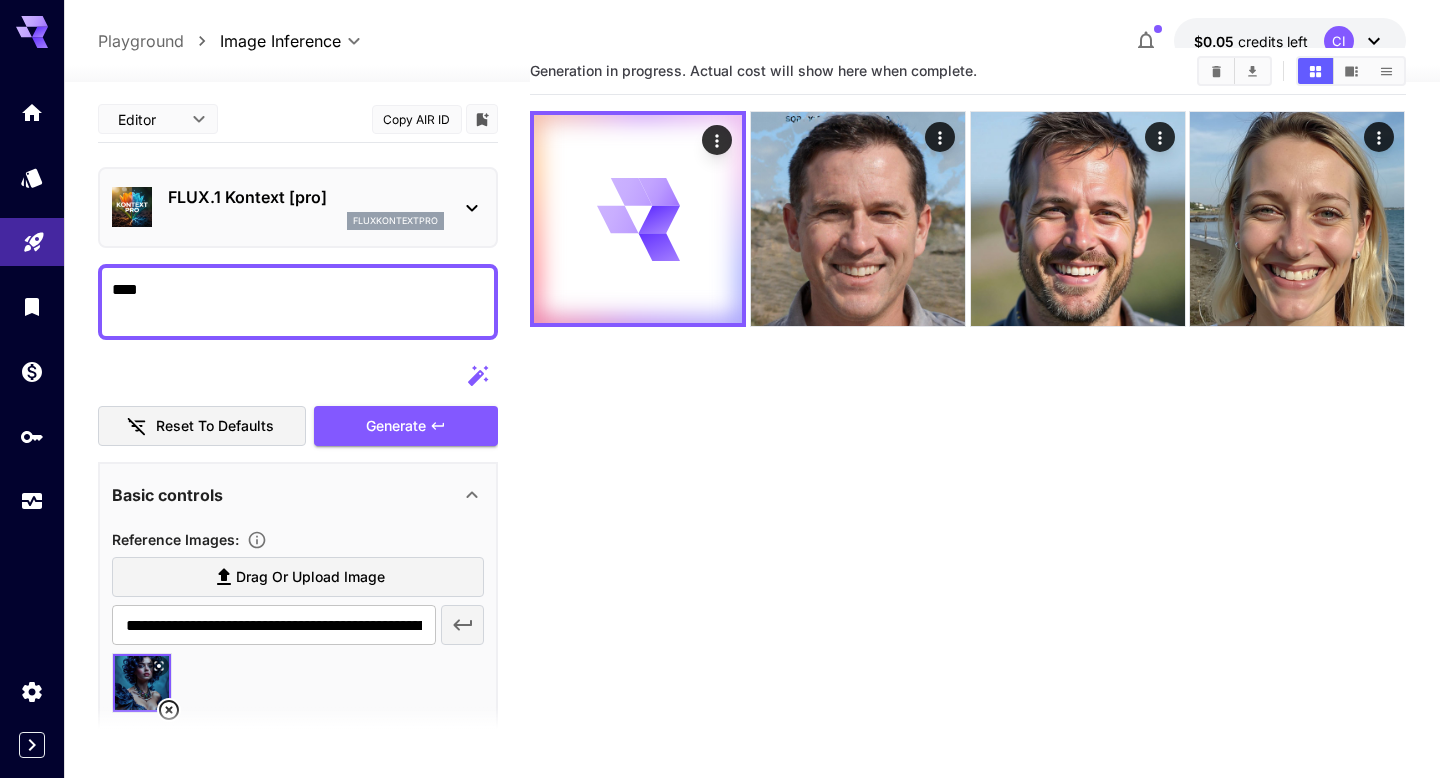 scroll, scrollTop: 48, scrollLeft: 0, axis: vertical 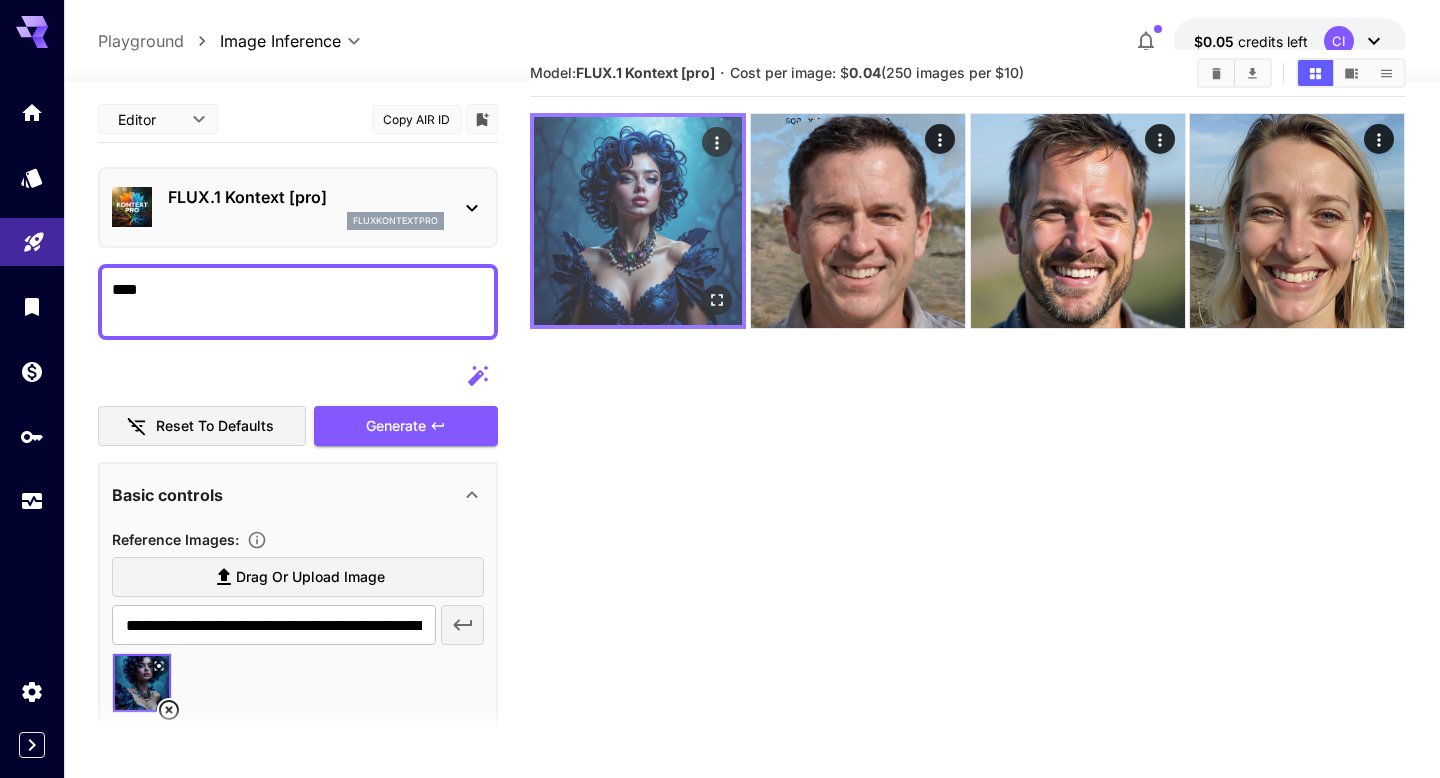click at bounding box center [638, 221] 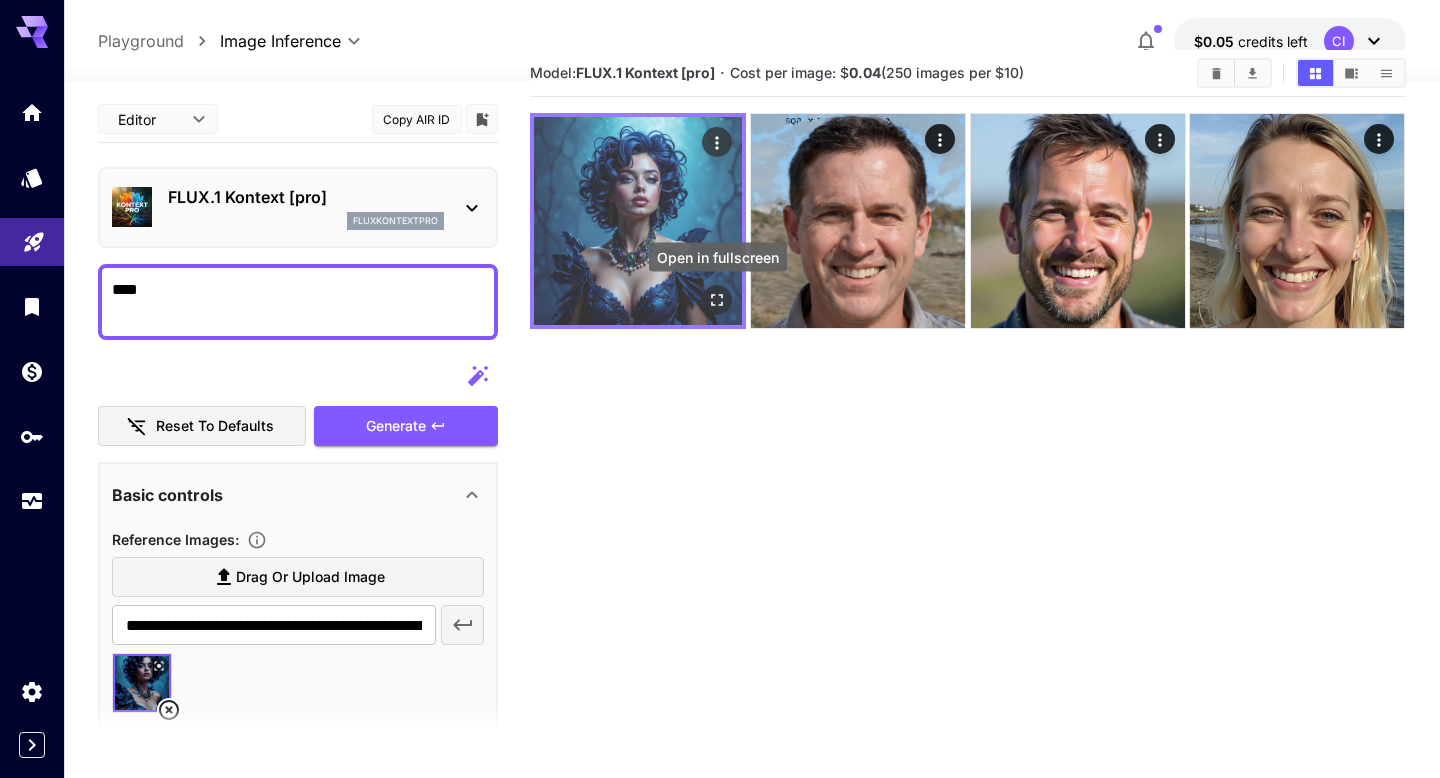 click 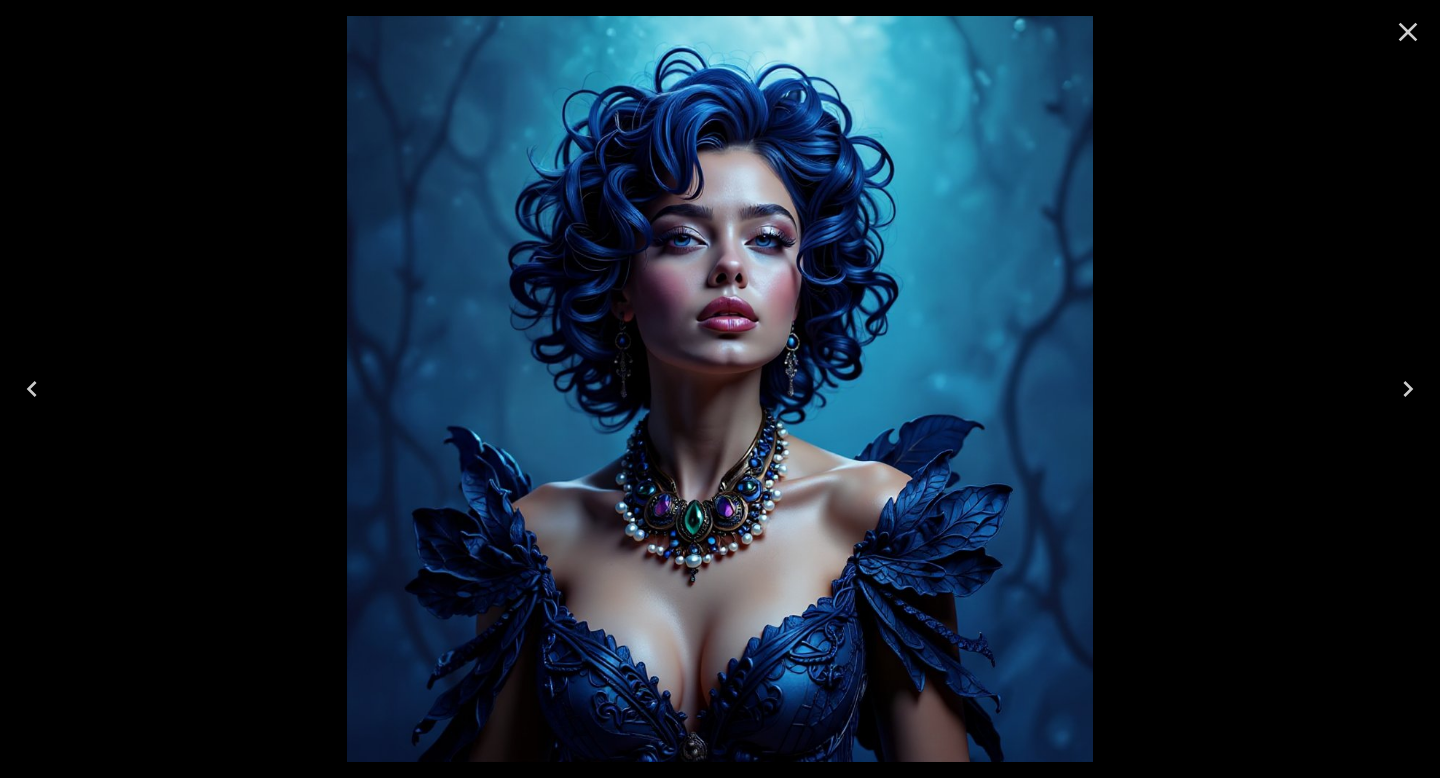 click 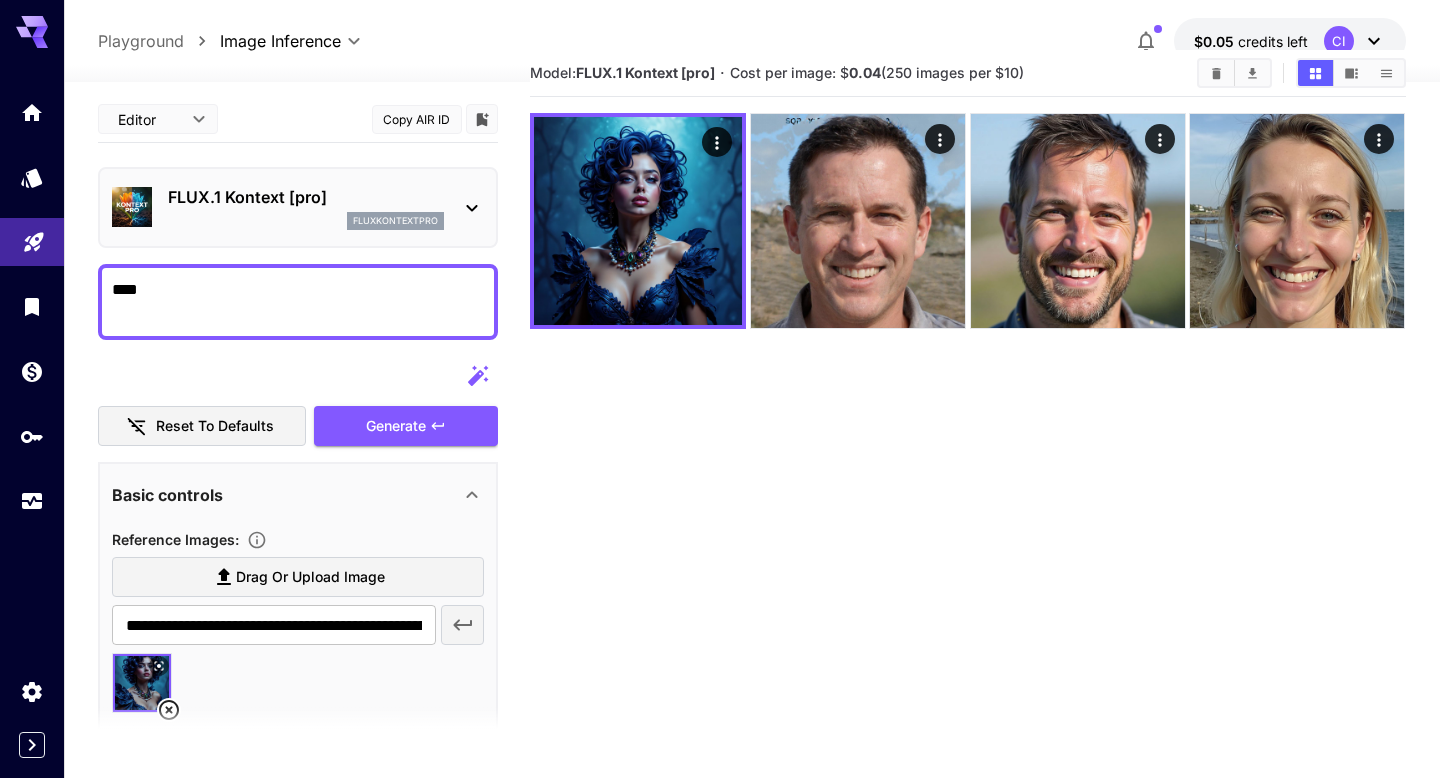 click on "****" at bounding box center [298, 302] 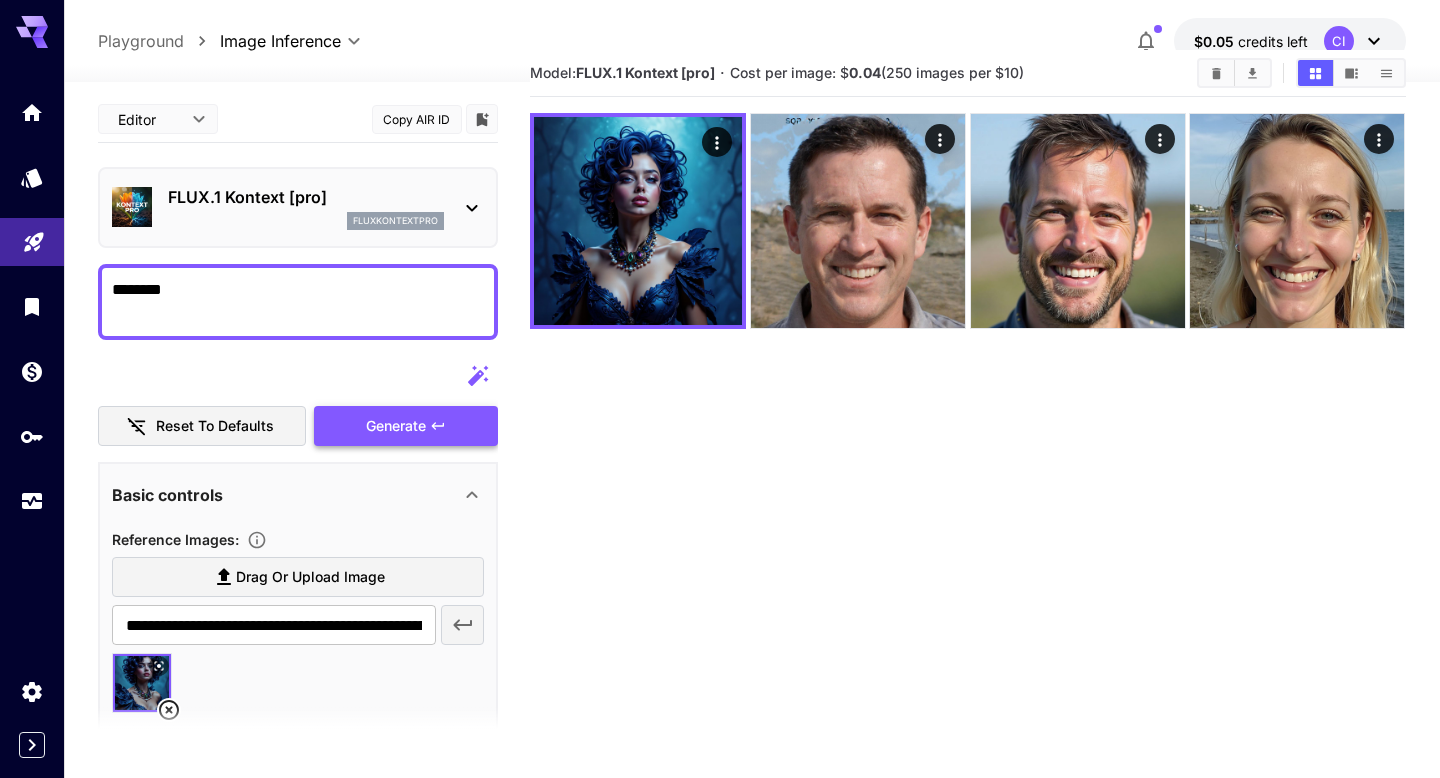 click on "Generate" at bounding box center [396, 426] 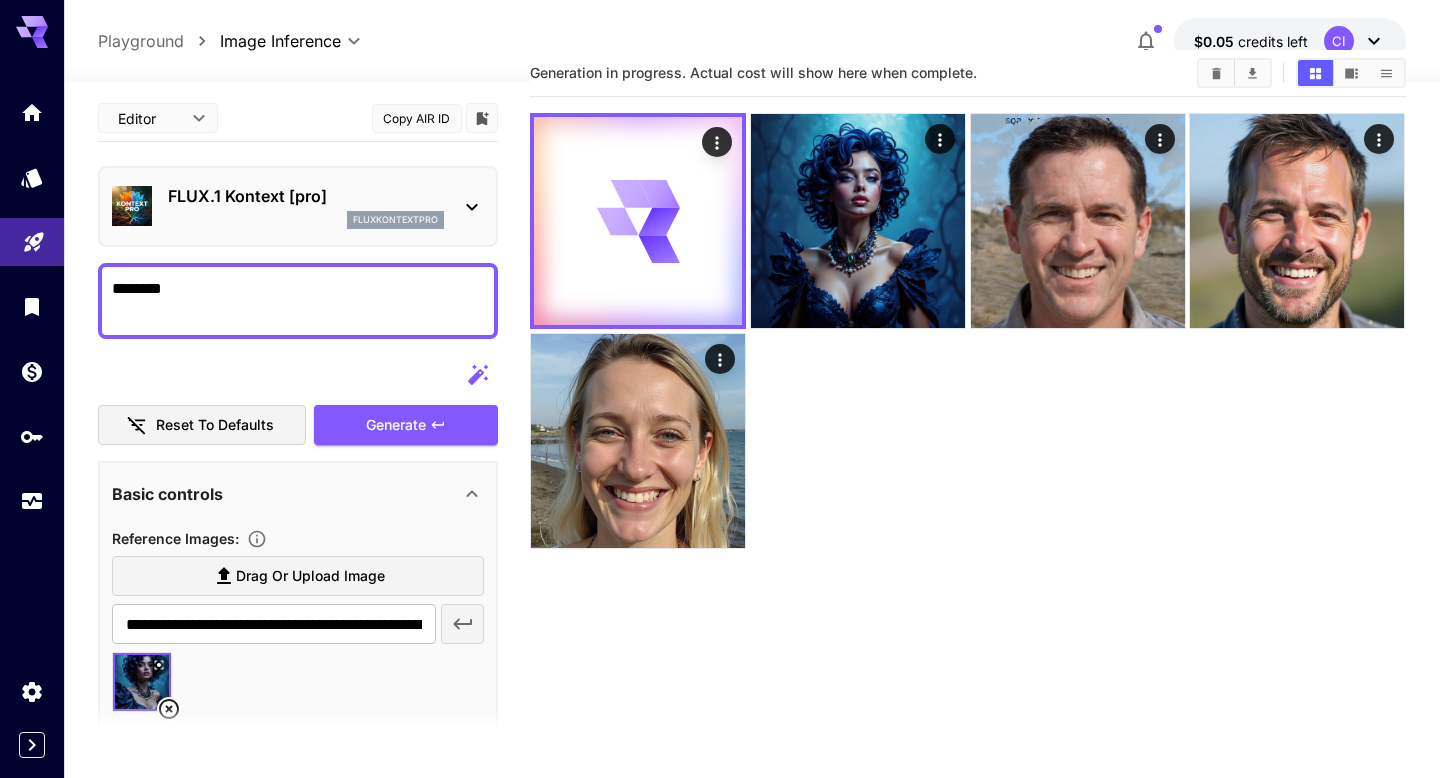 scroll, scrollTop: 0, scrollLeft: 0, axis: both 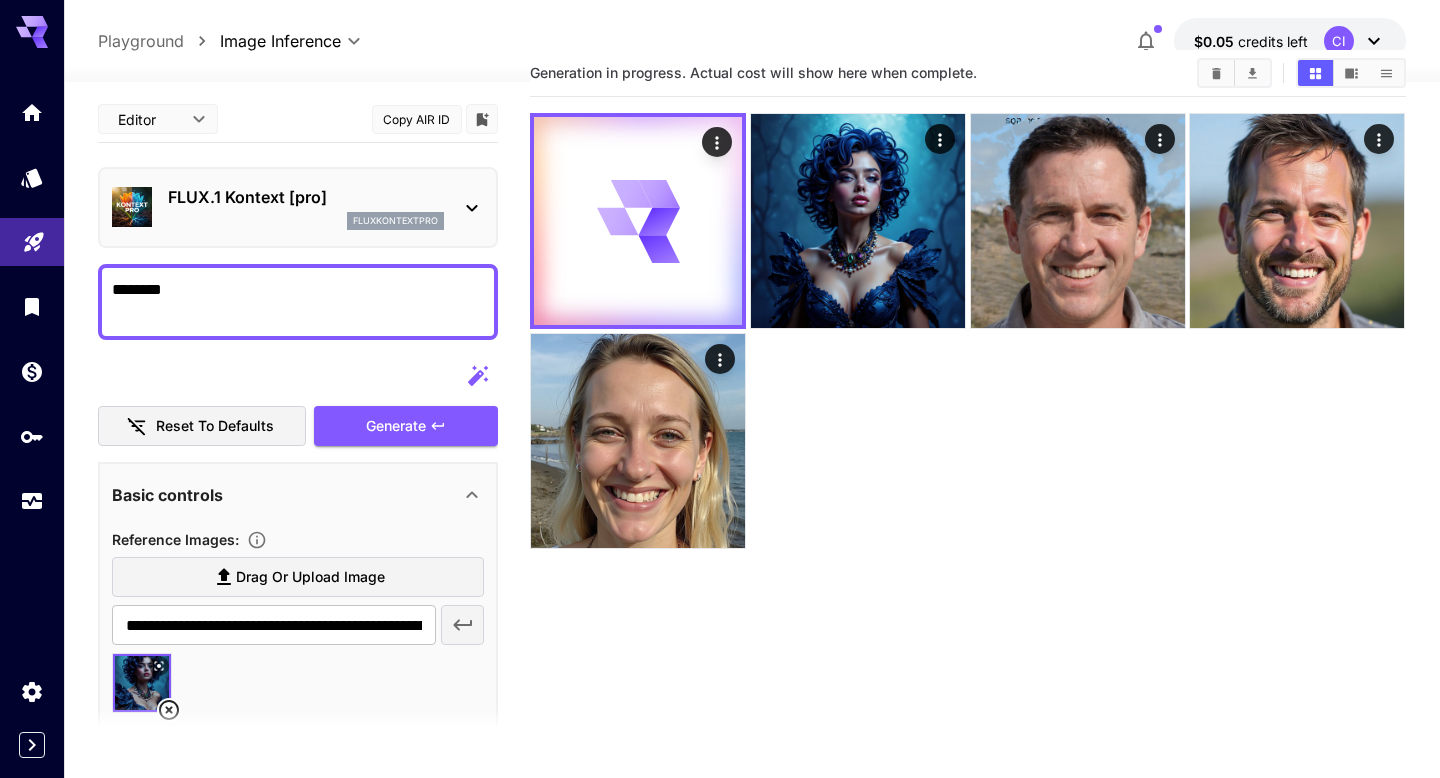 click on "**********" at bounding box center (720, 420) 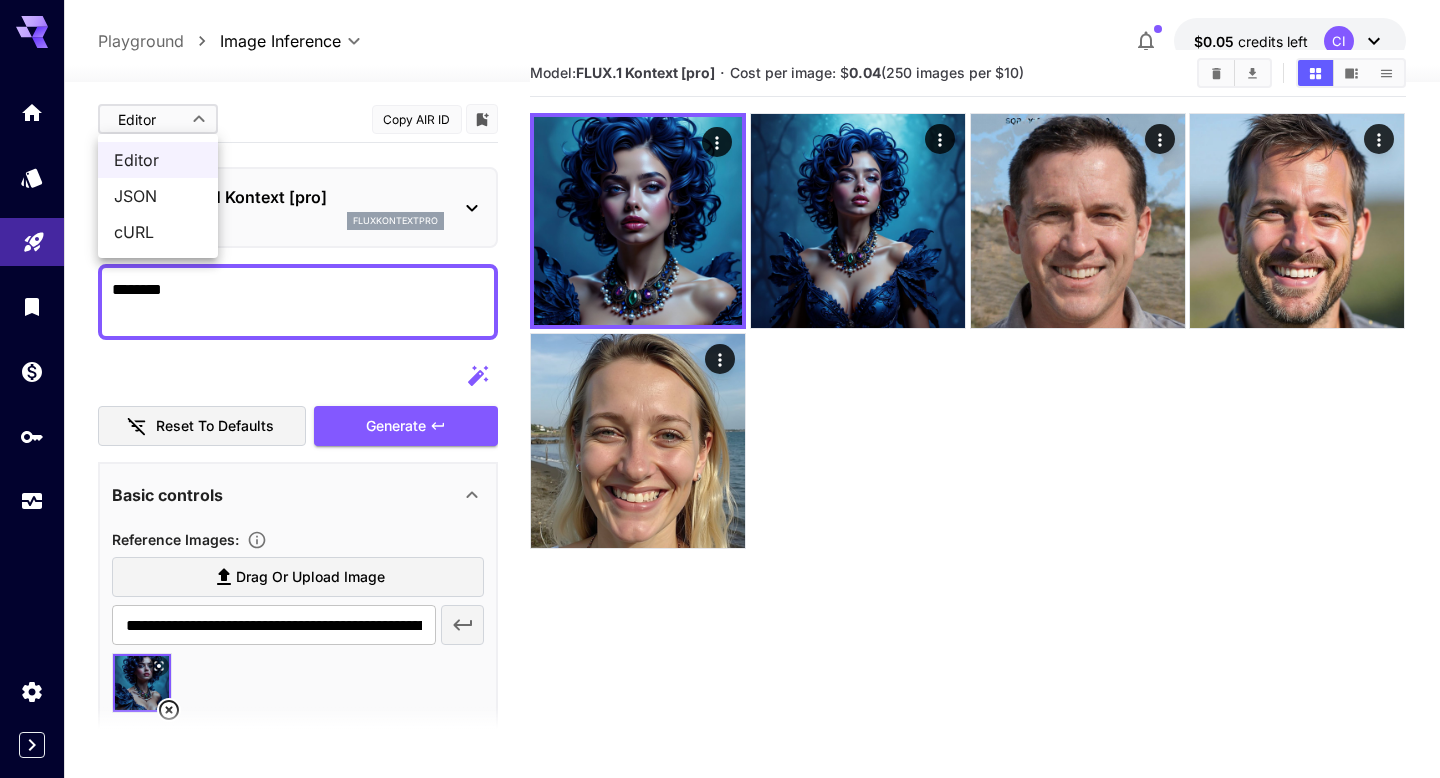 click at bounding box center [720, 389] 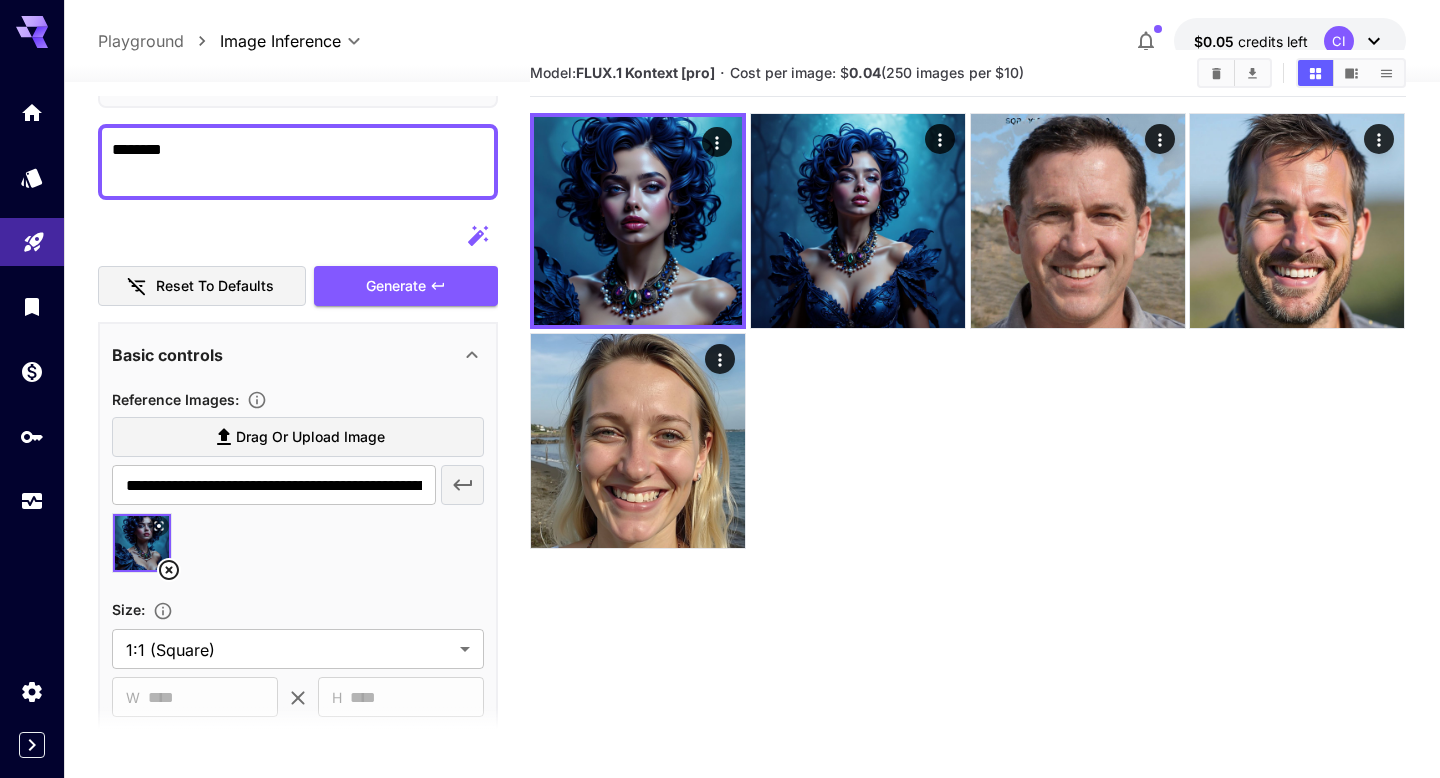 scroll, scrollTop: 0, scrollLeft: 0, axis: both 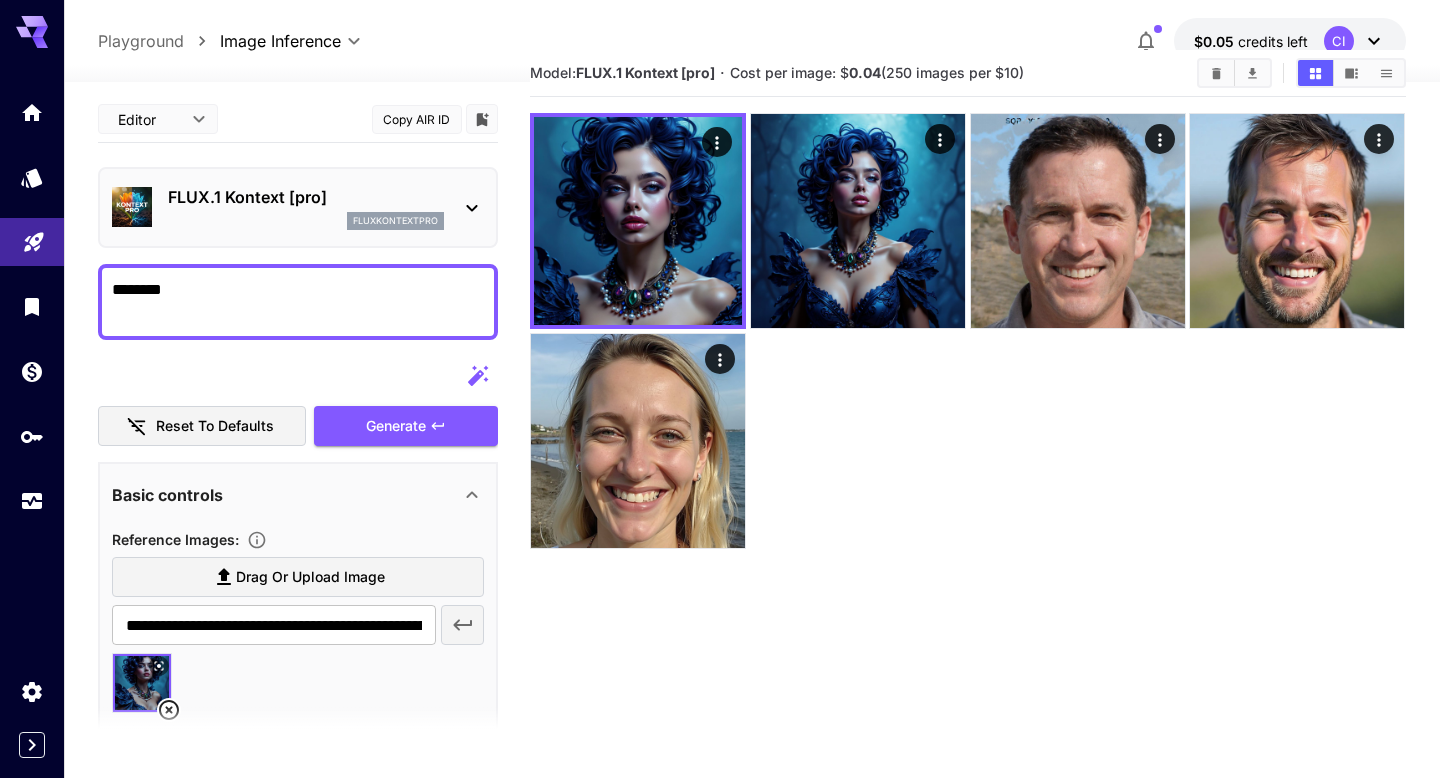 click on "********" at bounding box center (298, 302) 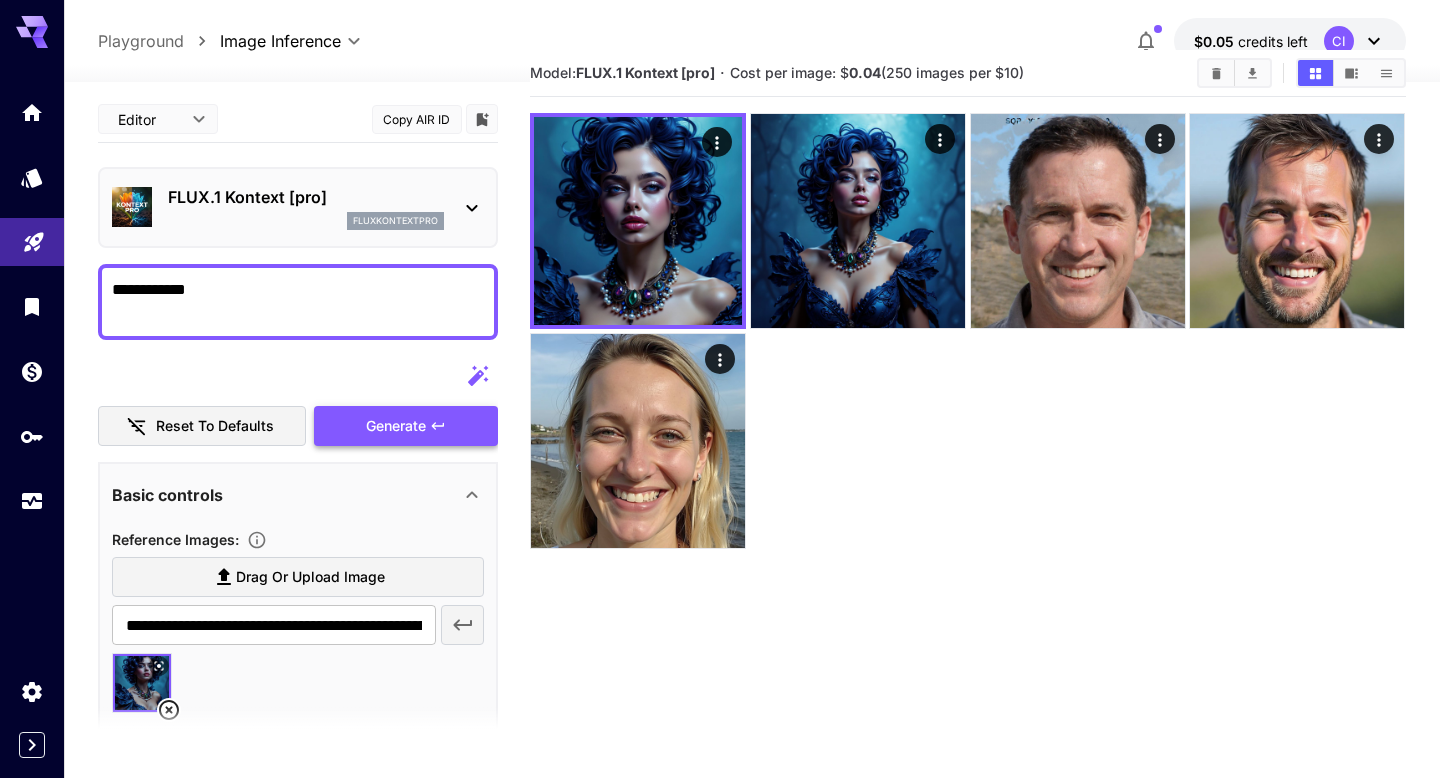 click on "Generate" at bounding box center (396, 426) 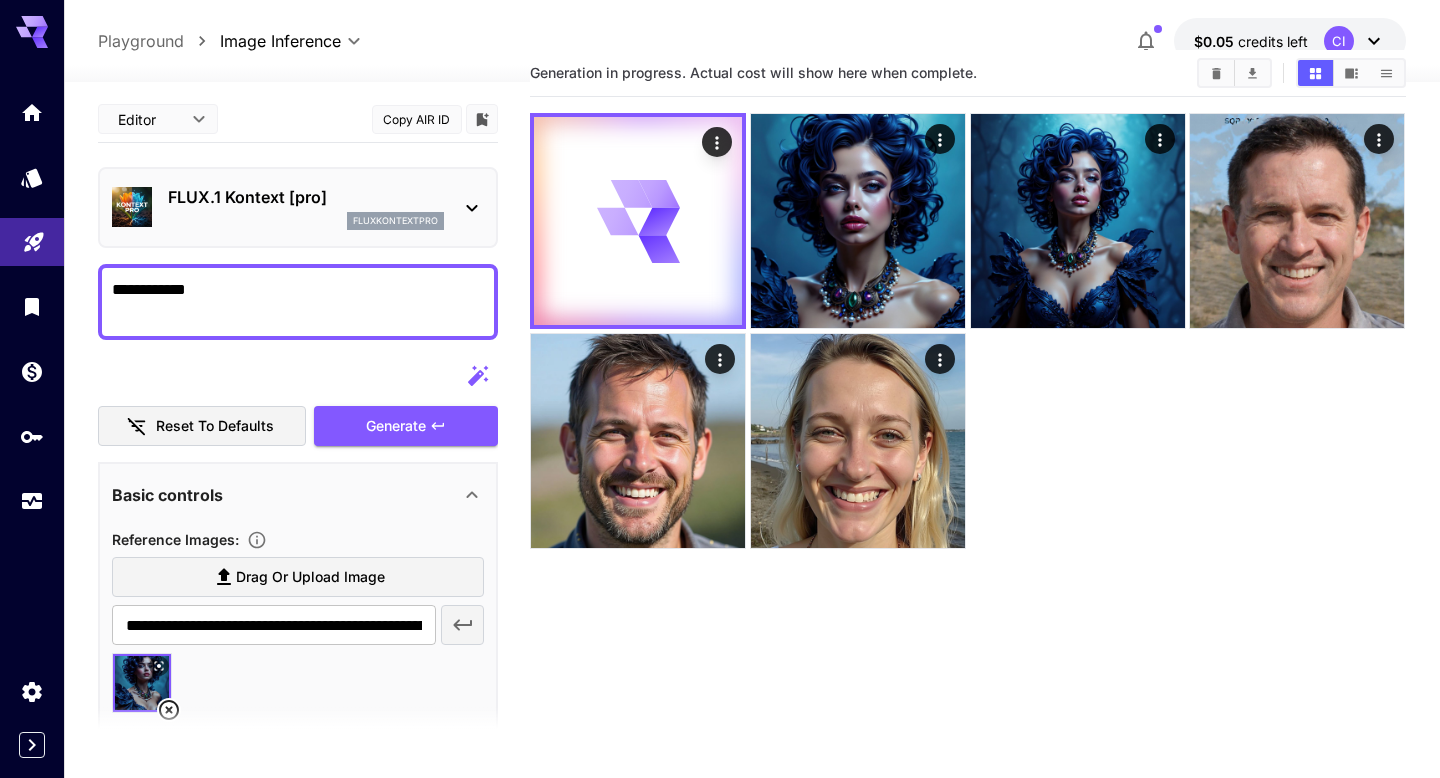 click on "**********" at bounding box center (298, 302) 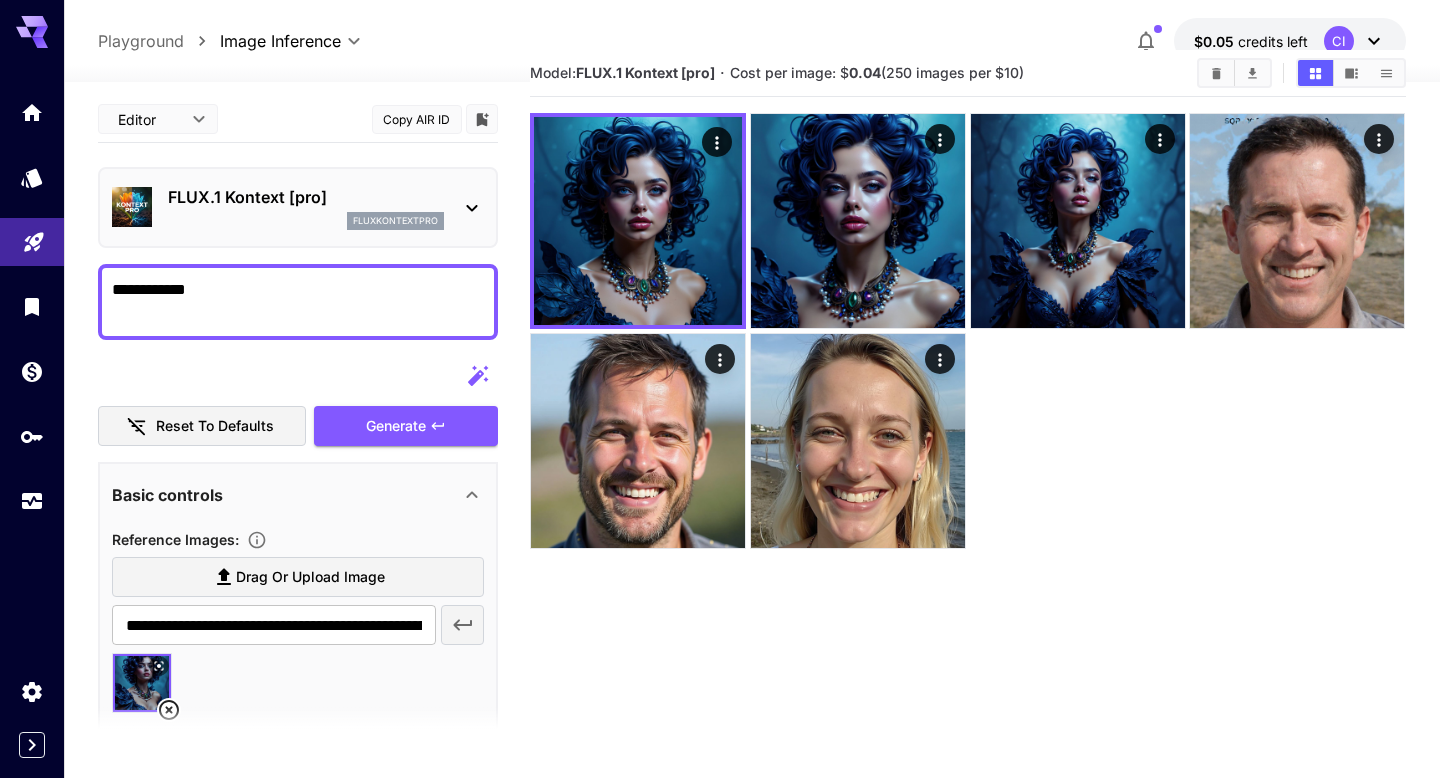 click on "**********" at bounding box center [298, 302] 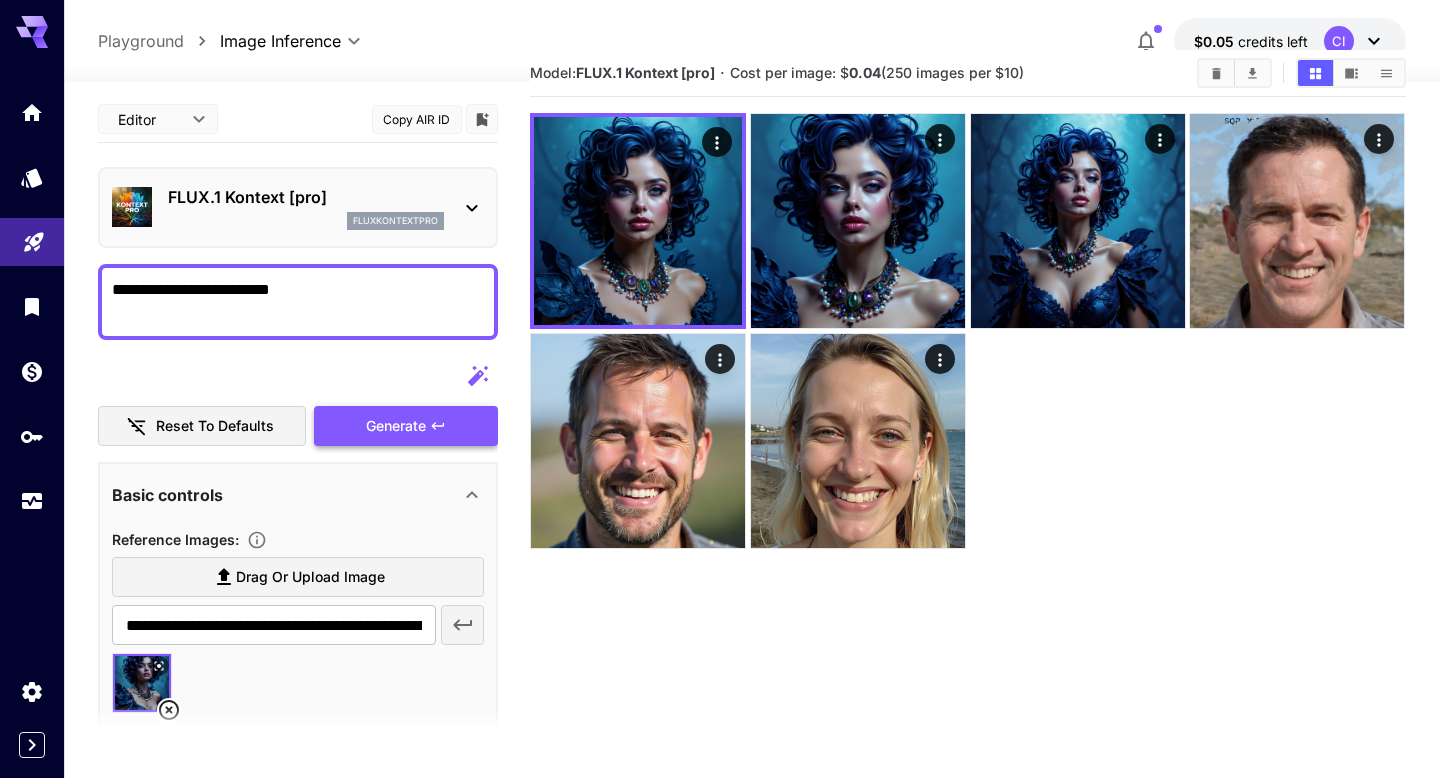 type on "**********" 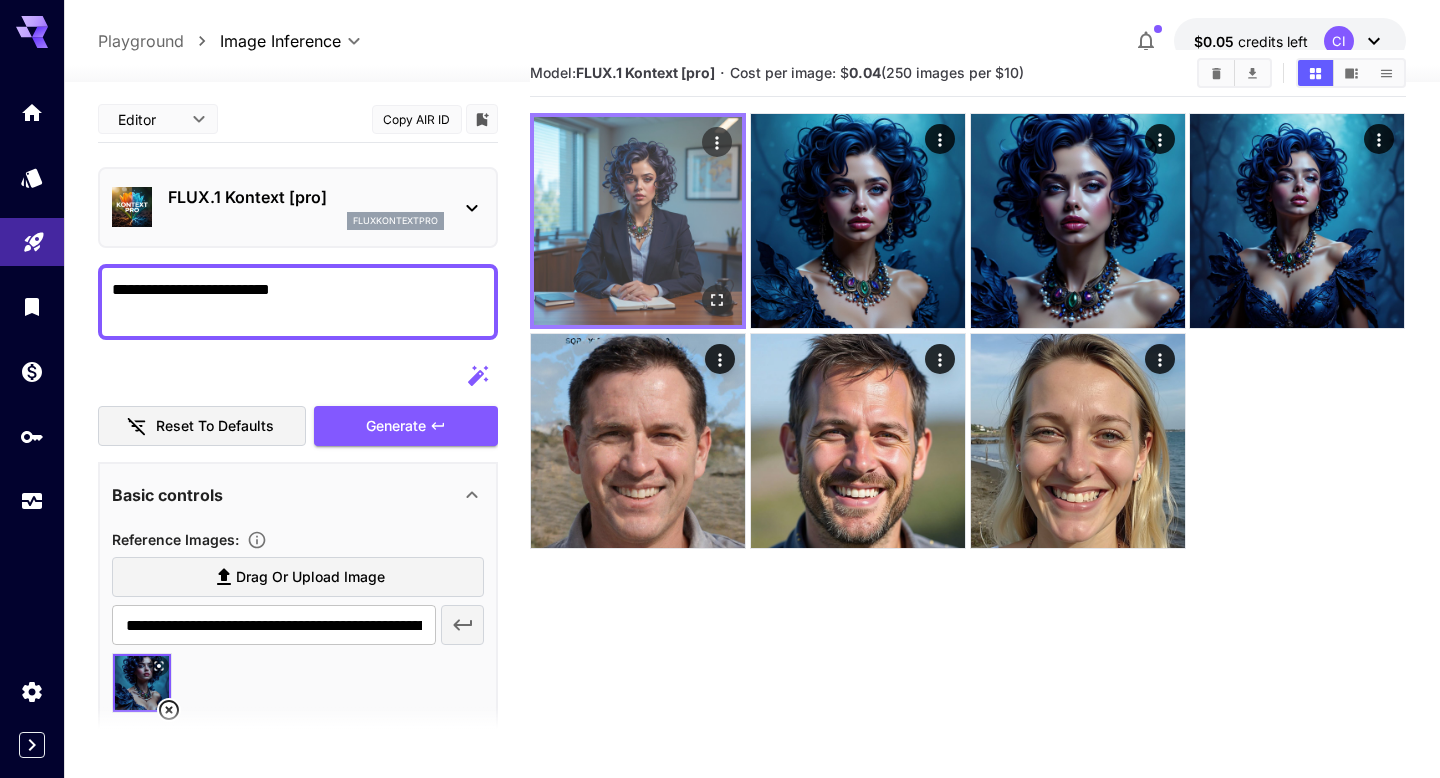 click at bounding box center [638, 221] 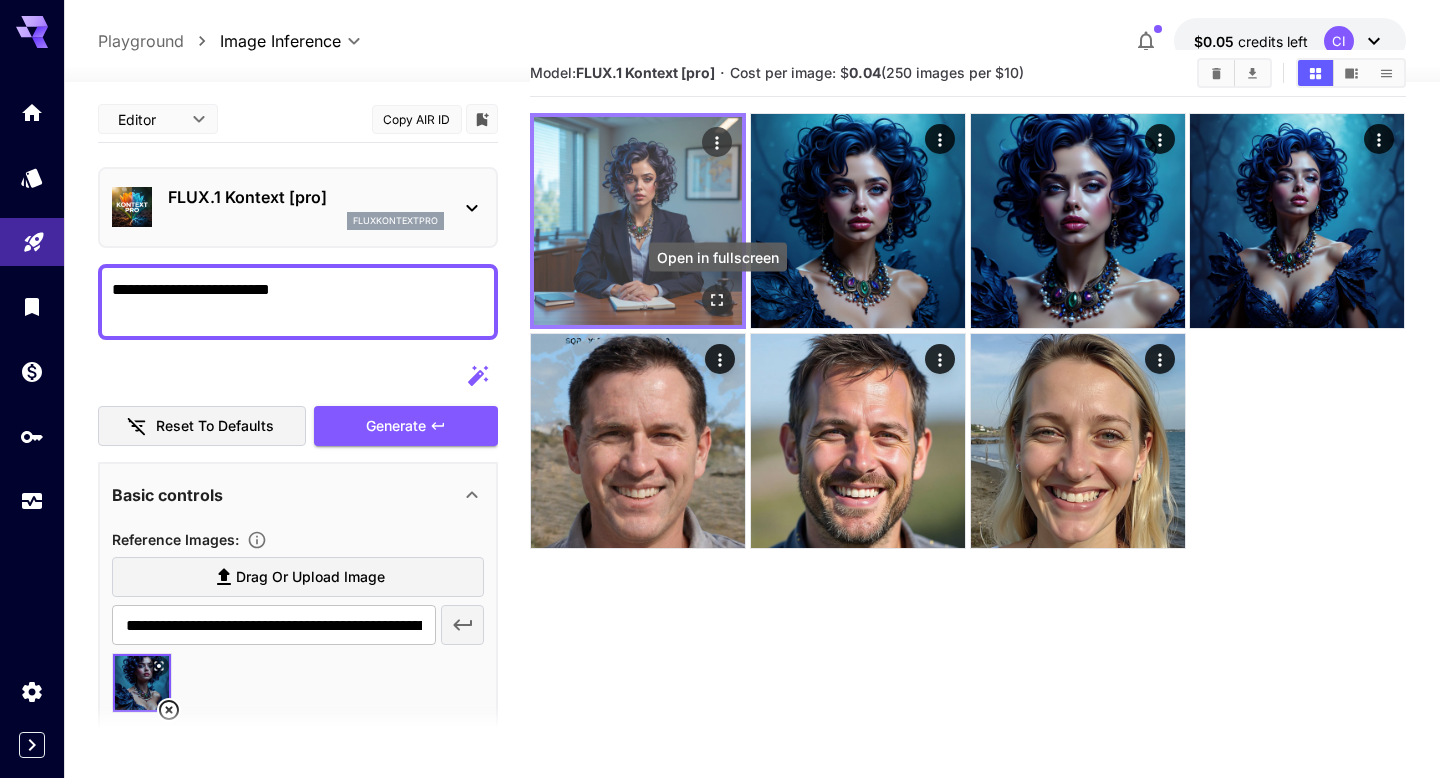 click 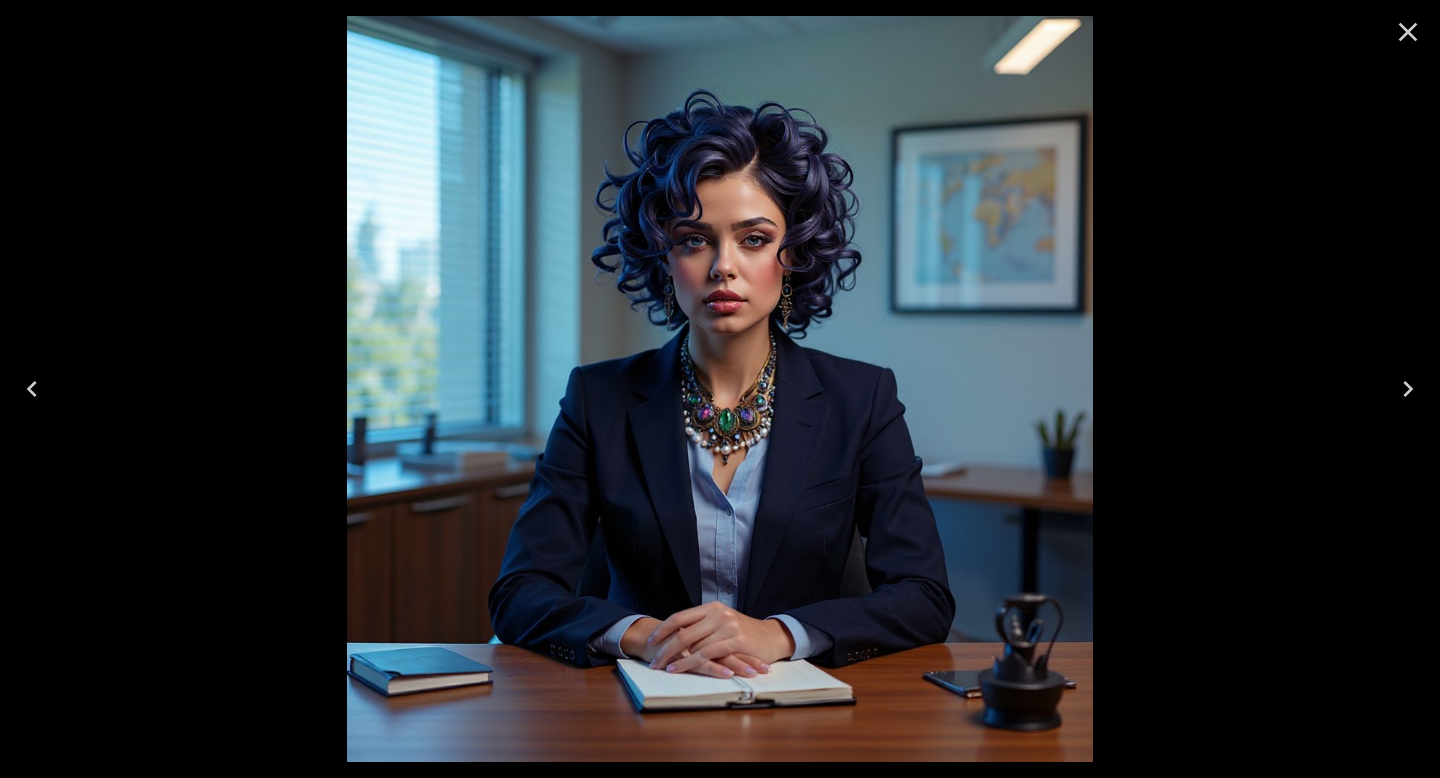 click 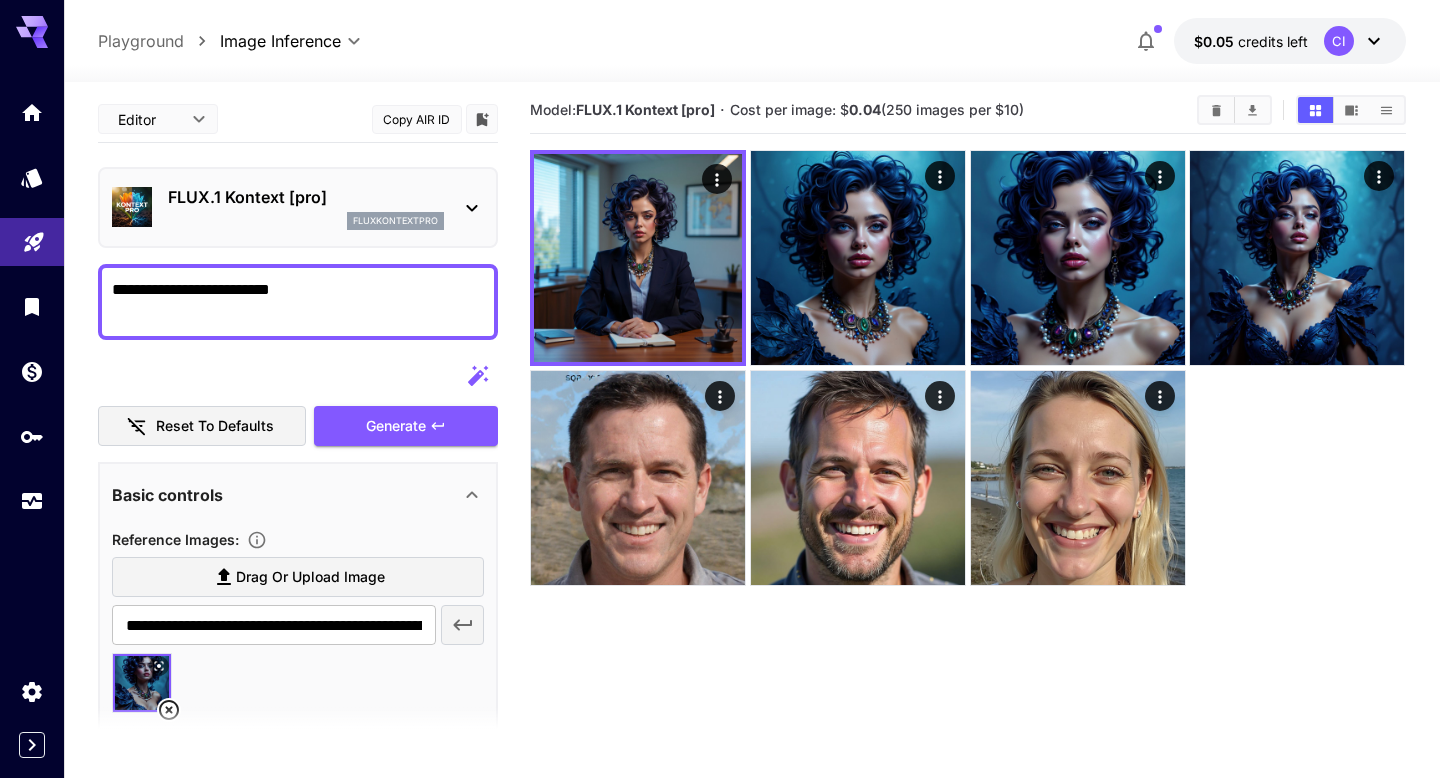 scroll, scrollTop: 0, scrollLeft: 0, axis: both 